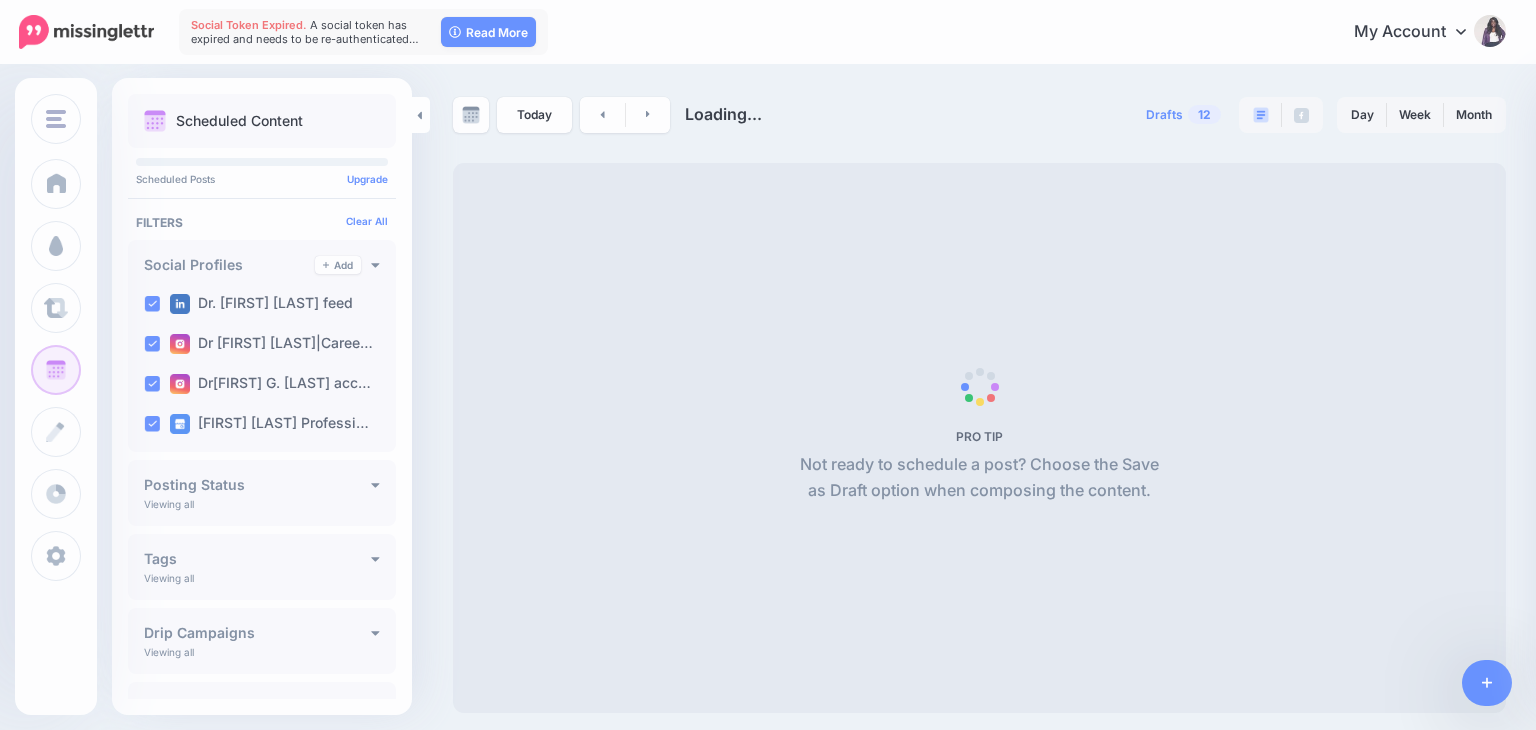 scroll, scrollTop: 0, scrollLeft: 0, axis: both 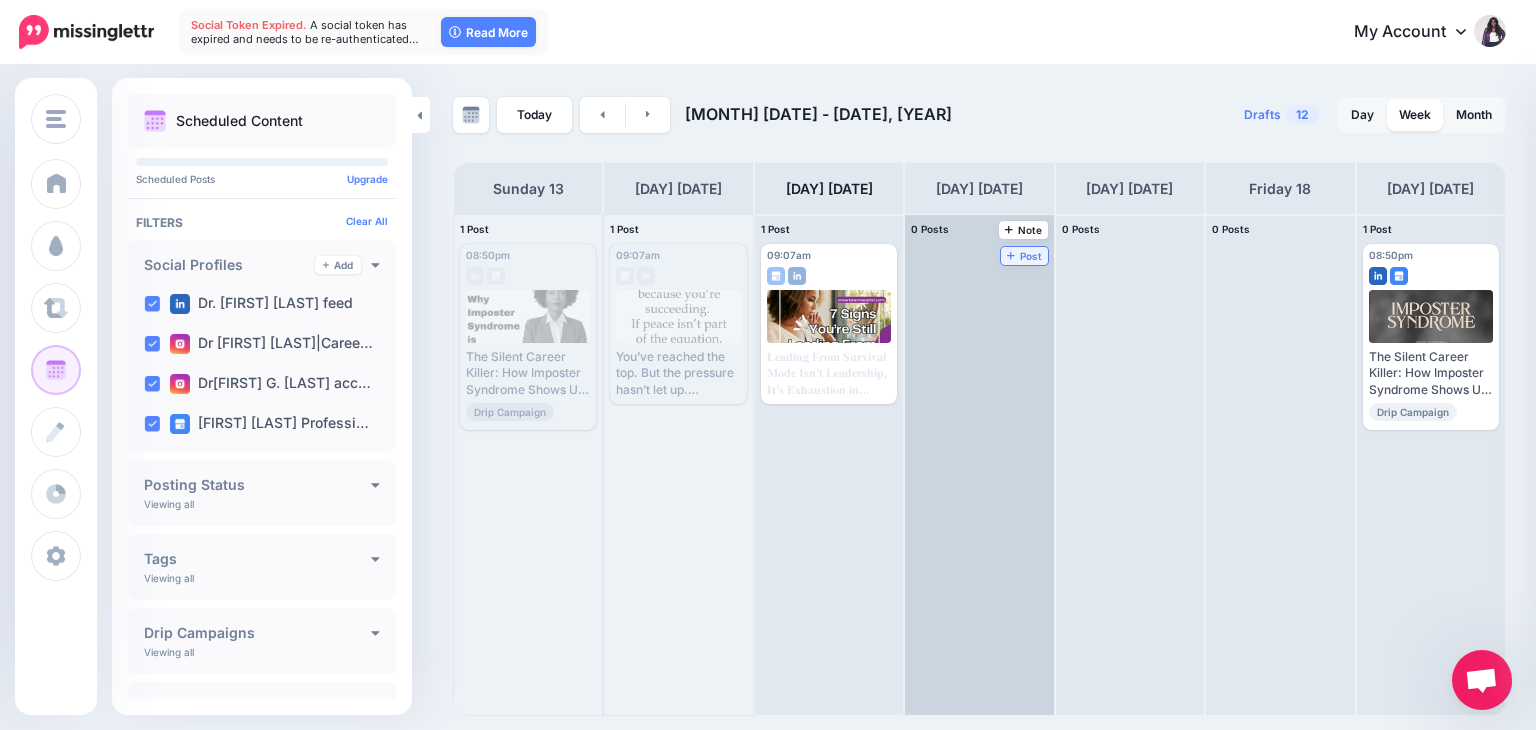 click on "Post" at bounding box center (1024, 256) 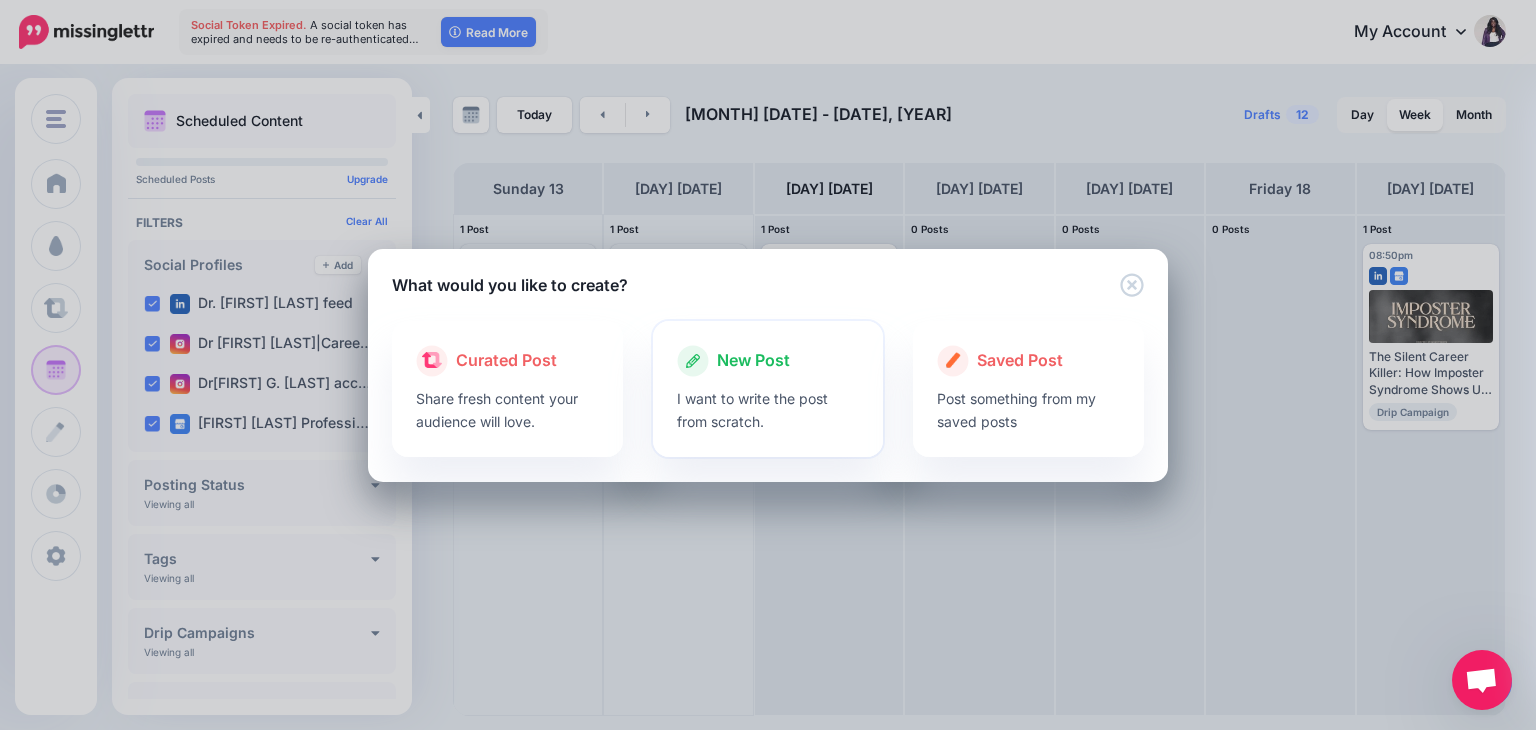 click on "New Post" at bounding box center (768, 361) 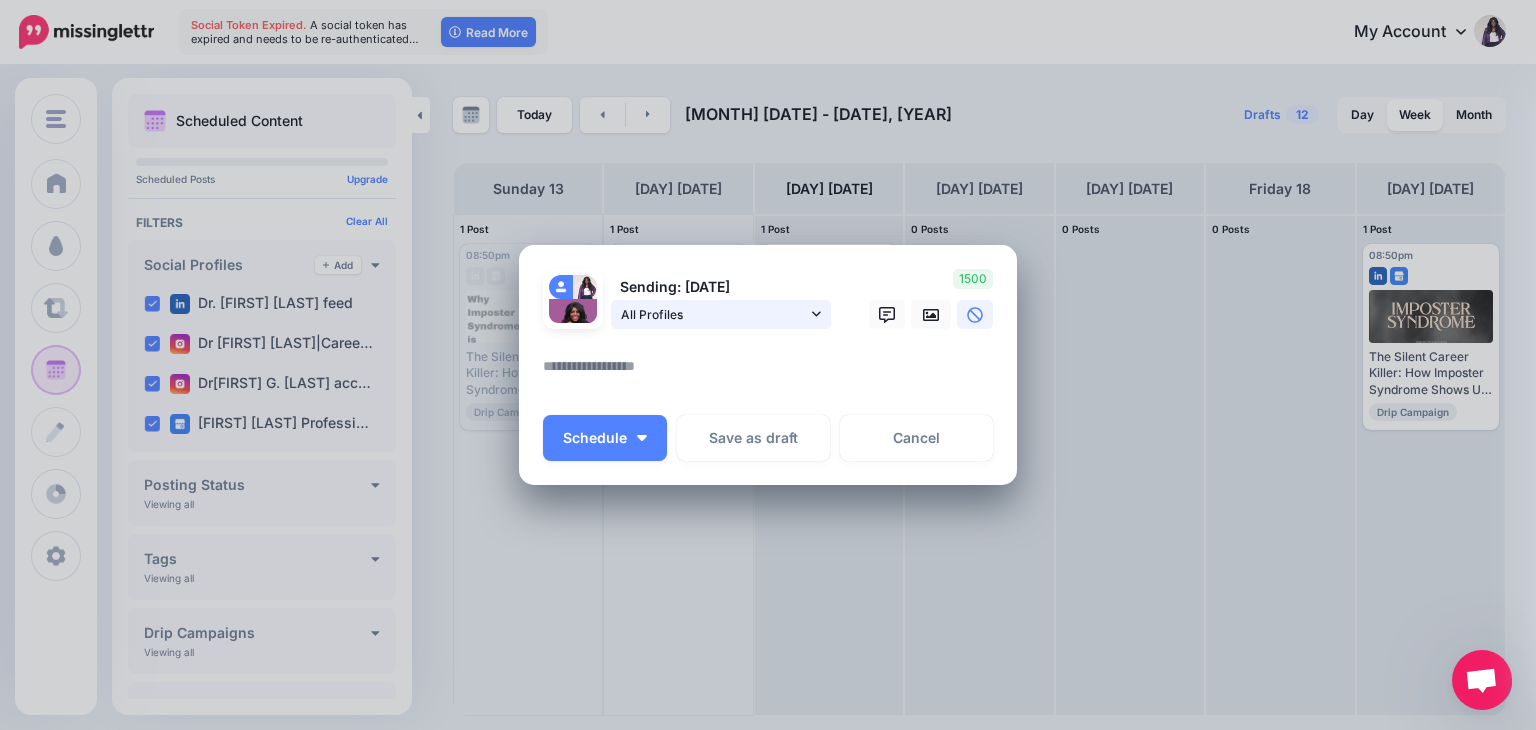 click 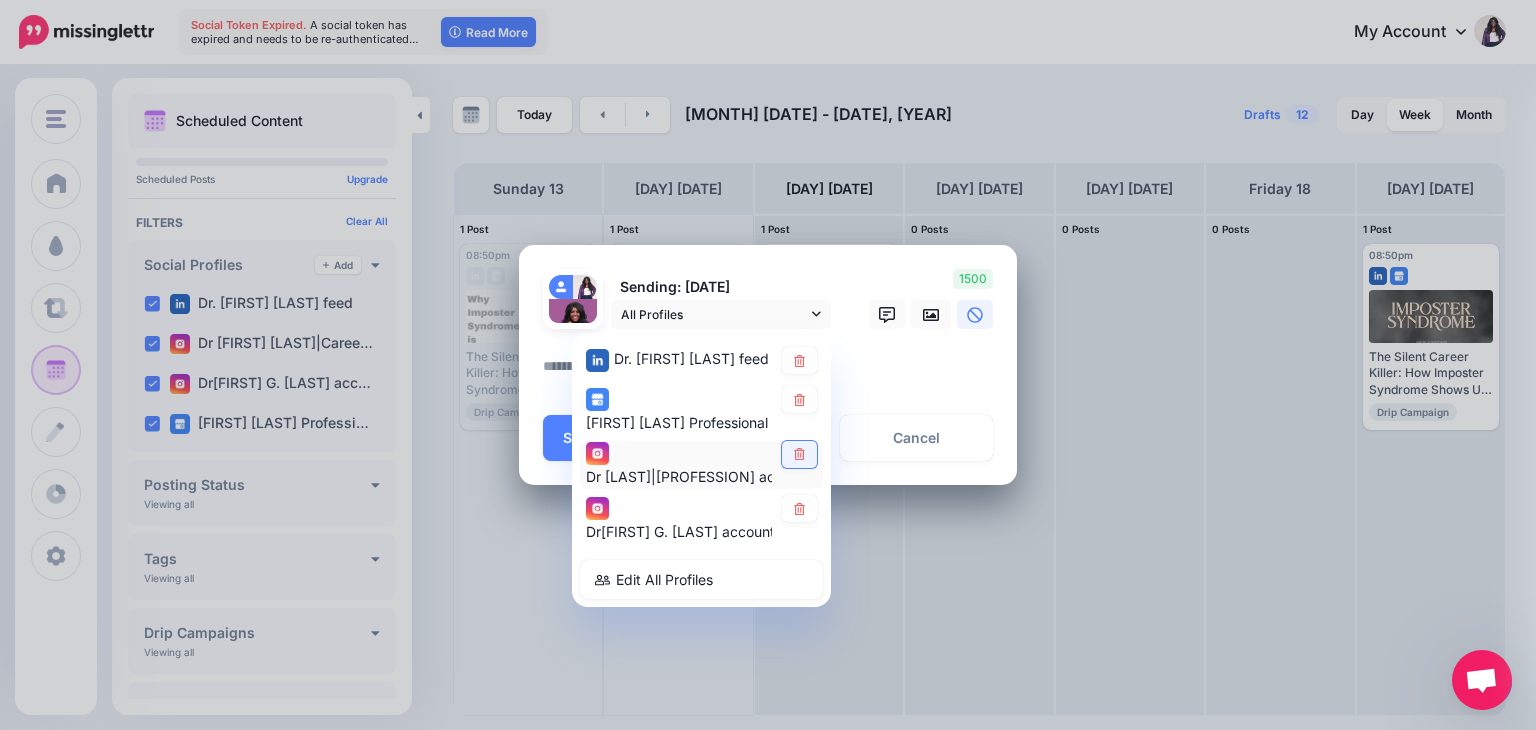 click at bounding box center (799, 454) 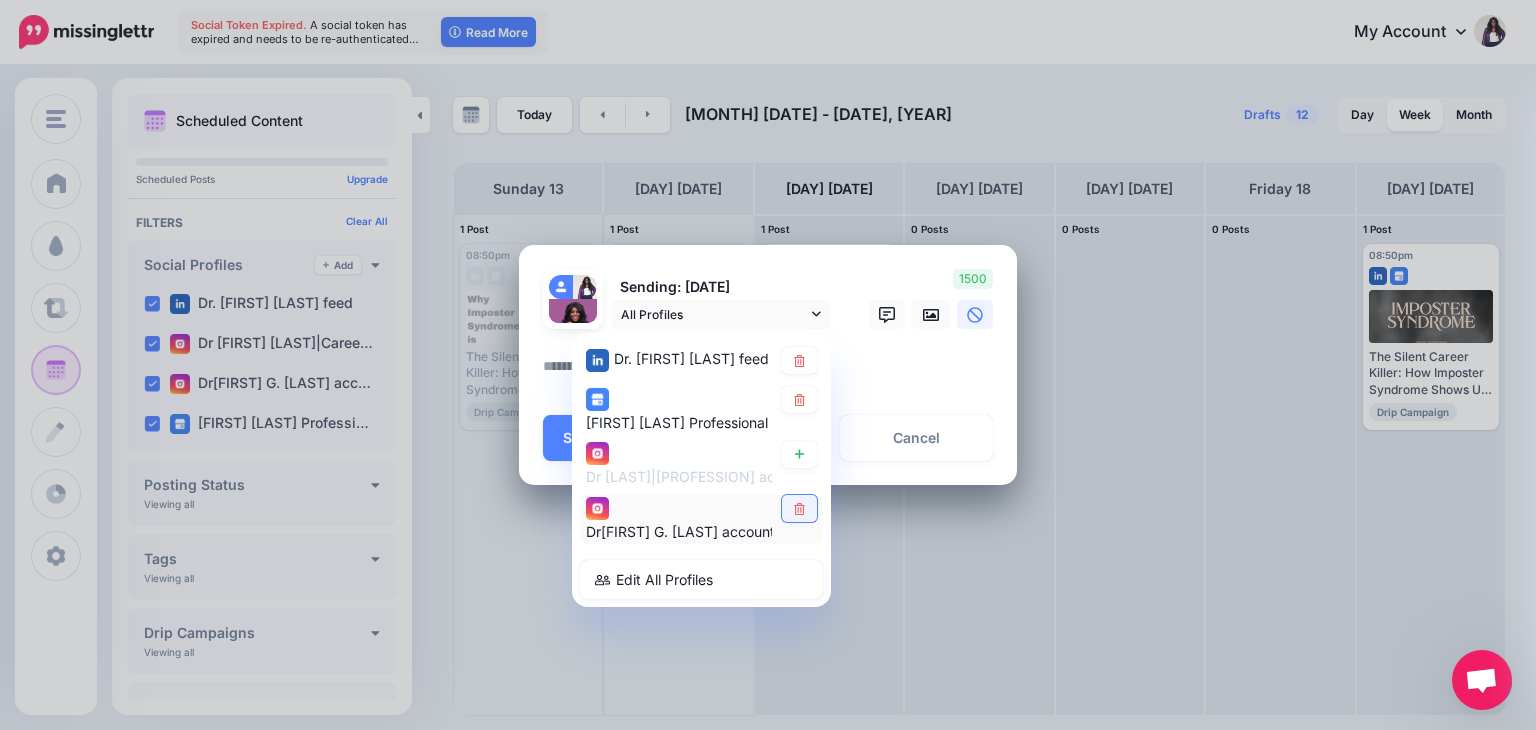 click at bounding box center (799, 509) 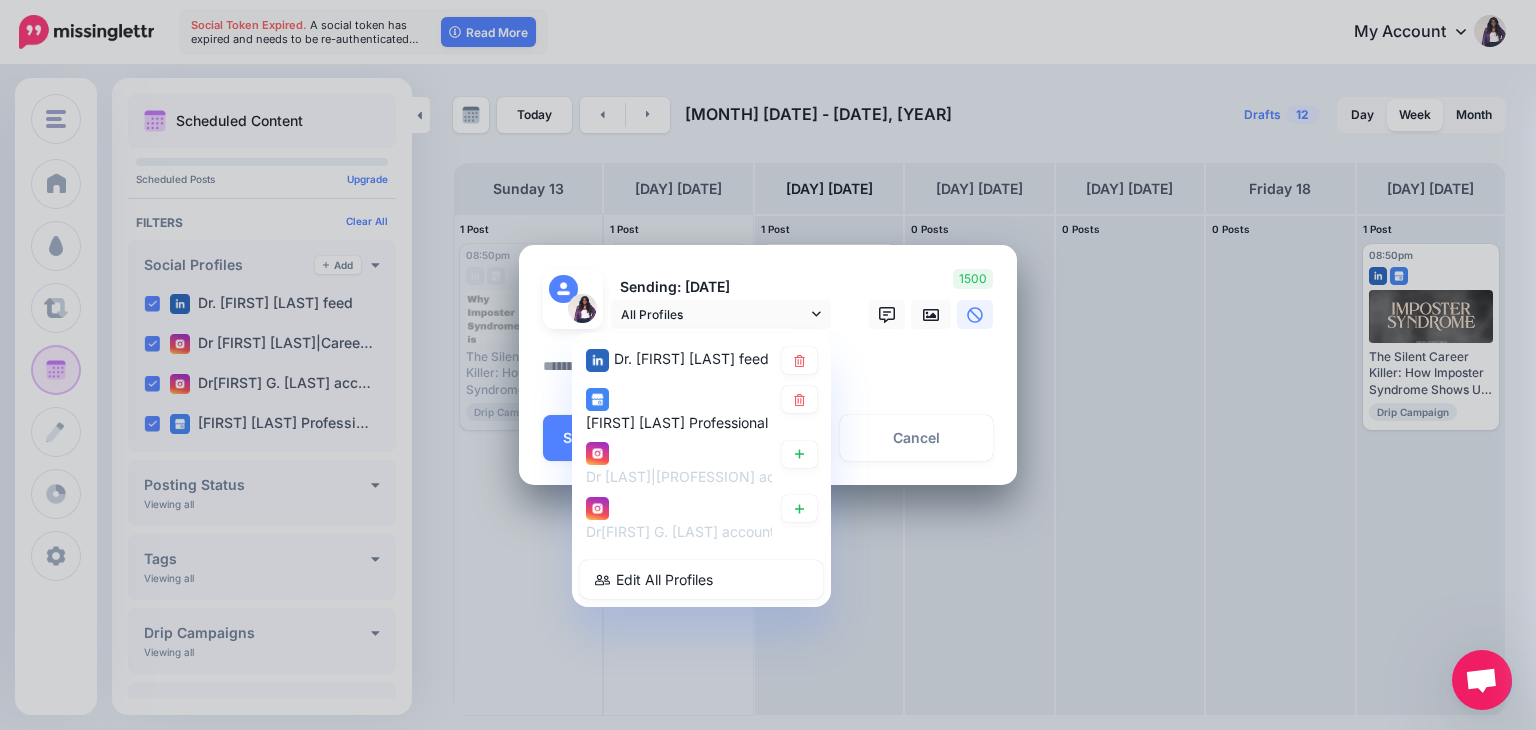 click at bounding box center (773, 373) 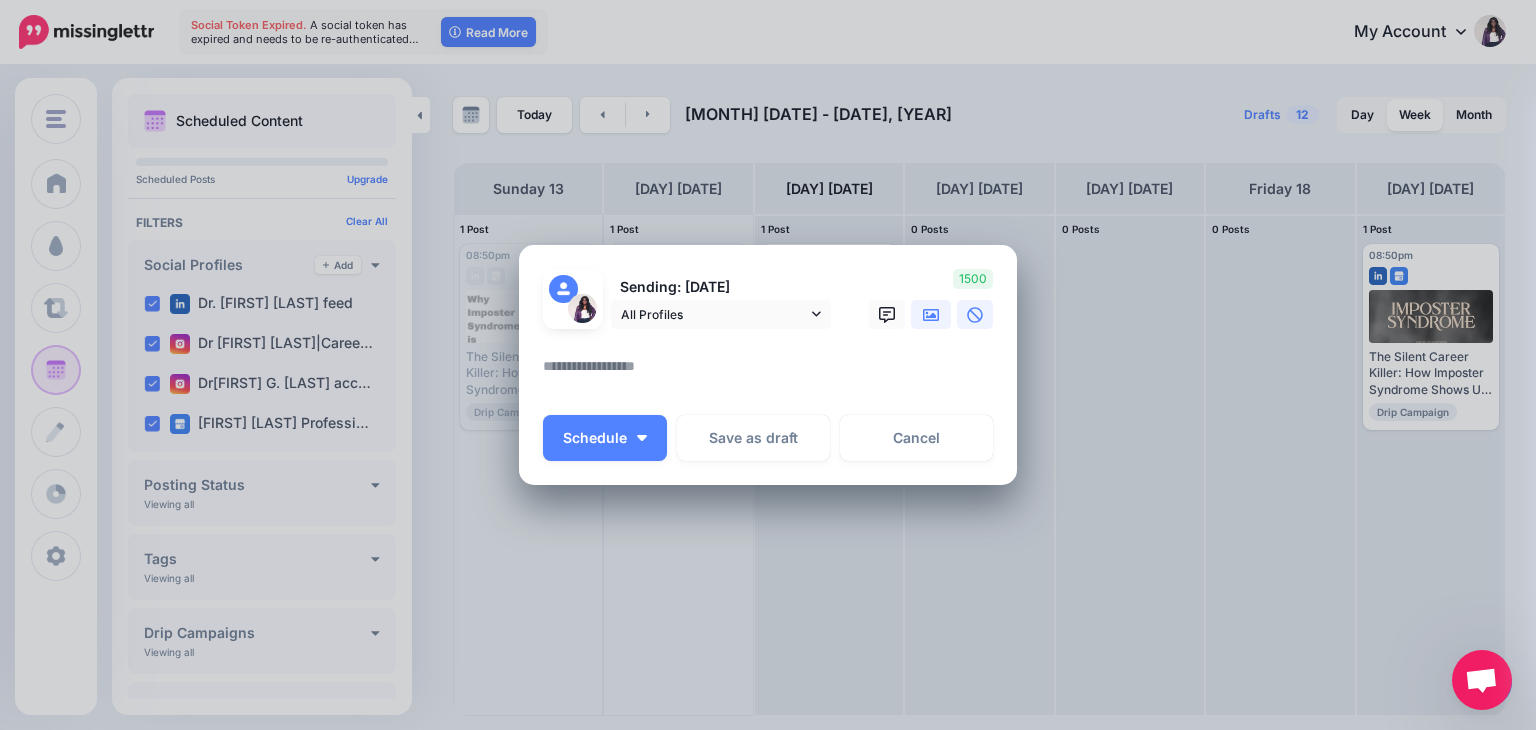 click 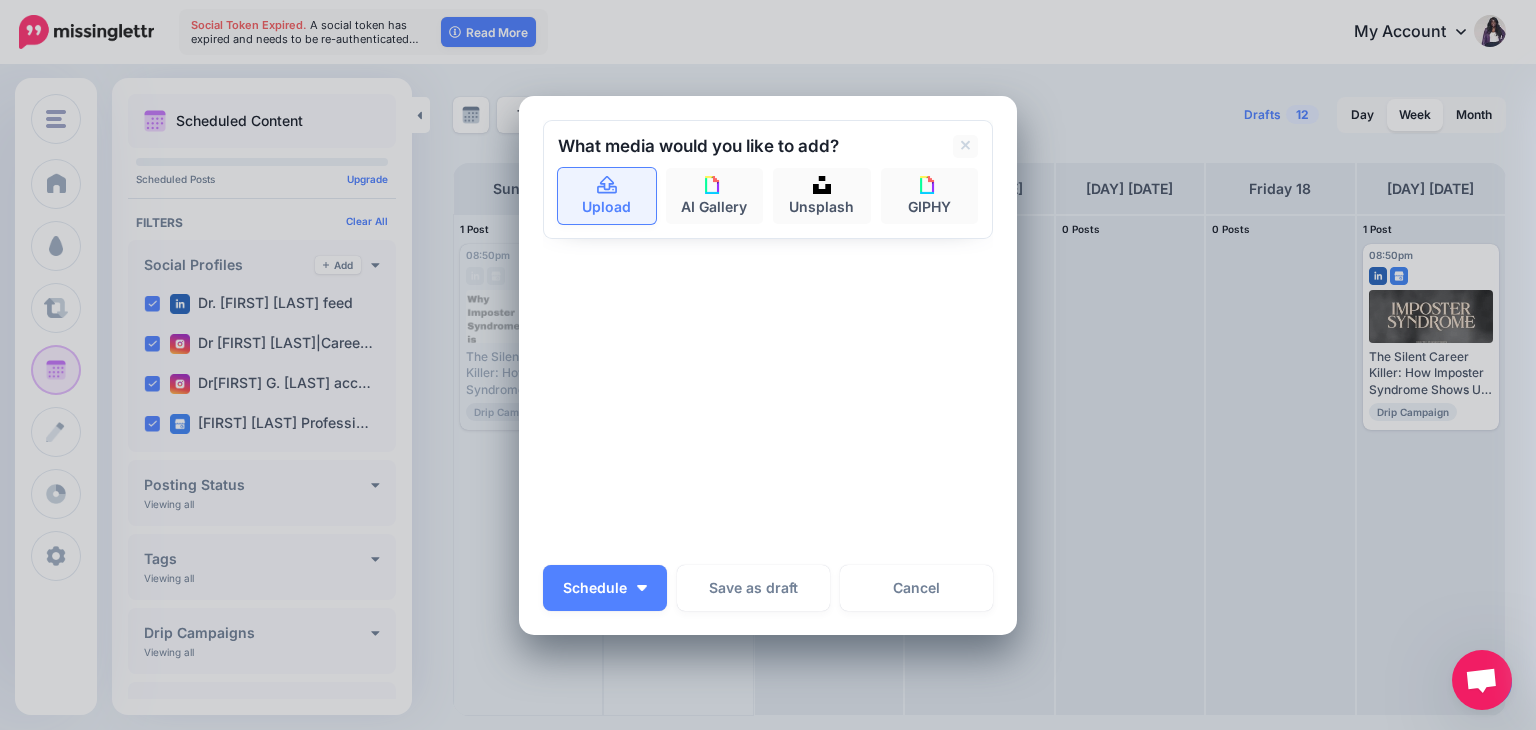 click 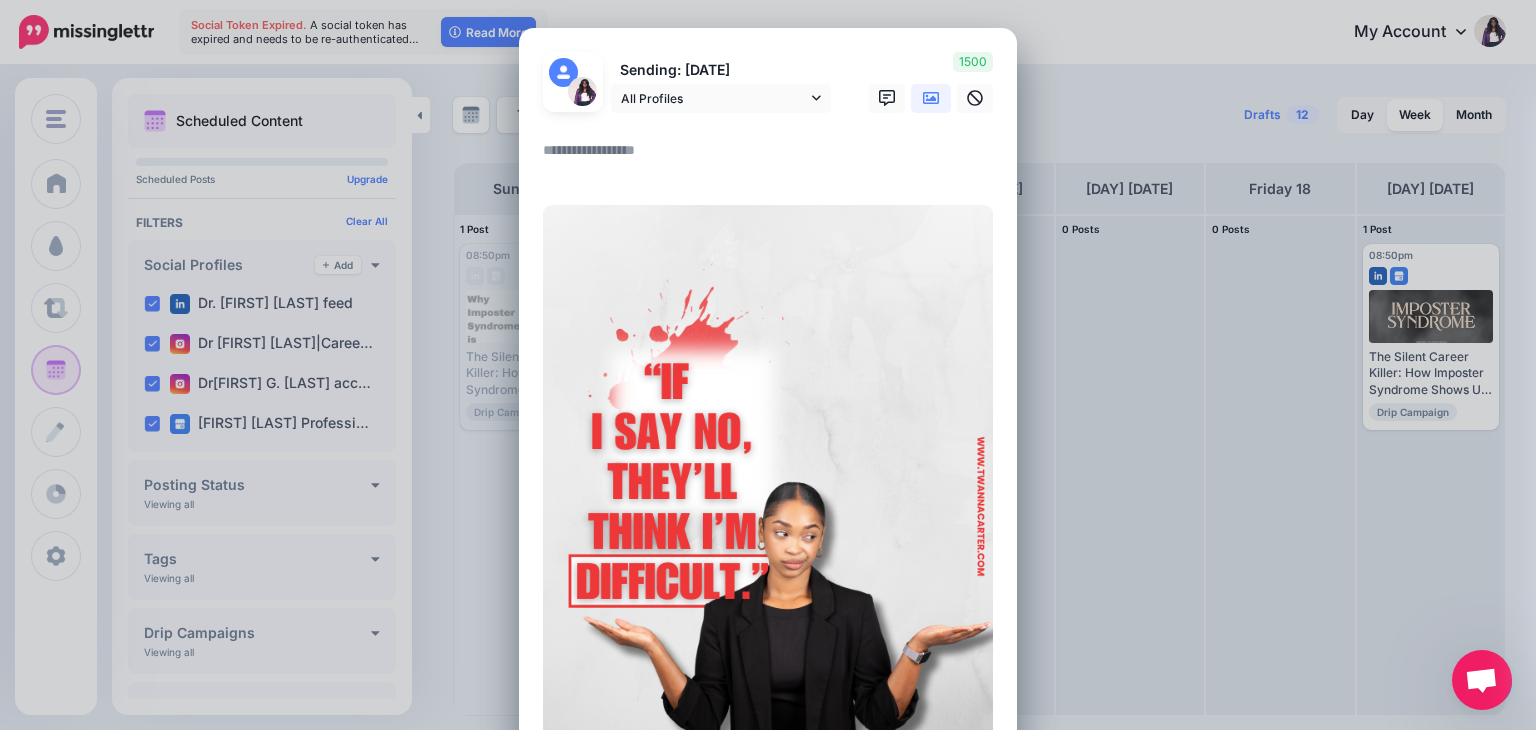 click at bounding box center (773, 157) 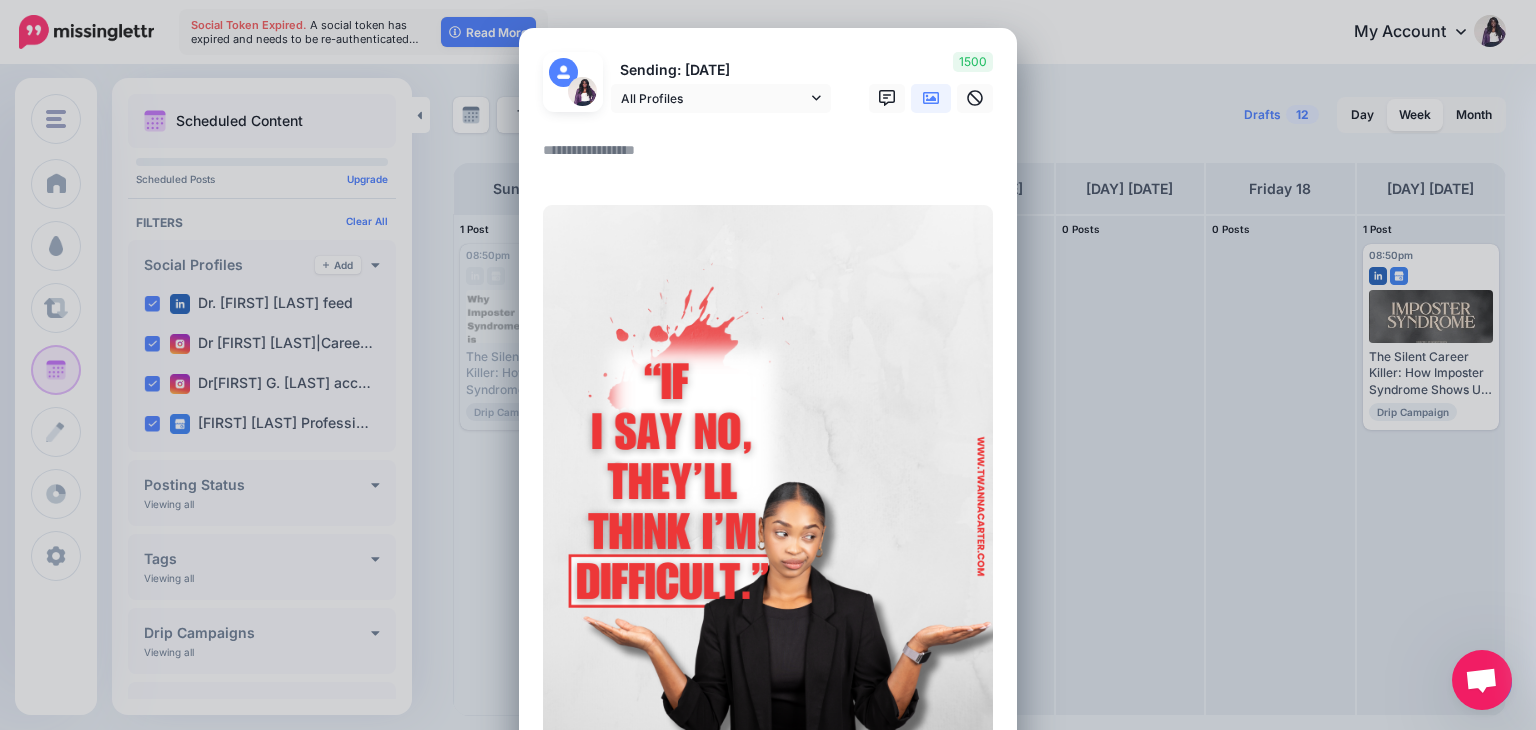 paste on "**********" 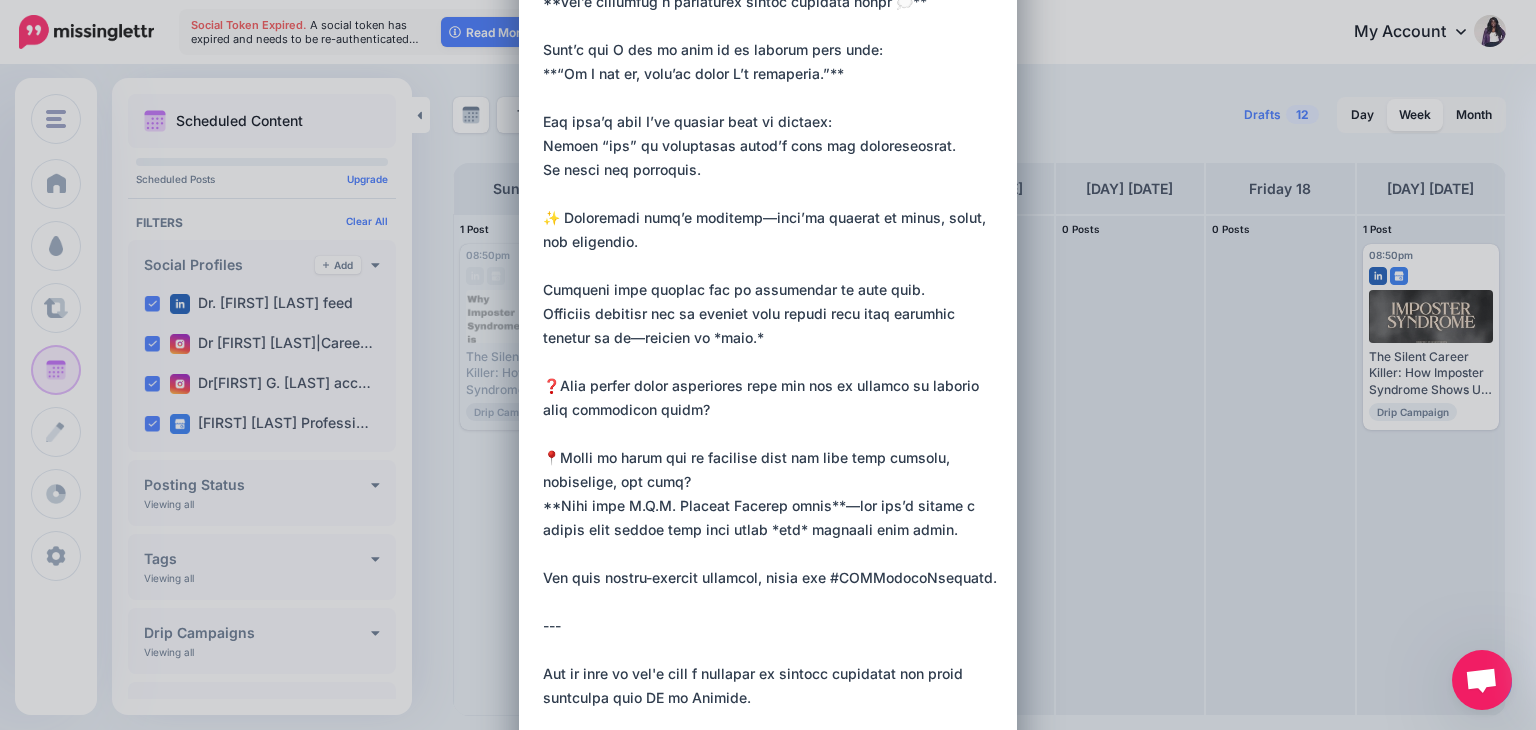 scroll, scrollTop: 0, scrollLeft: 0, axis: both 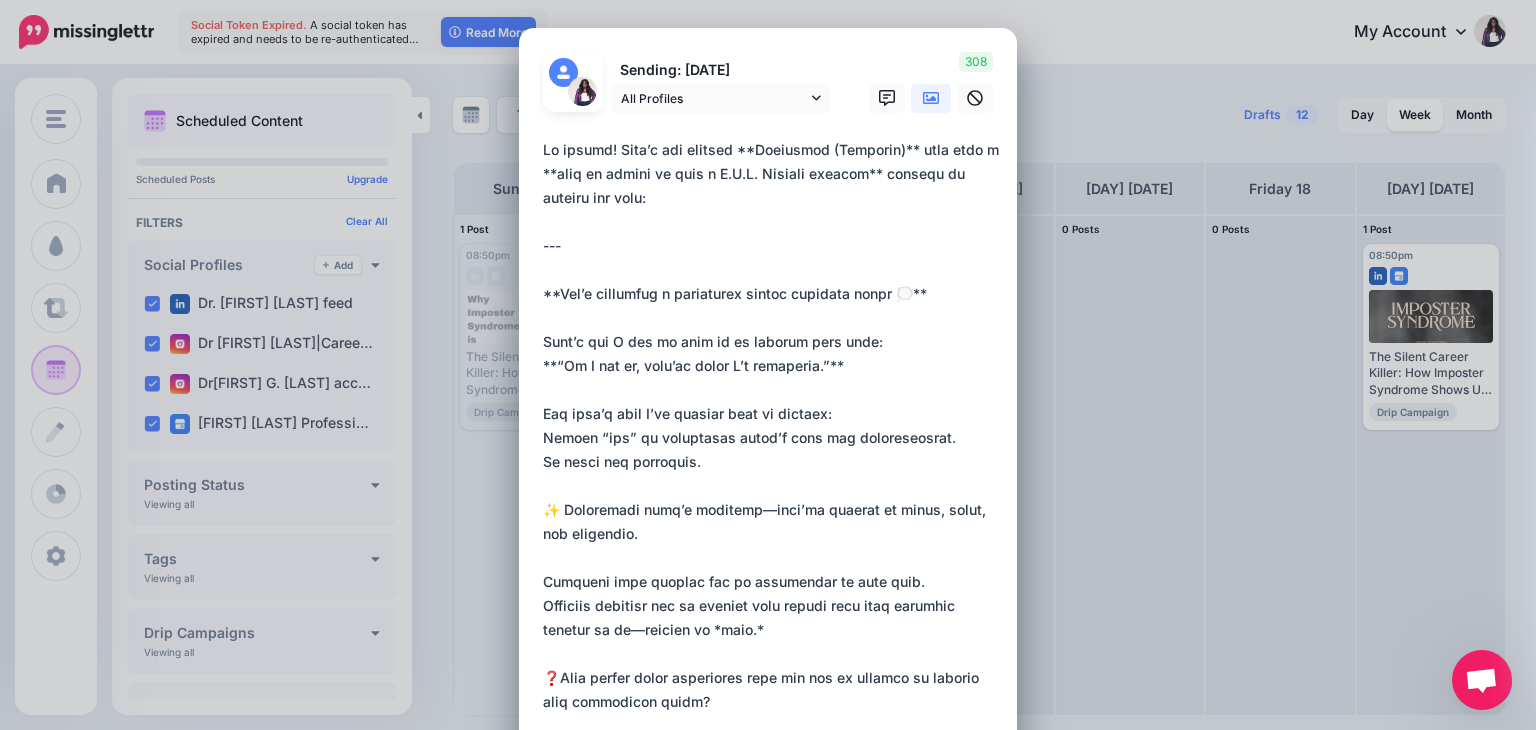 drag, startPoint x: 536, startPoint y: 294, endPoint x: 523, endPoint y: 129, distance: 165.51132 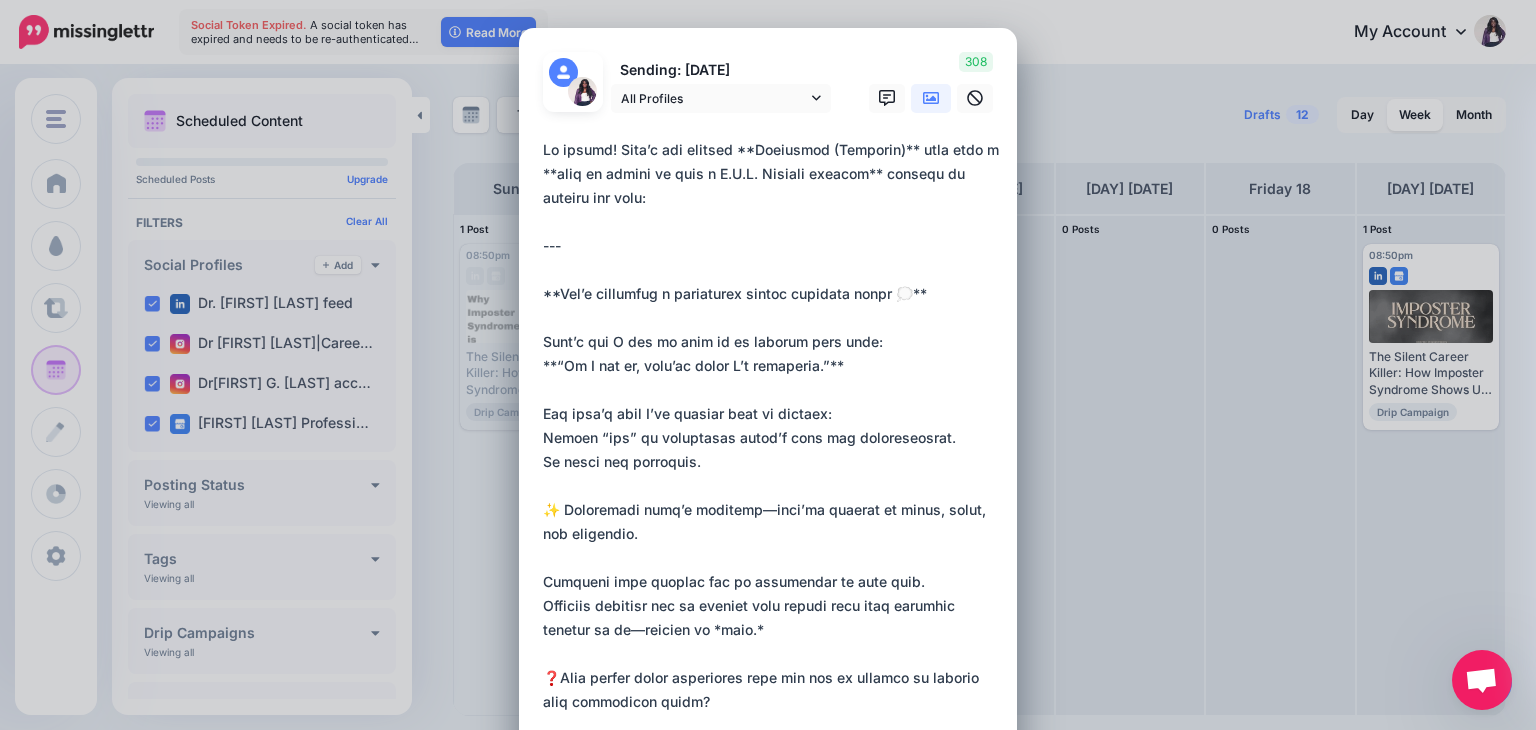 click on "Loading
Sending: [DATE]
All
Profiles" at bounding box center (768, 876) 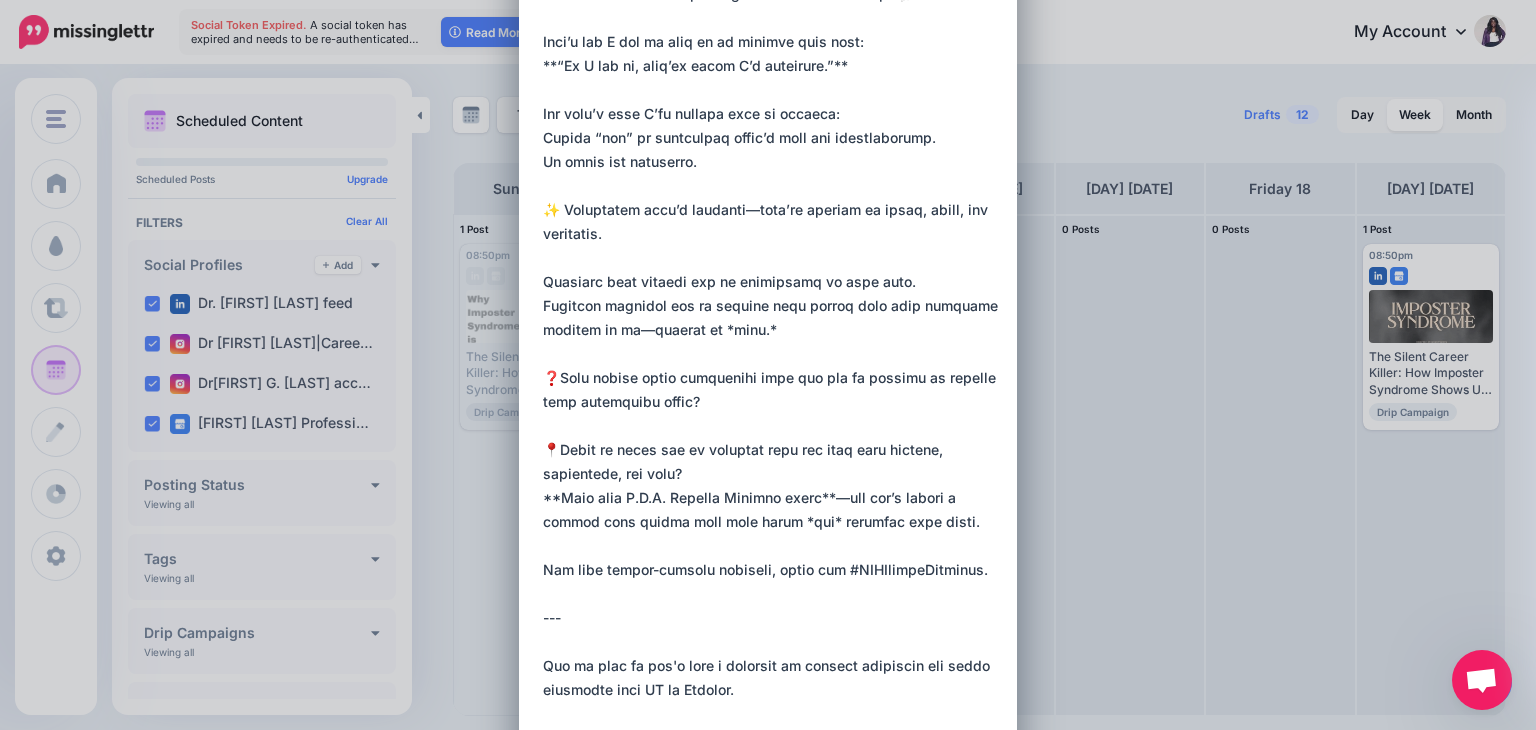 scroll, scrollTop: 164, scrollLeft: 0, axis: vertical 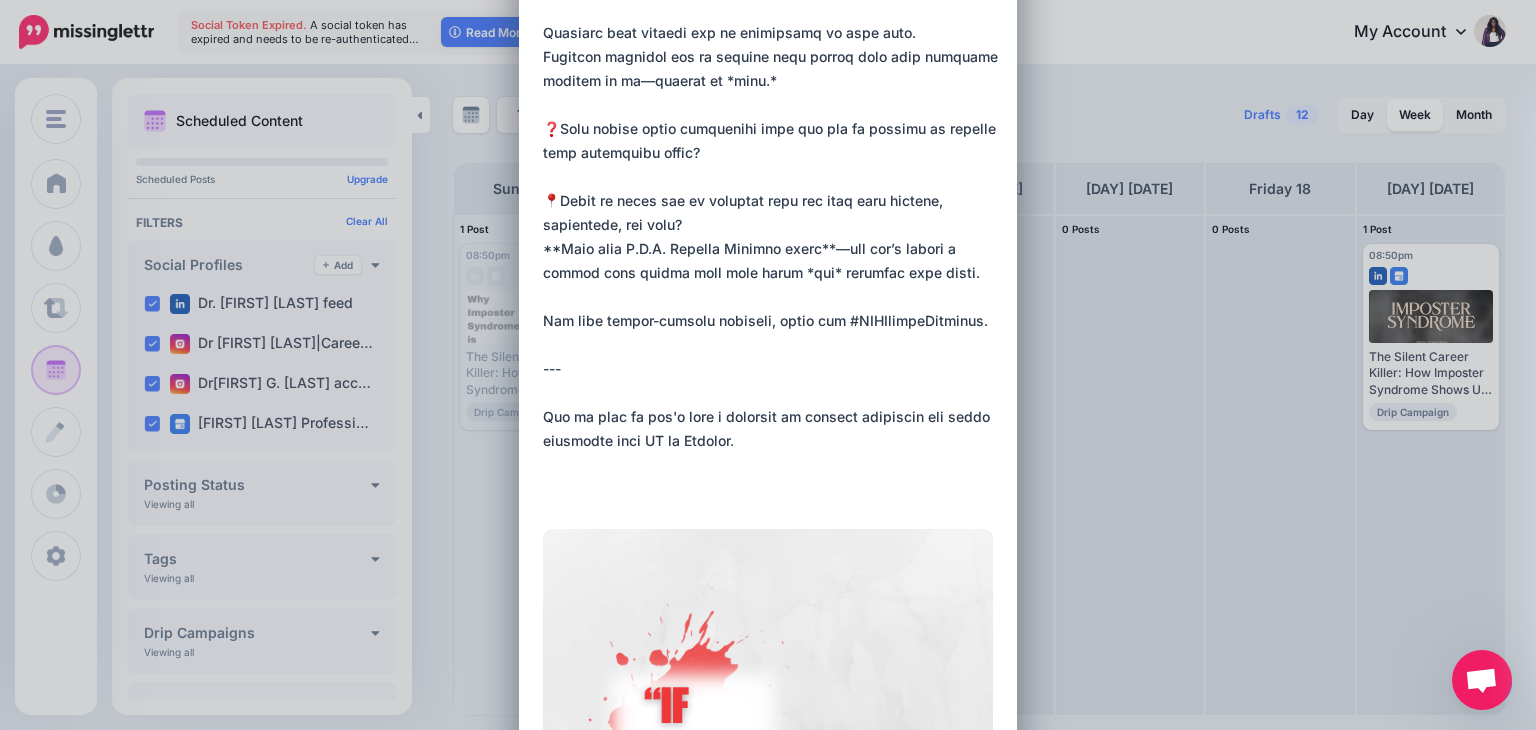 drag, startPoint x: 541, startPoint y: 585, endPoint x: 788, endPoint y: 759, distance: 302.13406 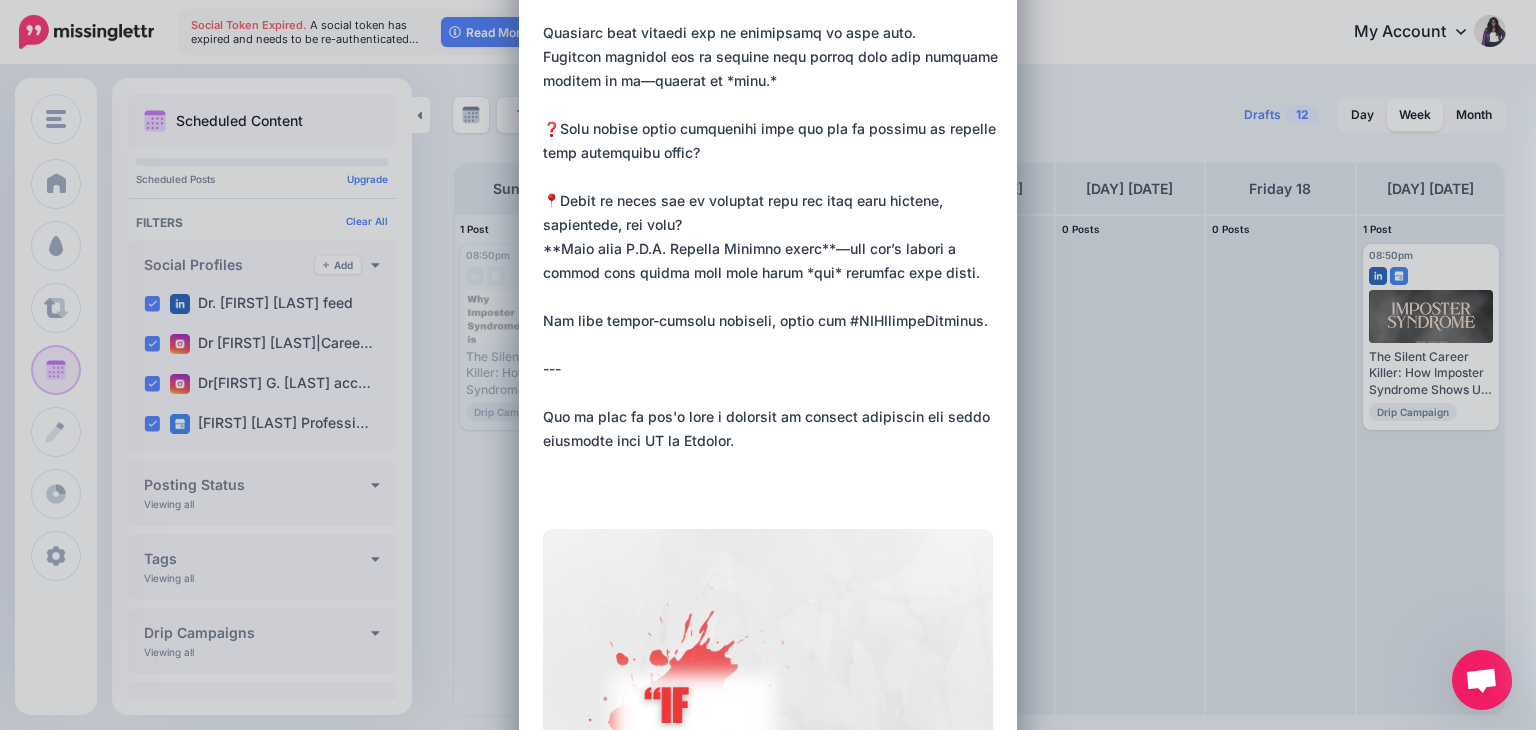 click on "Social Token Expired.   A social token has expired and needs to be re-authenticated…
Read More
My Account" at bounding box center [768, 365] 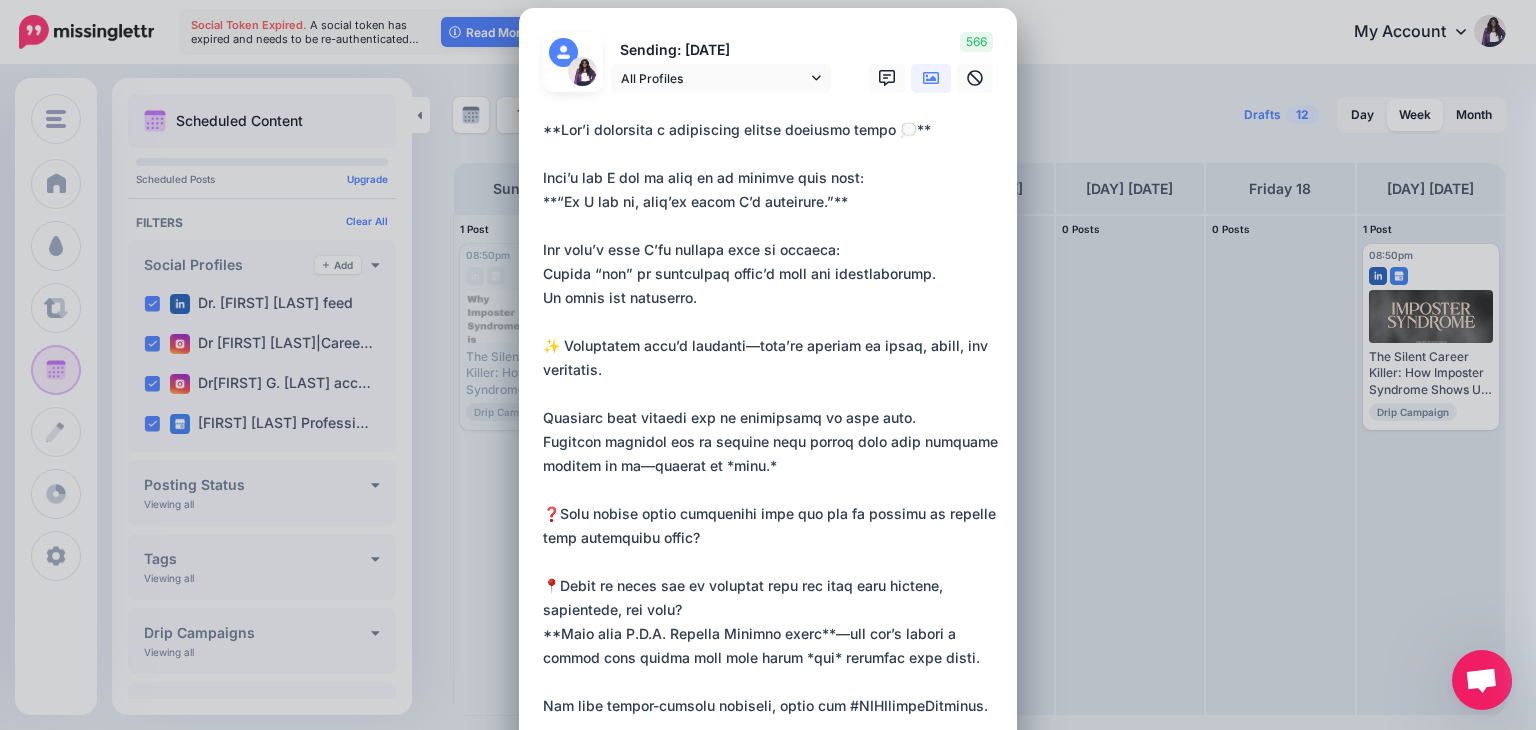 scroll, scrollTop: 0, scrollLeft: 0, axis: both 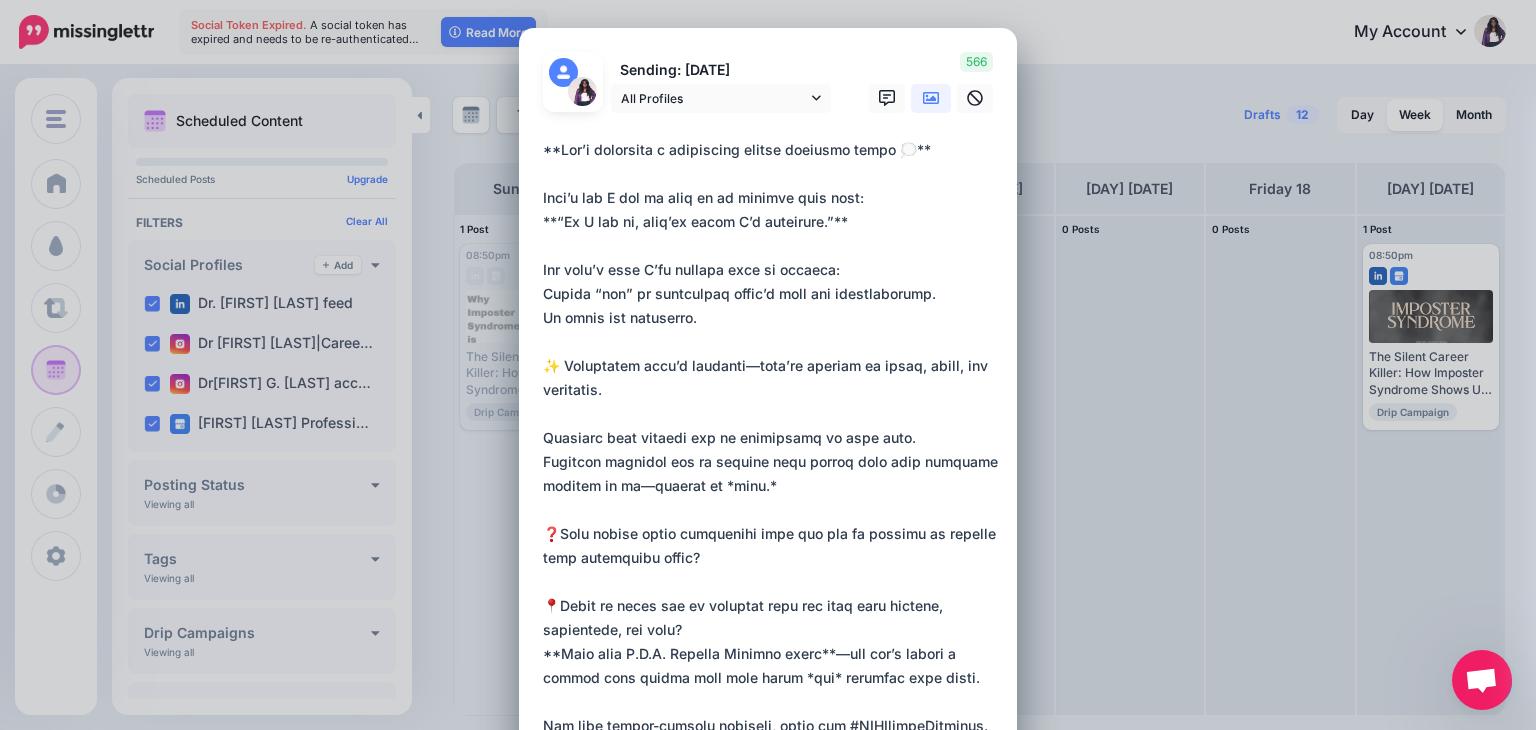 drag, startPoint x: 990, startPoint y: 322, endPoint x: 476, endPoint y: 141, distance: 544.9376 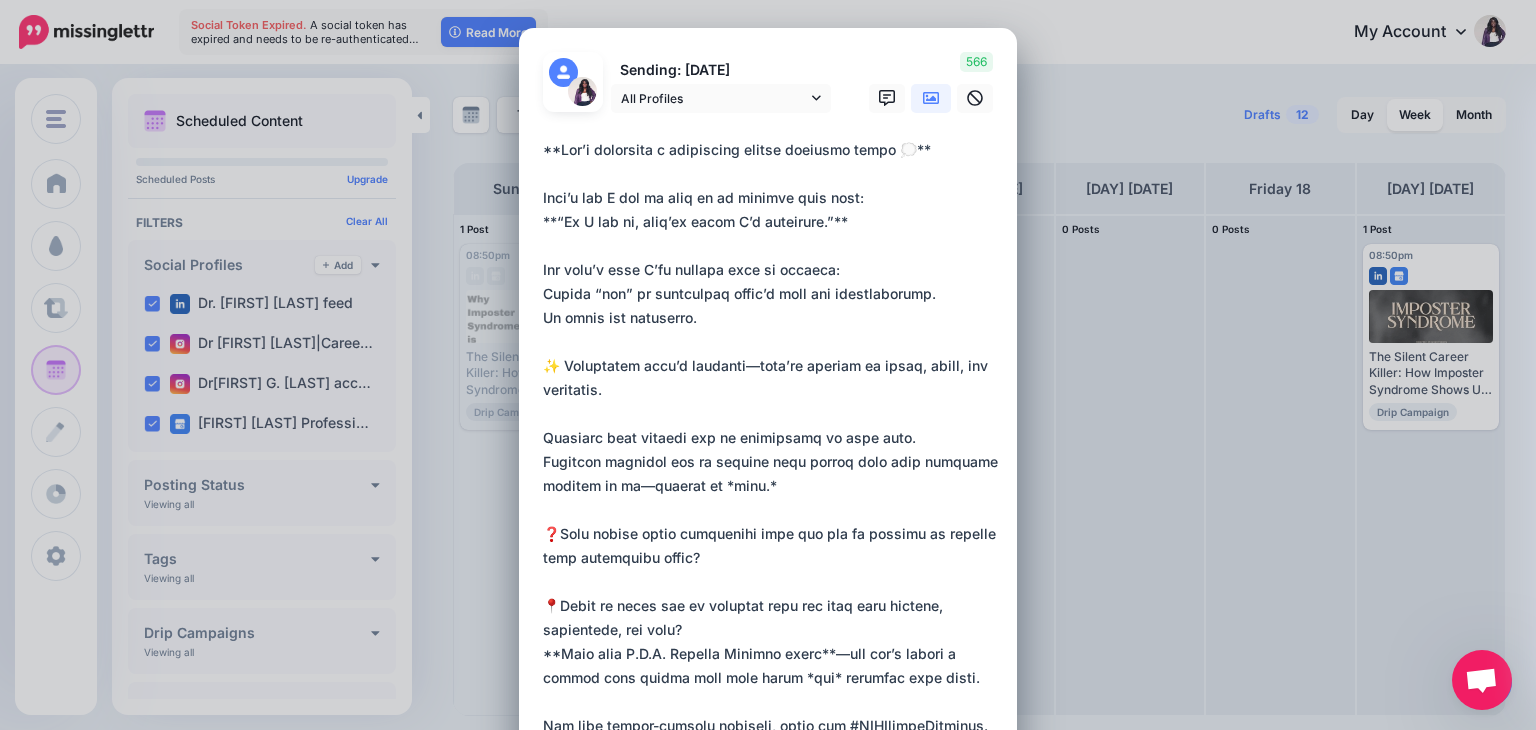 click on "Create Post
Loading
Sending: 16th Jul
All
Profiles" at bounding box center [768, 365] 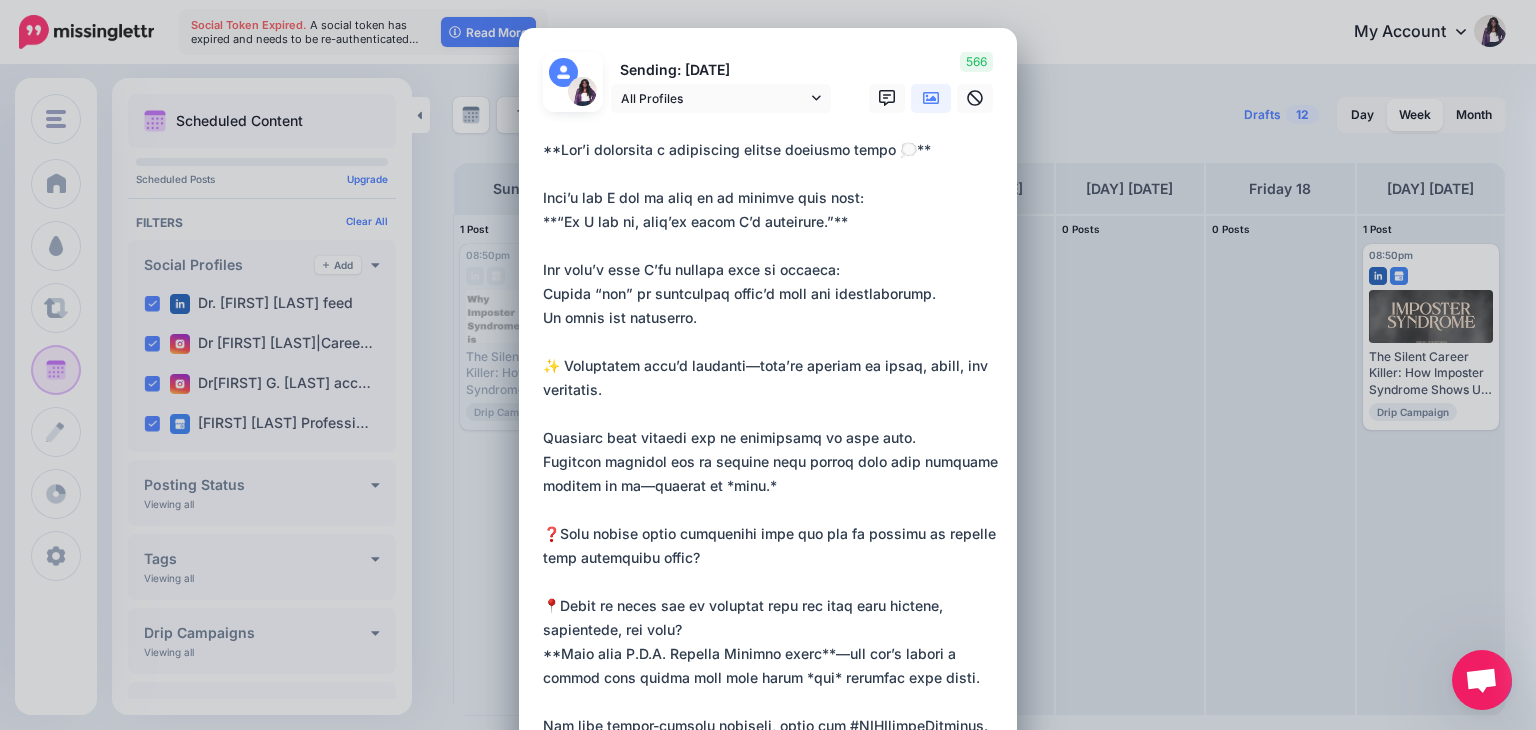 click on "**********" at bounding box center [773, 462] 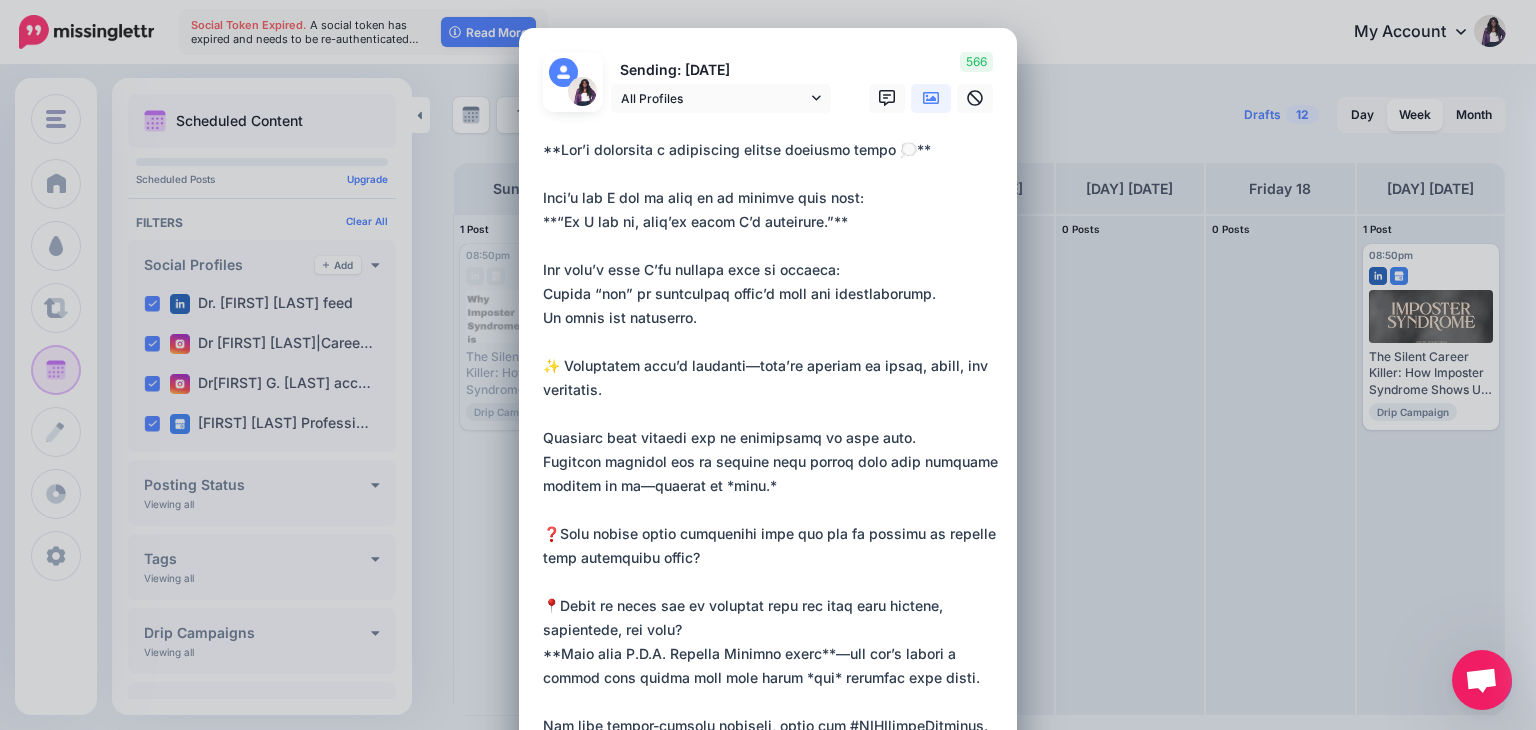 drag, startPoint x: 936, startPoint y: 145, endPoint x: 524, endPoint y: 152, distance: 412.05945 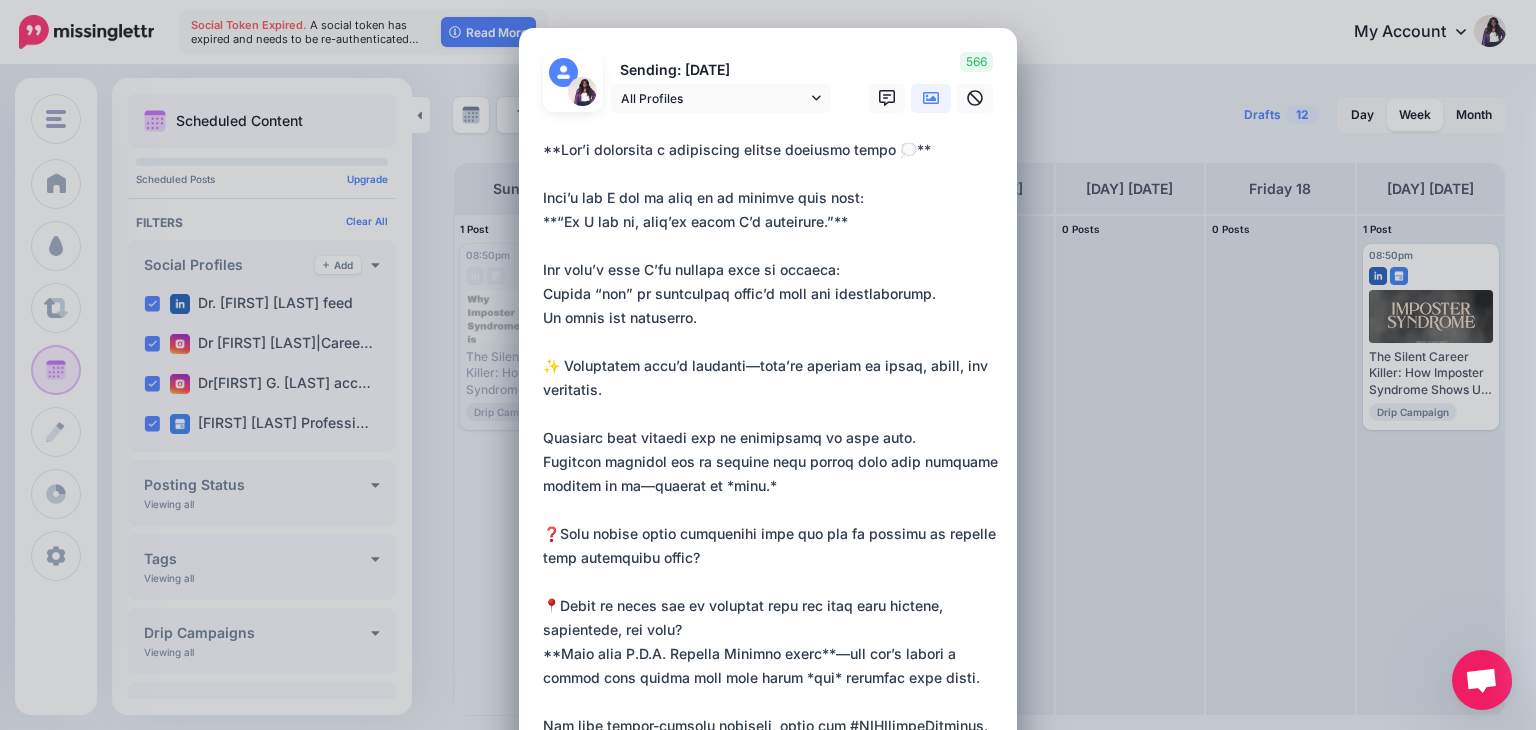 click on "Loading
Sending: [DATE]
All
Profiles" at bounding box center [768, 744] 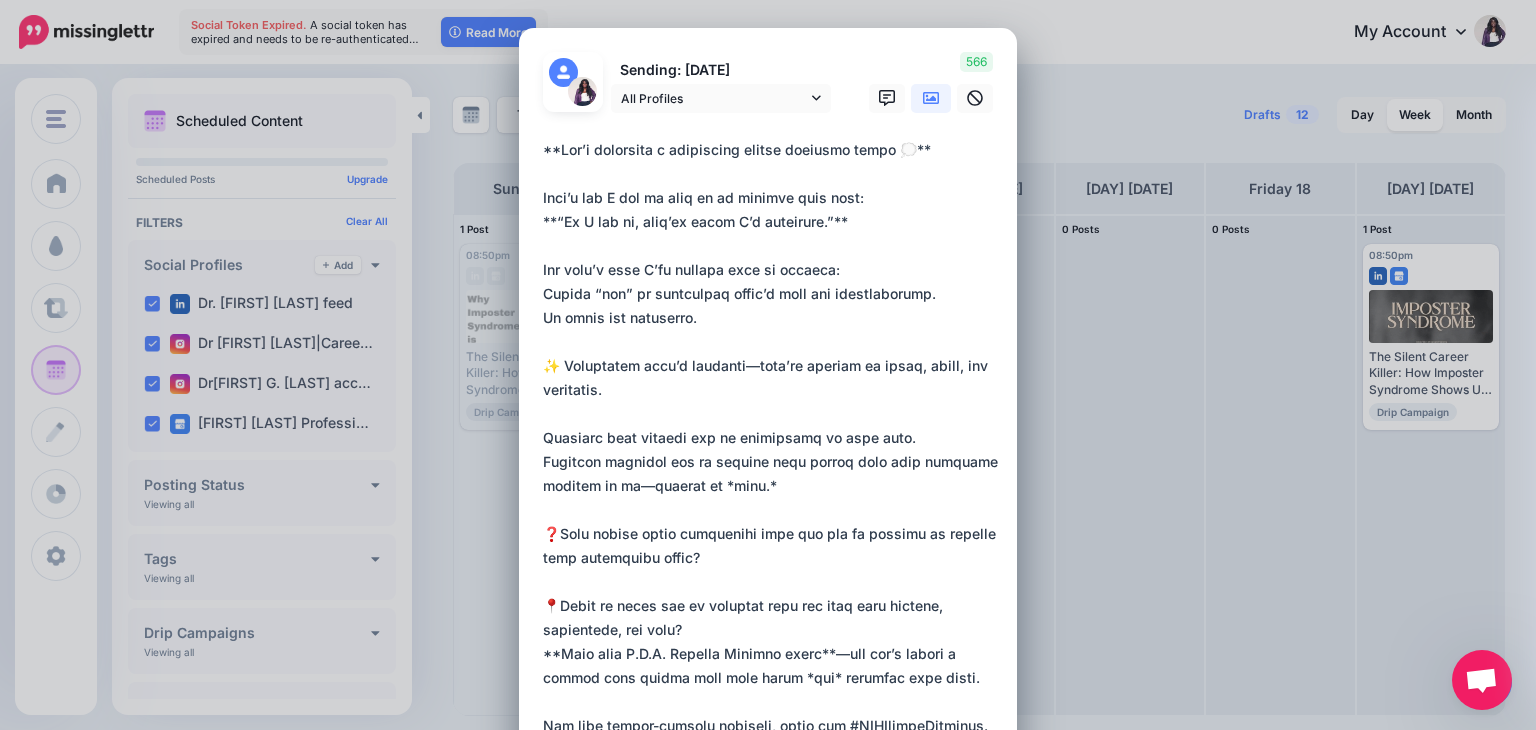 paste on "**********" 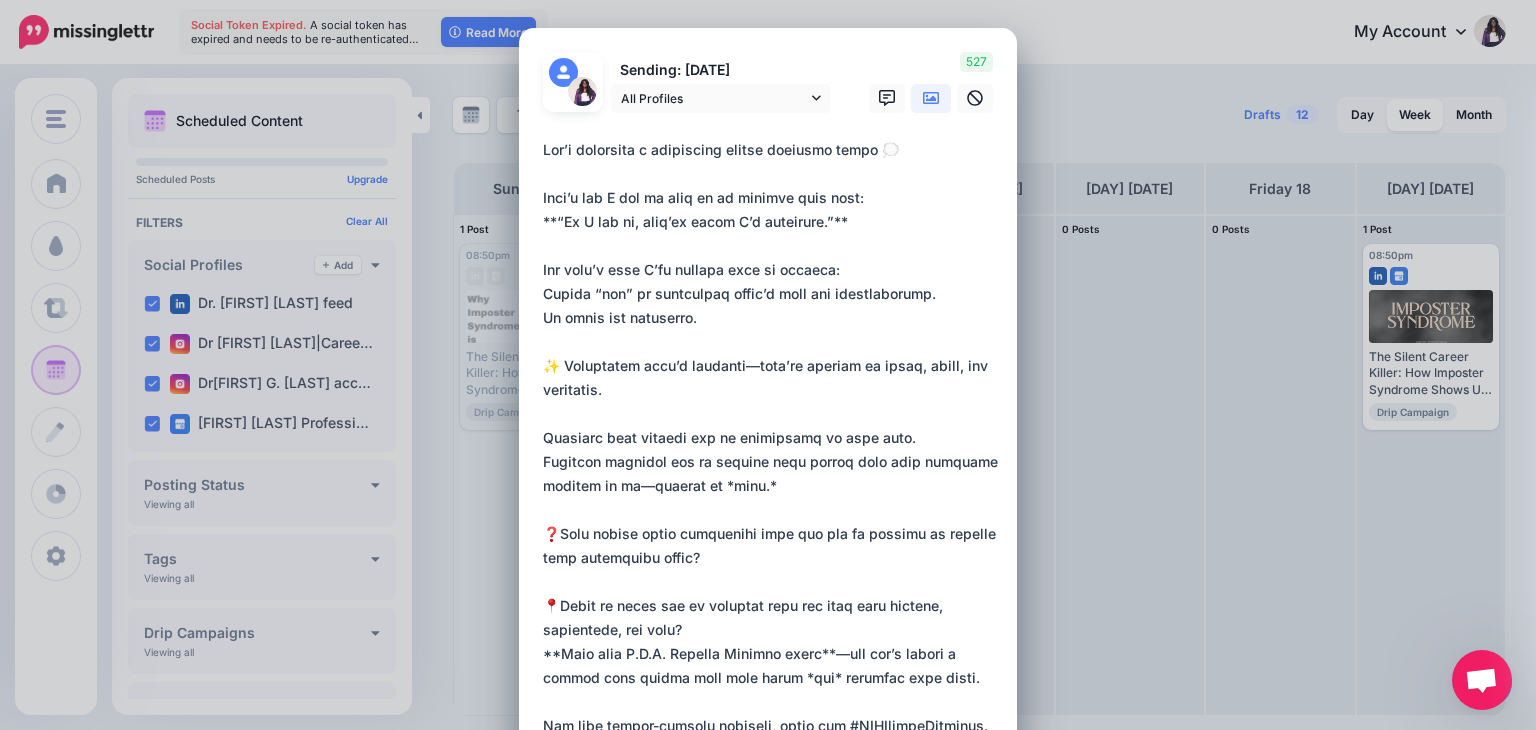 drag, startPoint x: 811, startPoint y: 221, endPoint x: 525, endPoint y: 214, distance: 286.08566 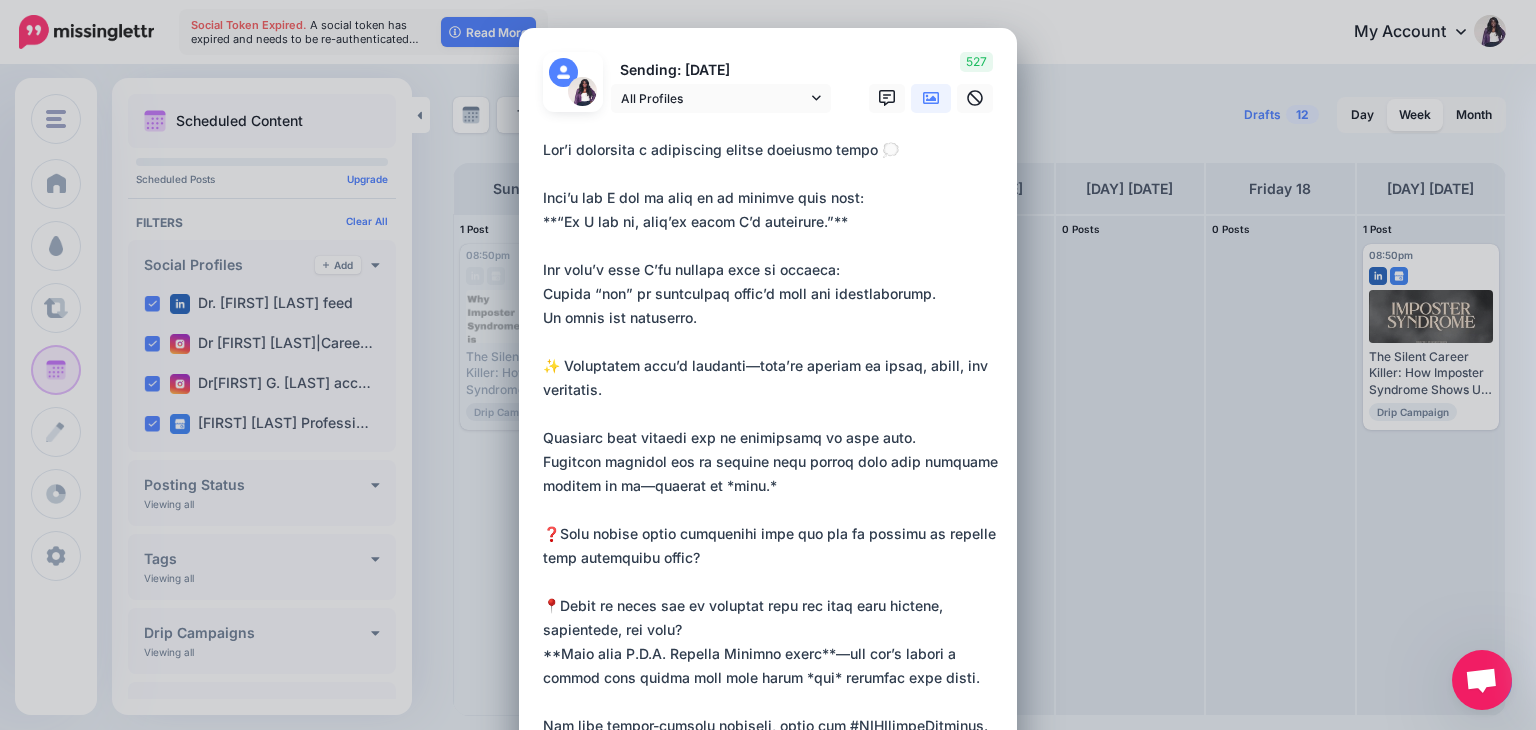 click on "Loading
Sending: [DATE]
All
Profiles" at bounding box center (768, 744) 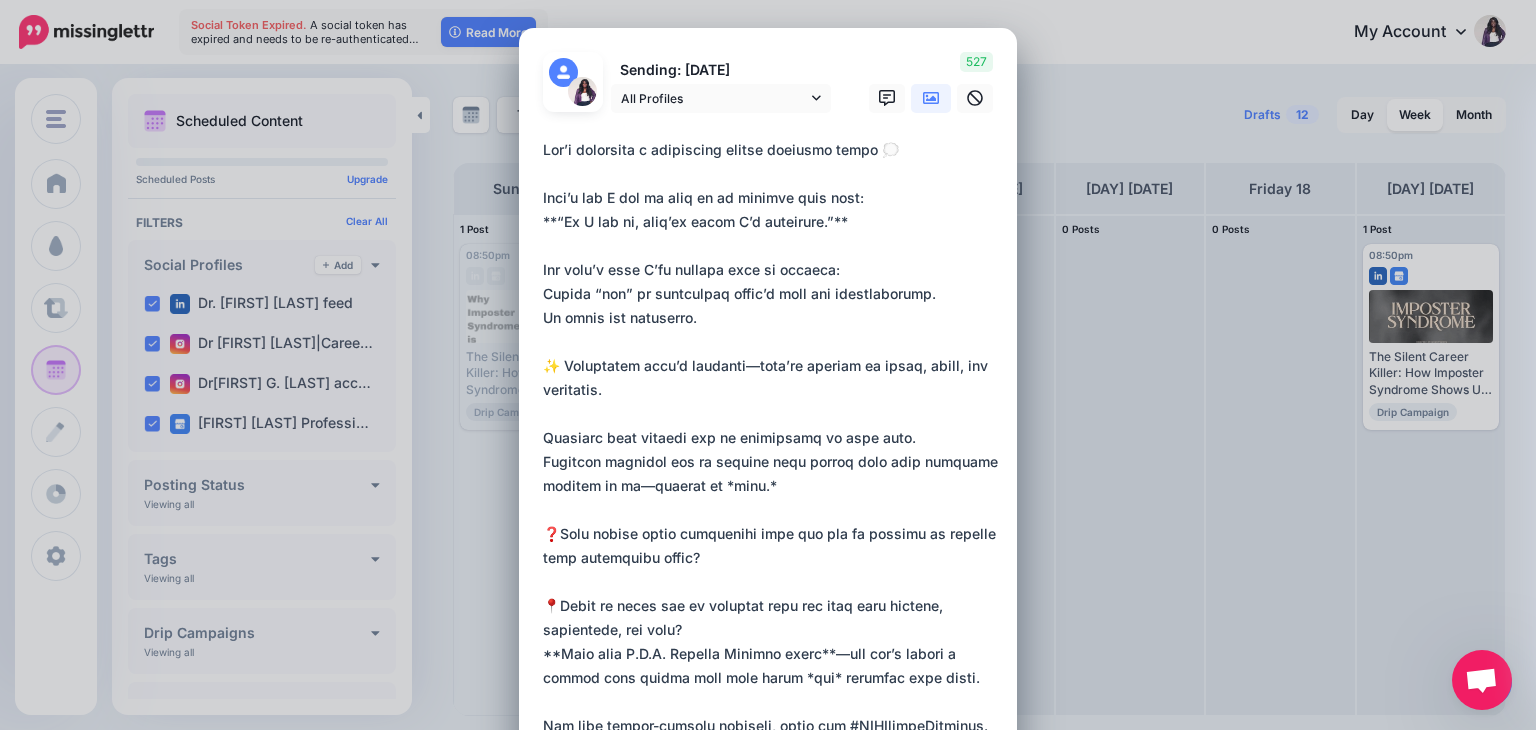 paste on "**********" 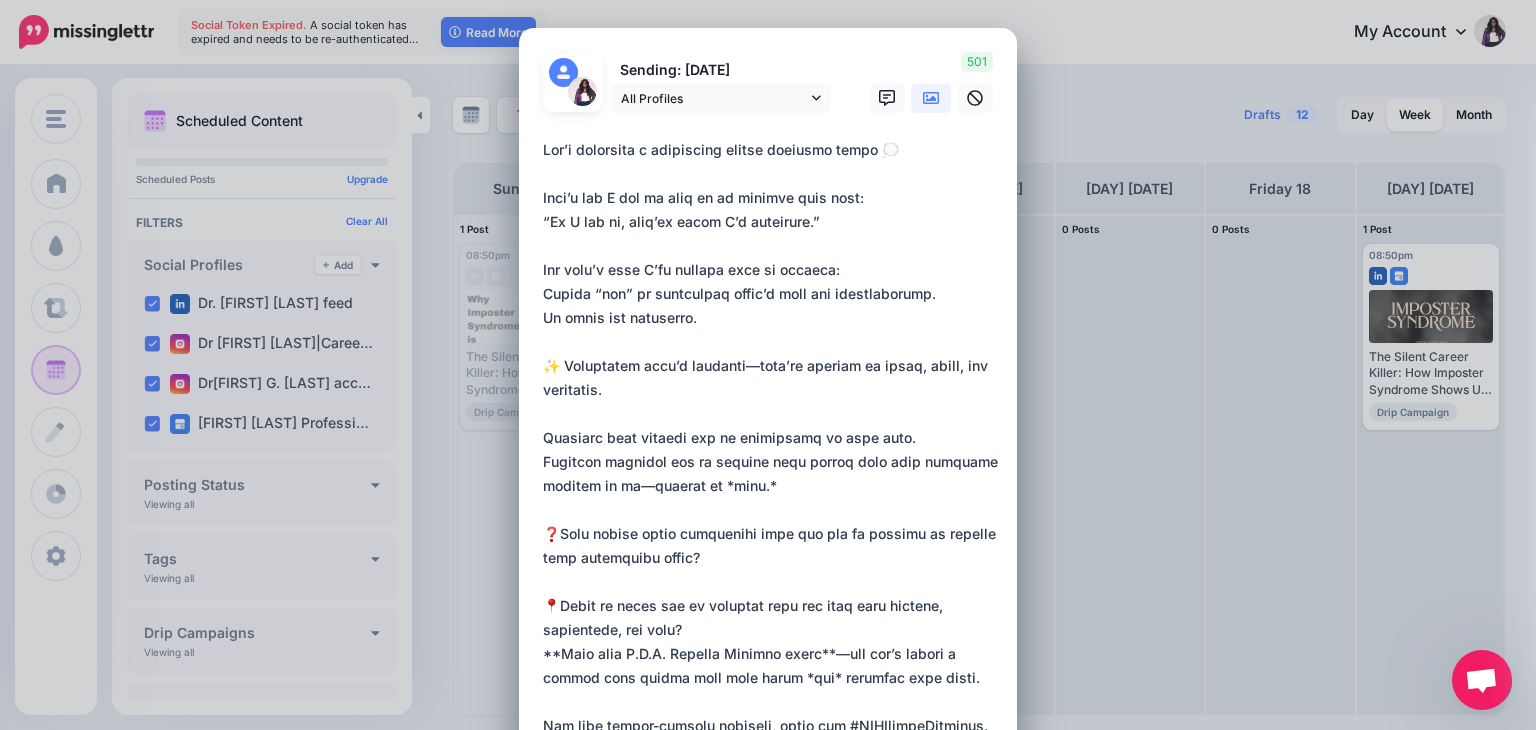 click on "**********" at bounding box center (773, 462) 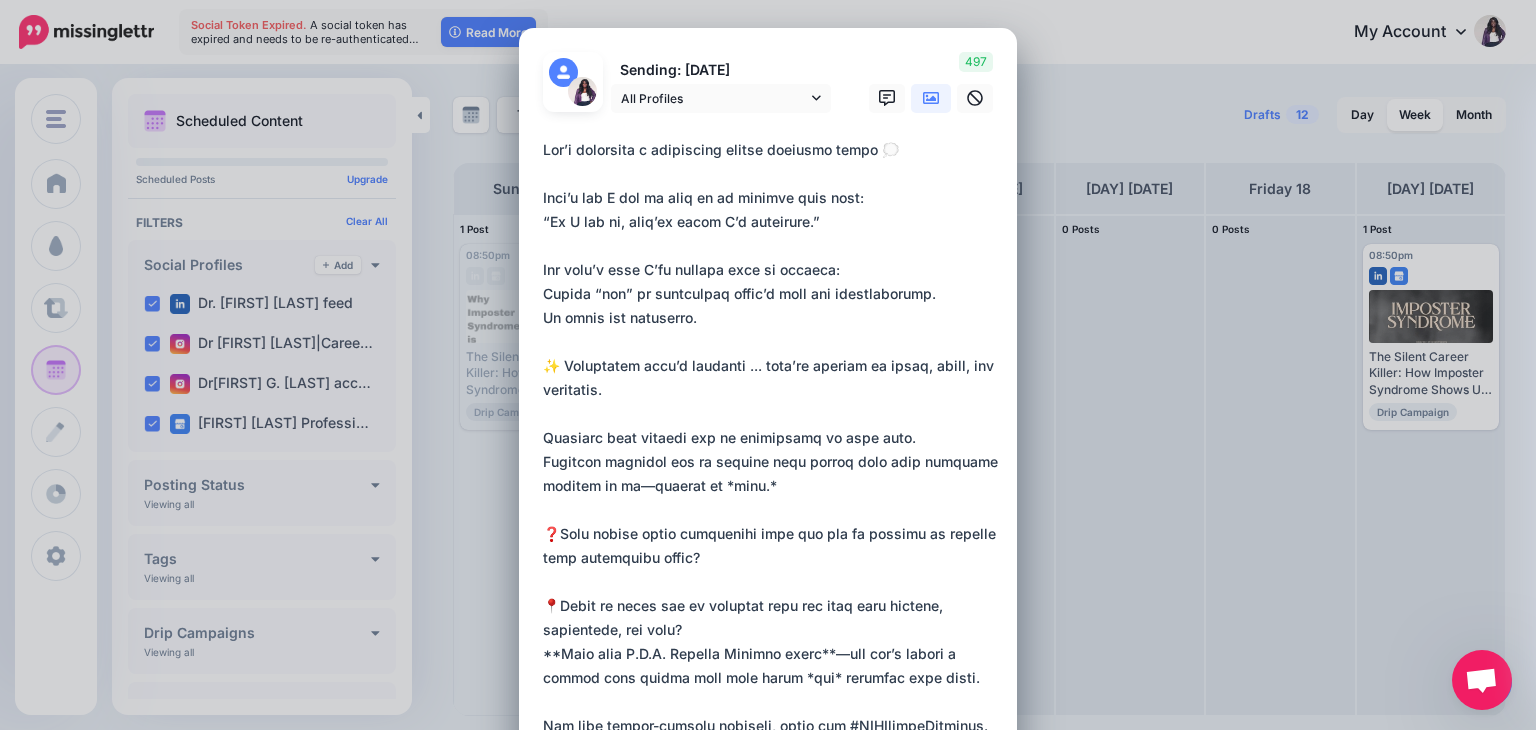 drag, startPoint x: 876, startPoint y: 365, endPoint x: 924, endPoint y: 383, distance: 51.264023 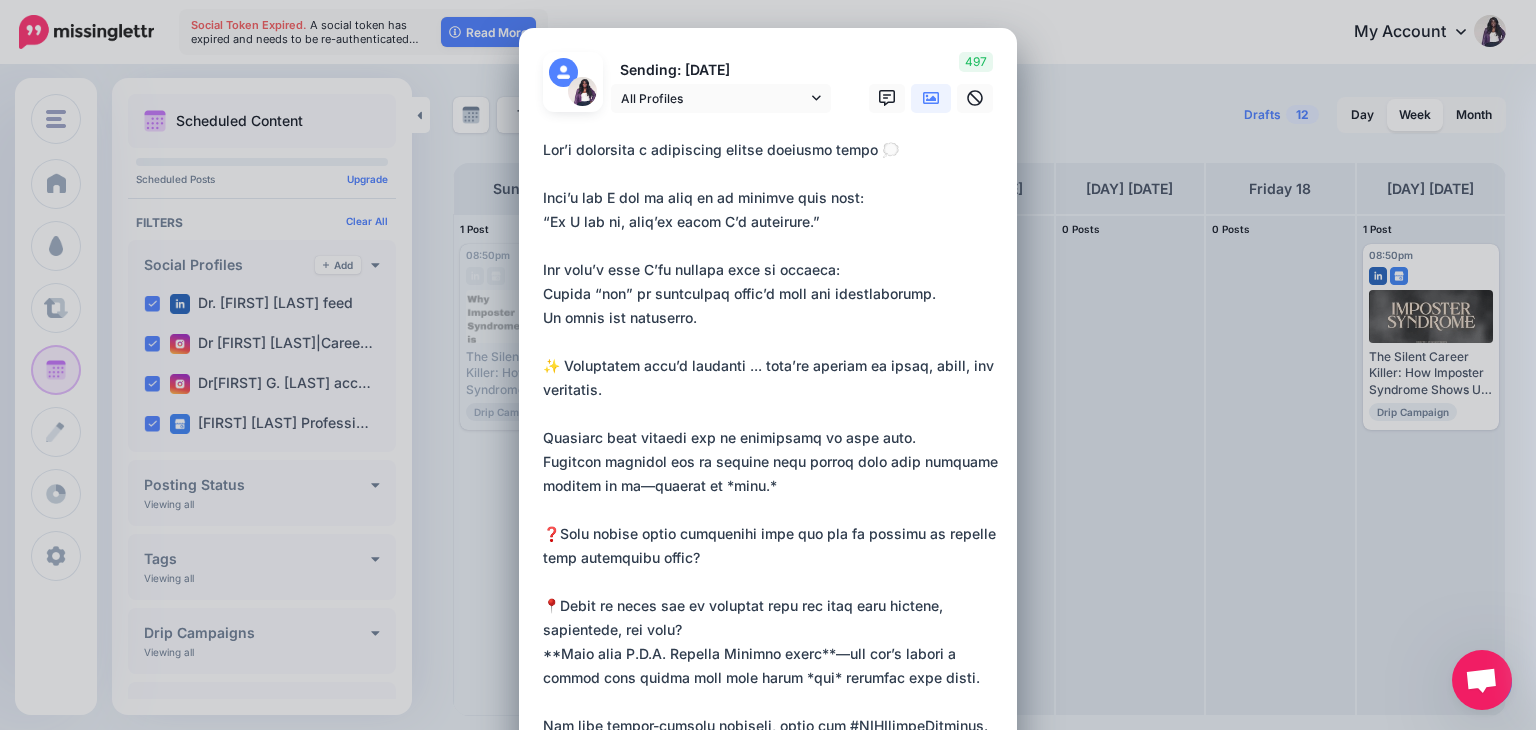 click on "**********" at bounding box center (773, 462) 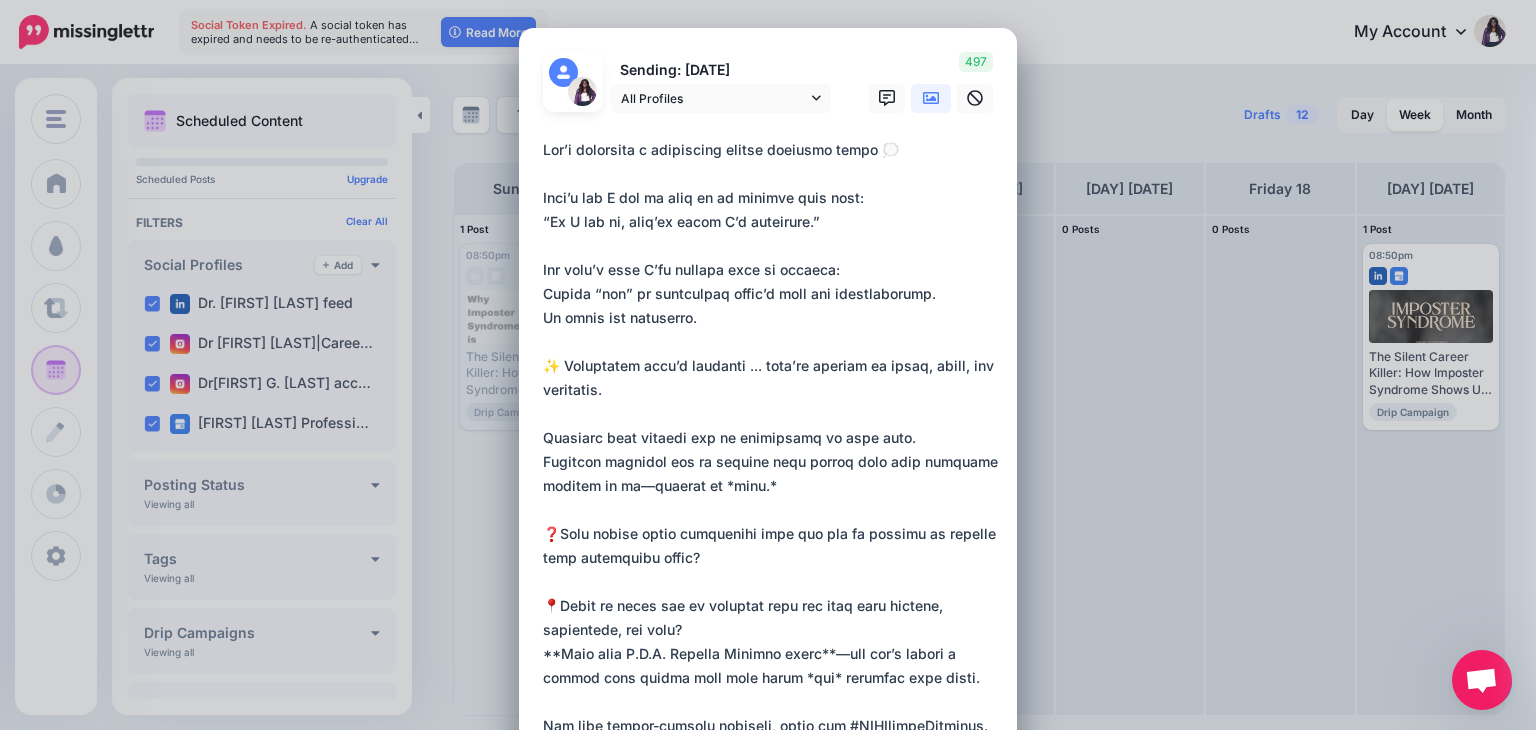 paste on "**********" 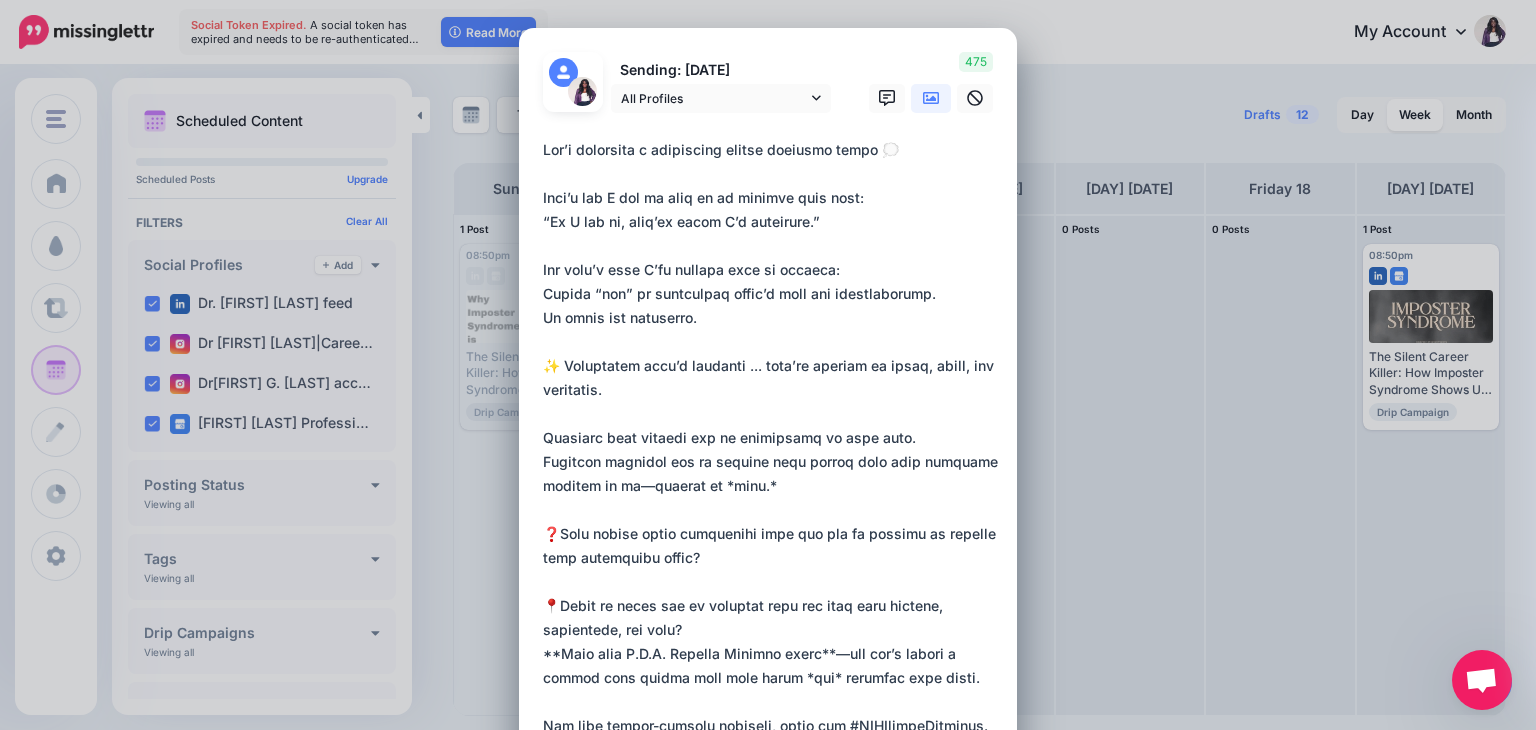 click on "**********" at bounding box center [773, 462] 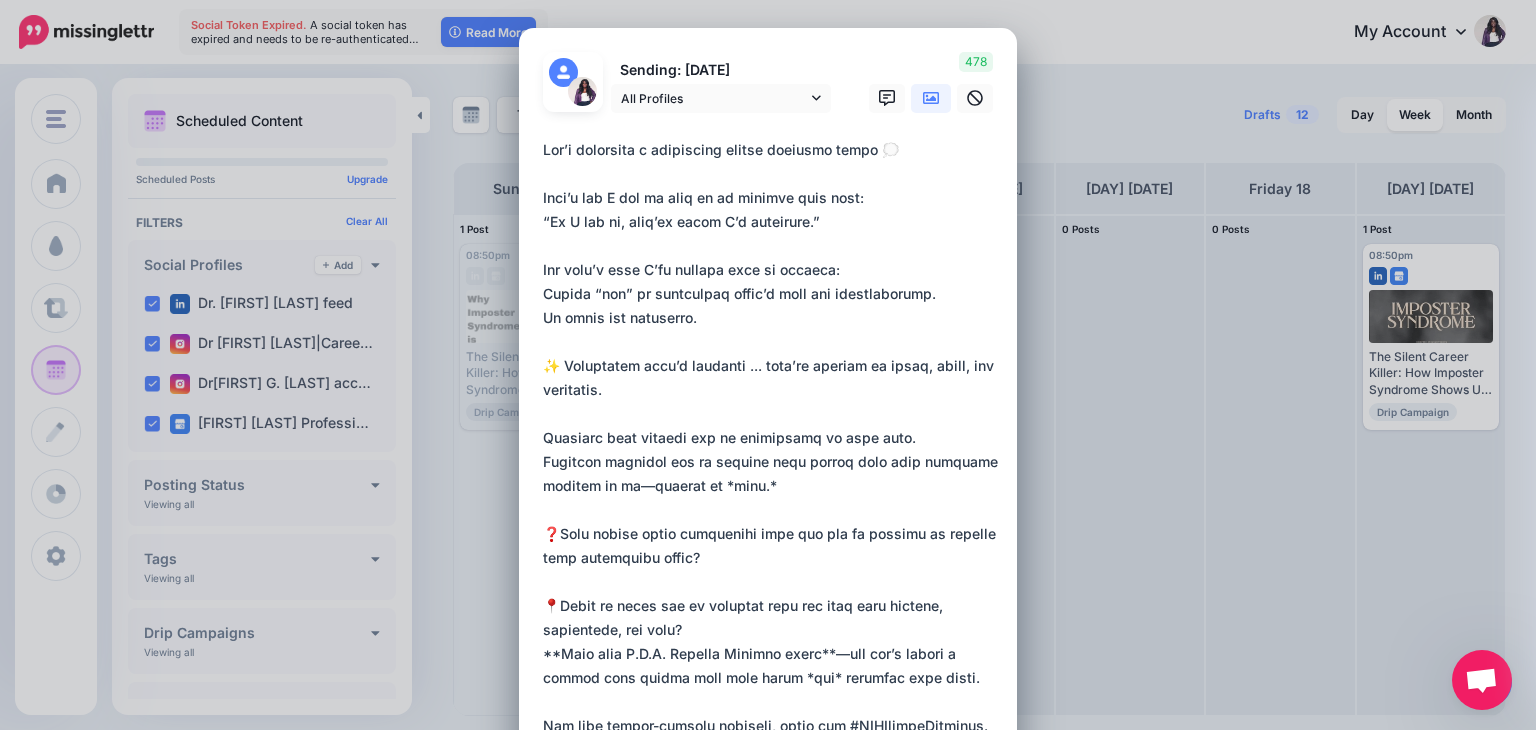 click on "**********" at bounding box center [773, 462] 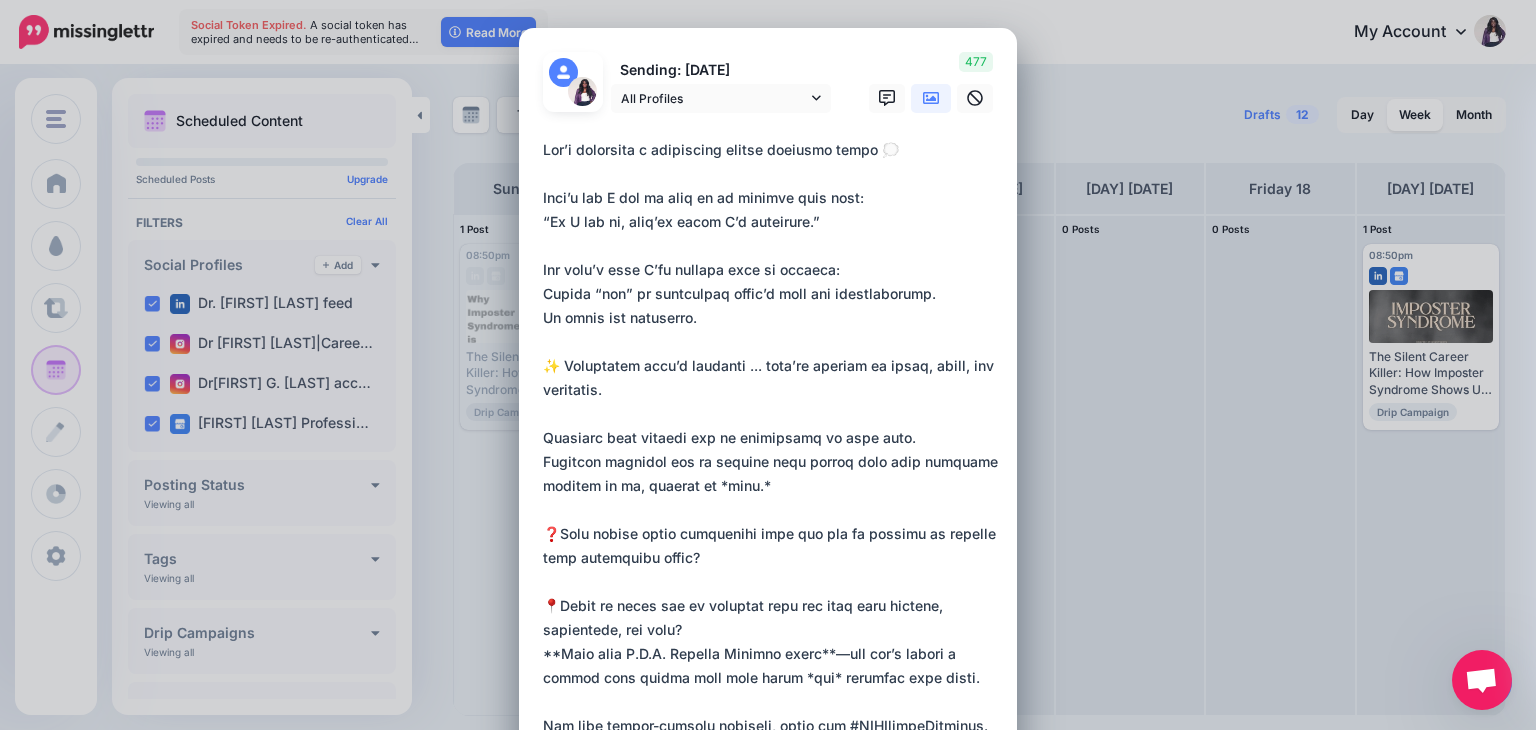 drag, startPoint x: 759, startPoint y: 484, endPoint x: 709, endPoint y: 481, distance: 50.08992 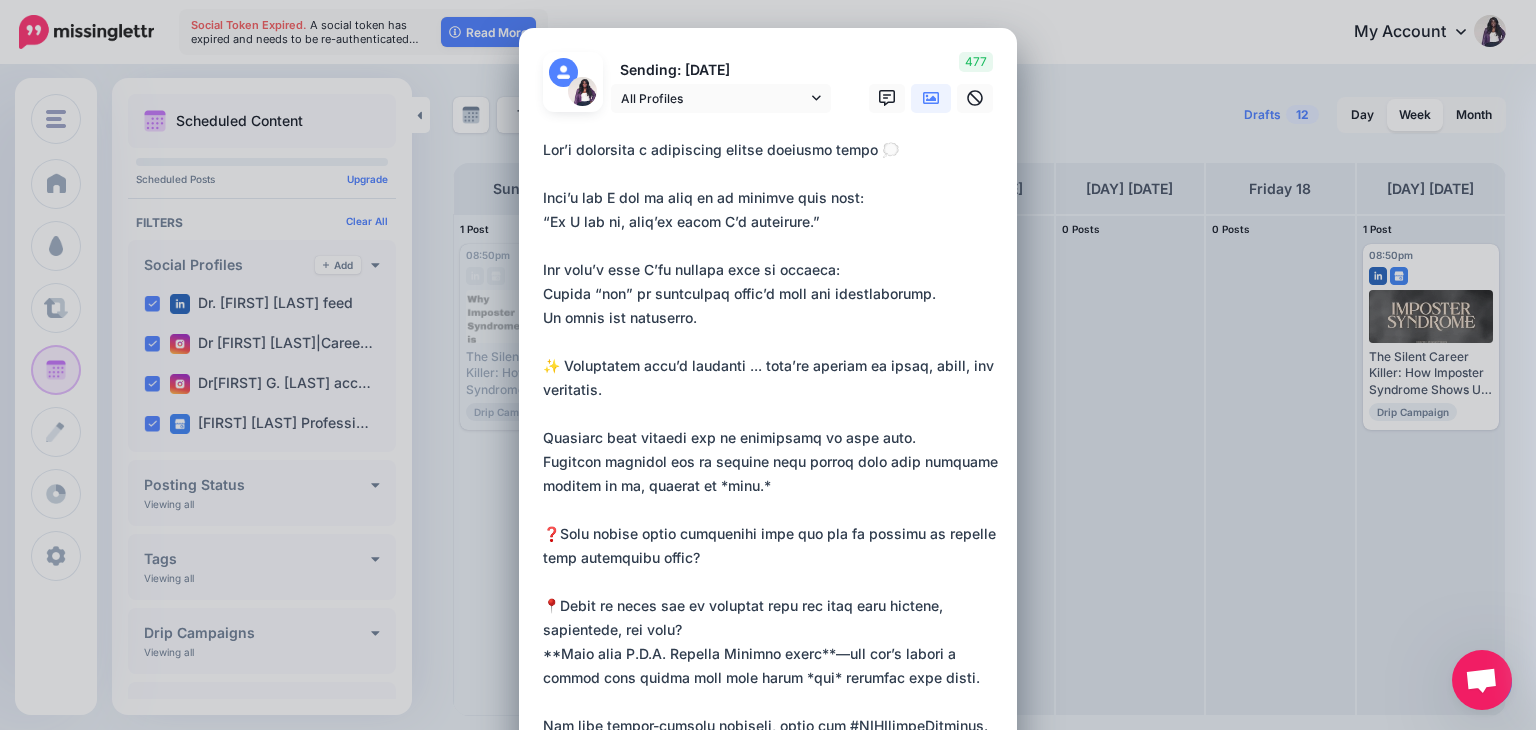 click on "**********" at bounding box center (773, 462) 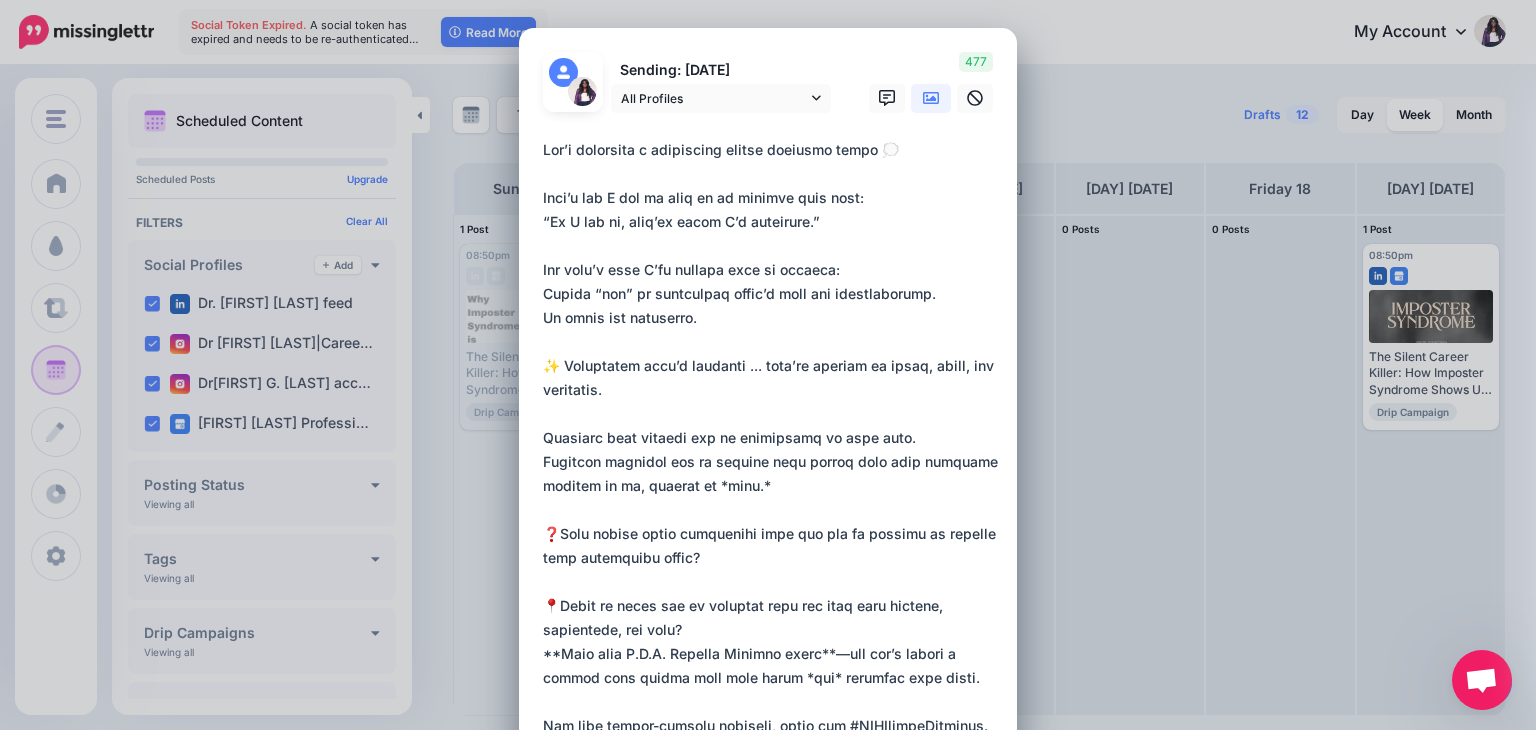 paste on "**" 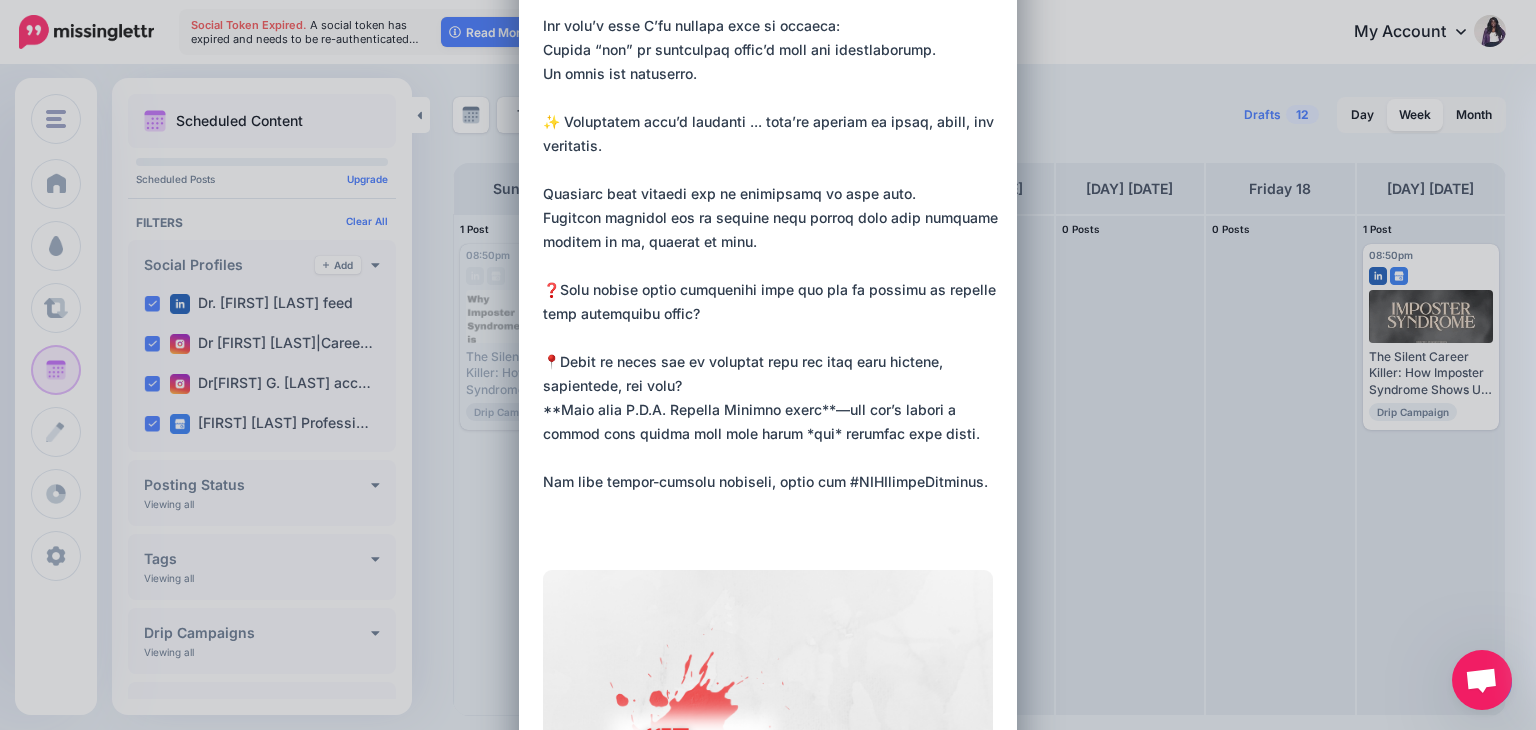 scroll, scrollTop: 248, scrollLeft: 0, axis: vertical 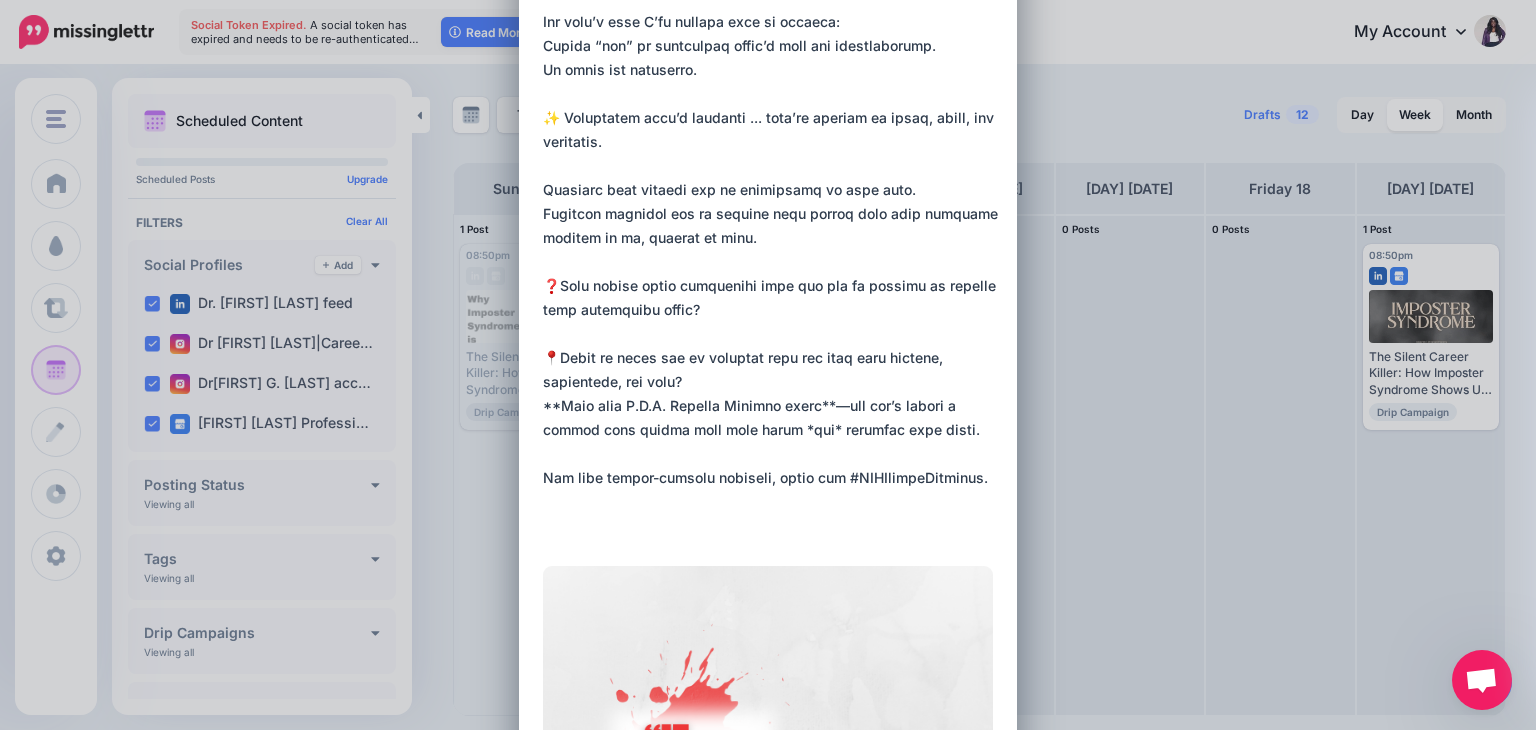 drag, startPoint x: 832, startPoint y: 401, endPoint x: 535, endPoint y: 396, distance: 297.04208 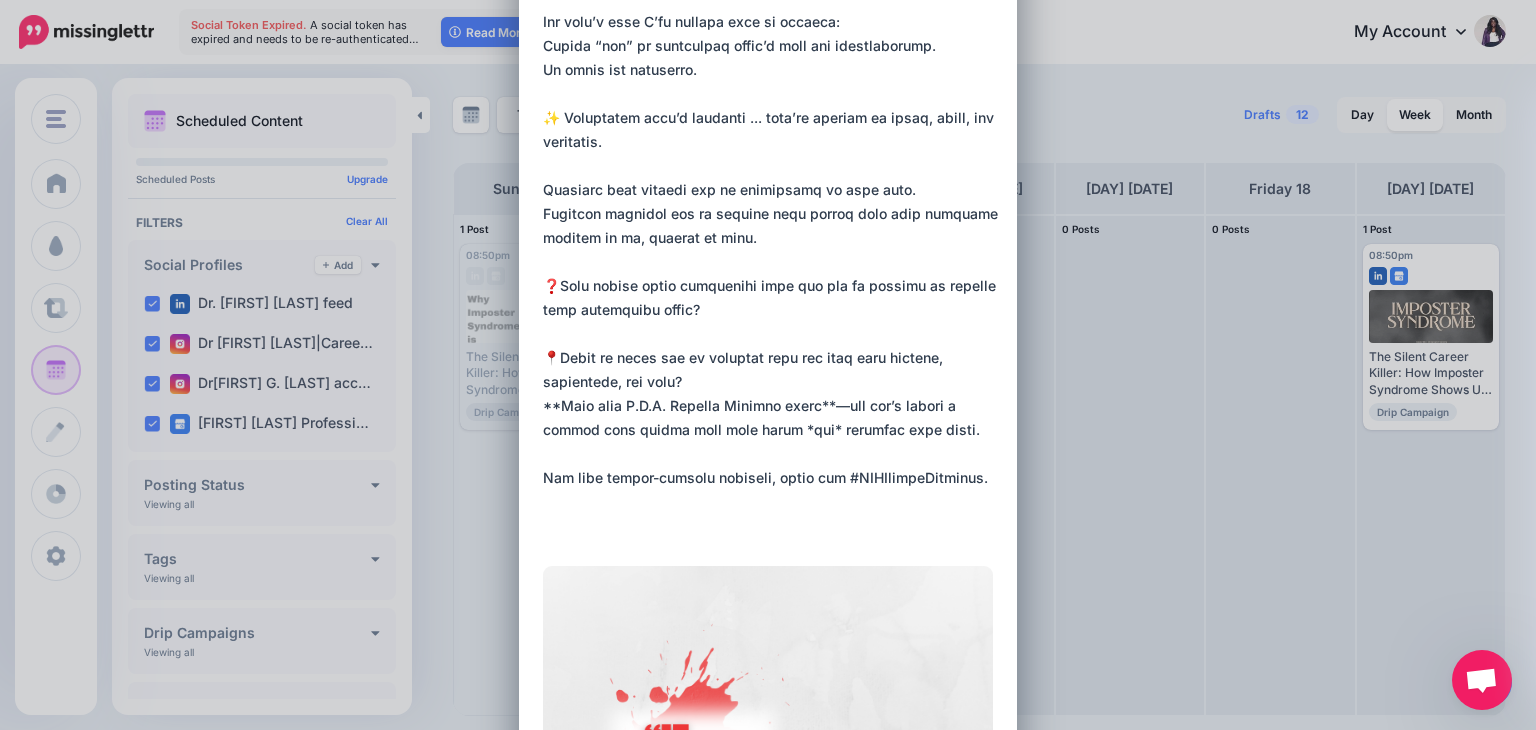 click on "**********" at bounding box center [773, 214] 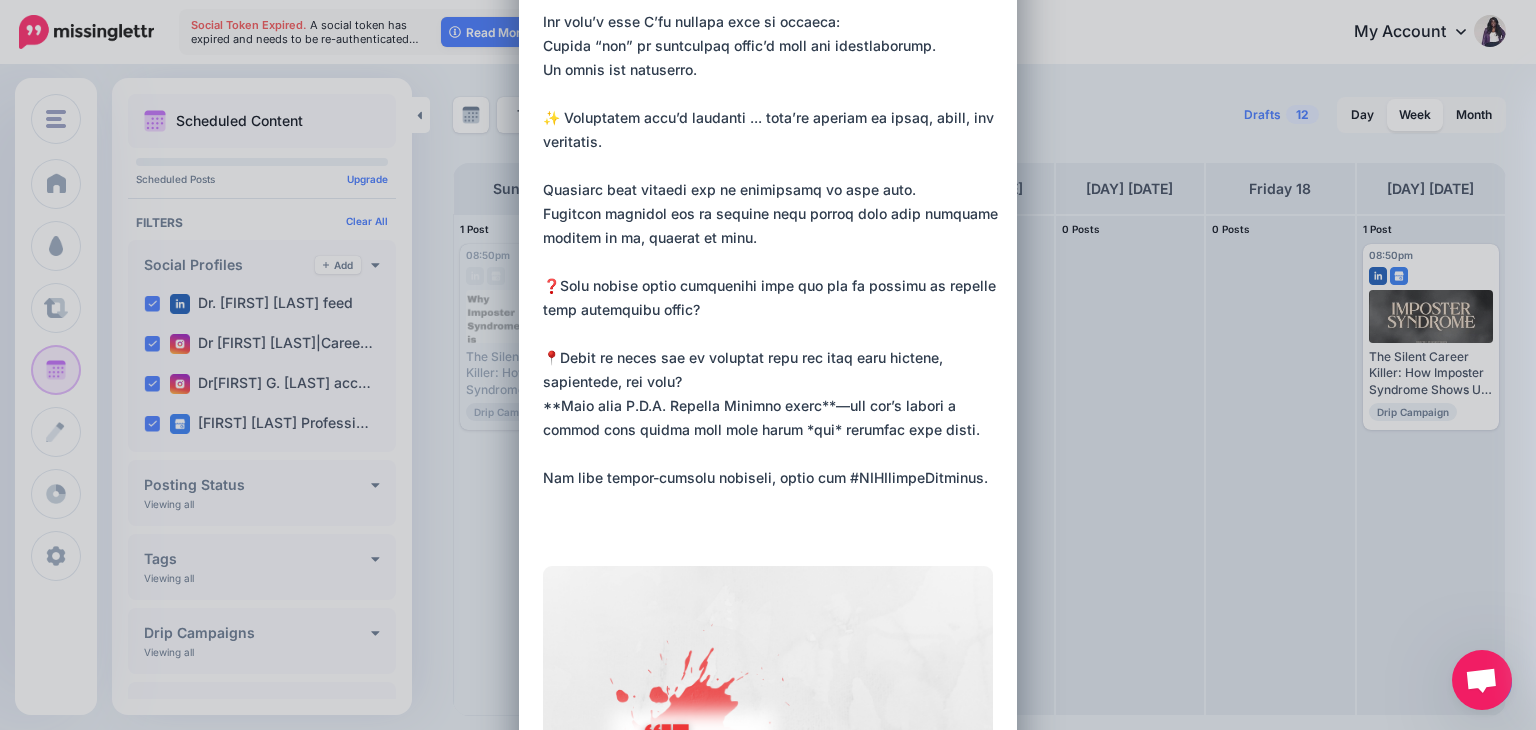 paste on "**********" 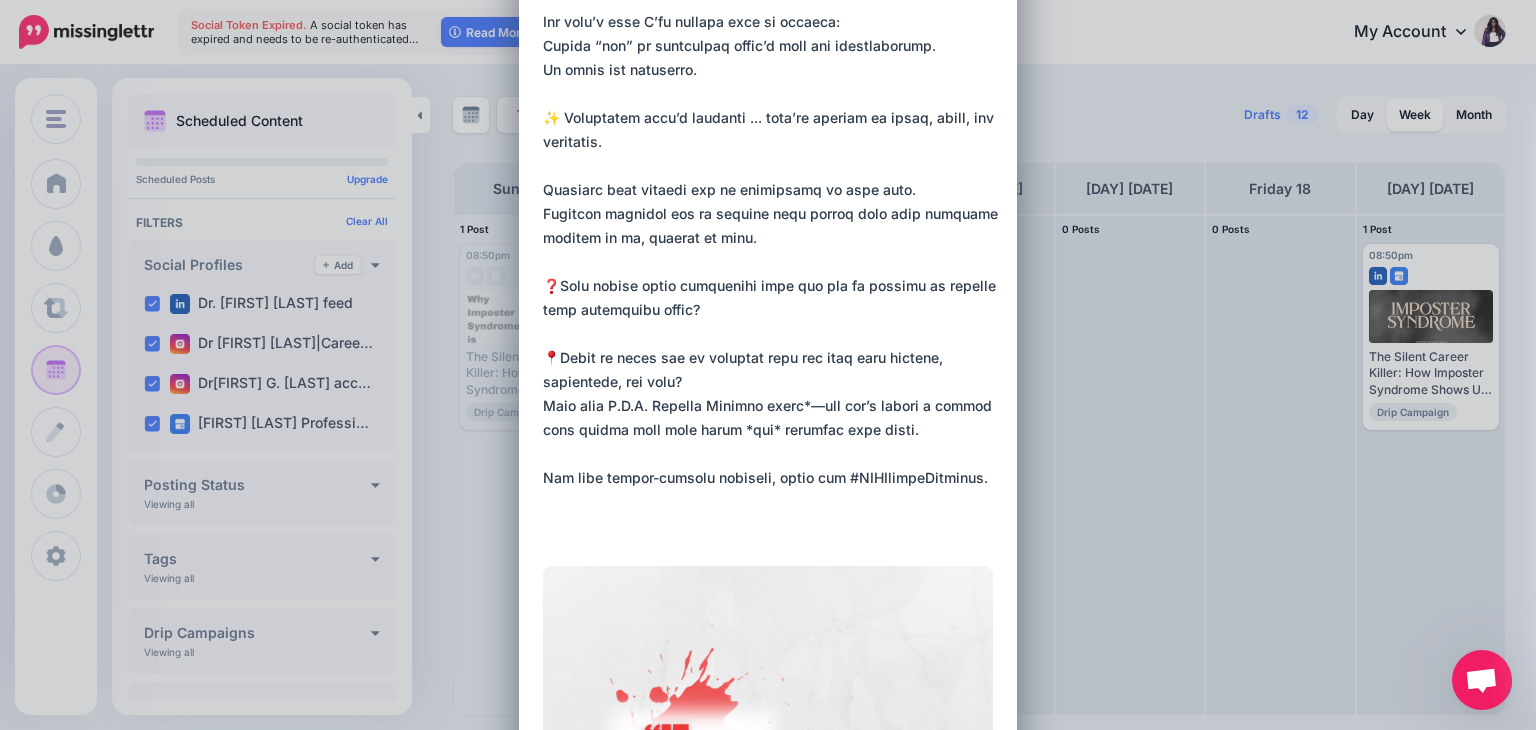 click at bounding box center [773, 214] 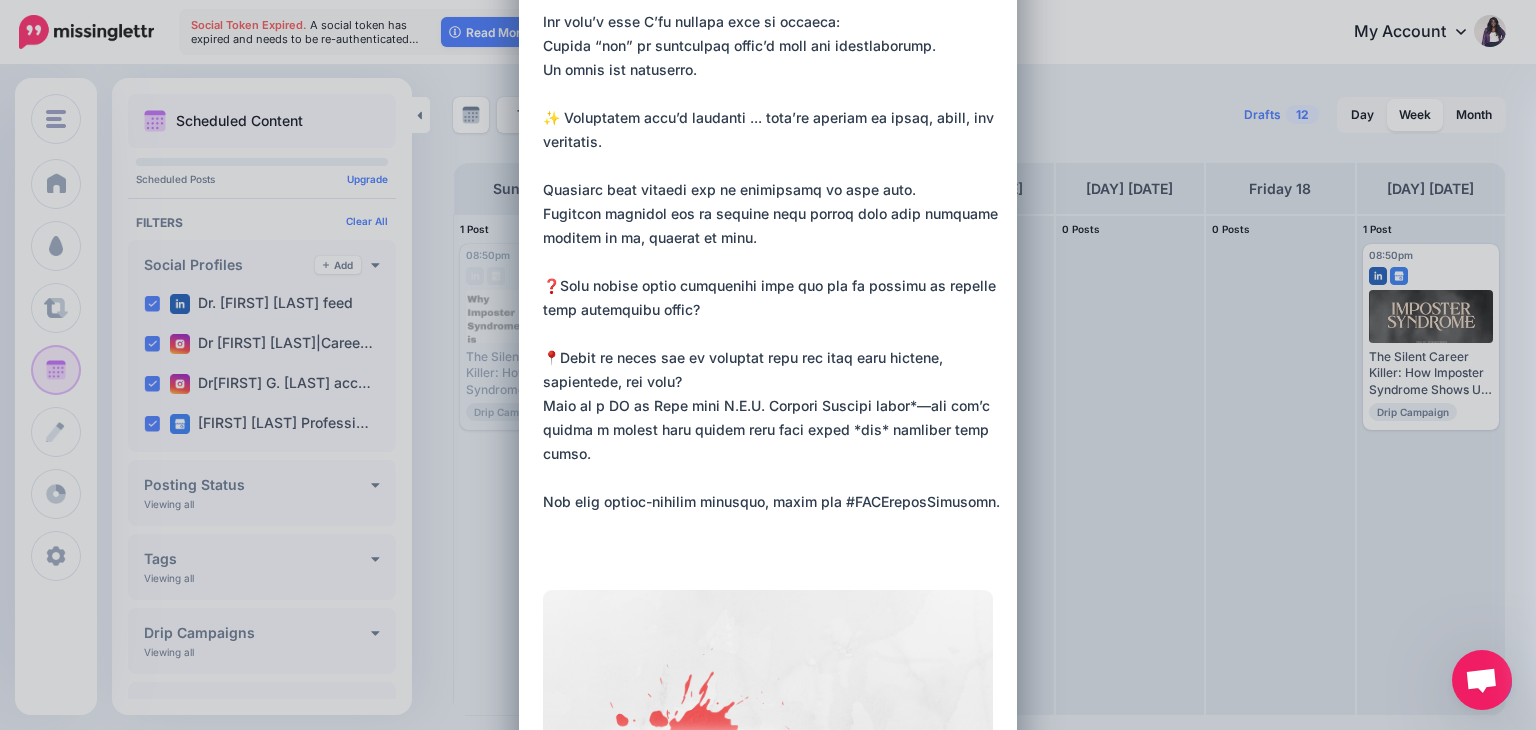click at bounding box center (773, 226) 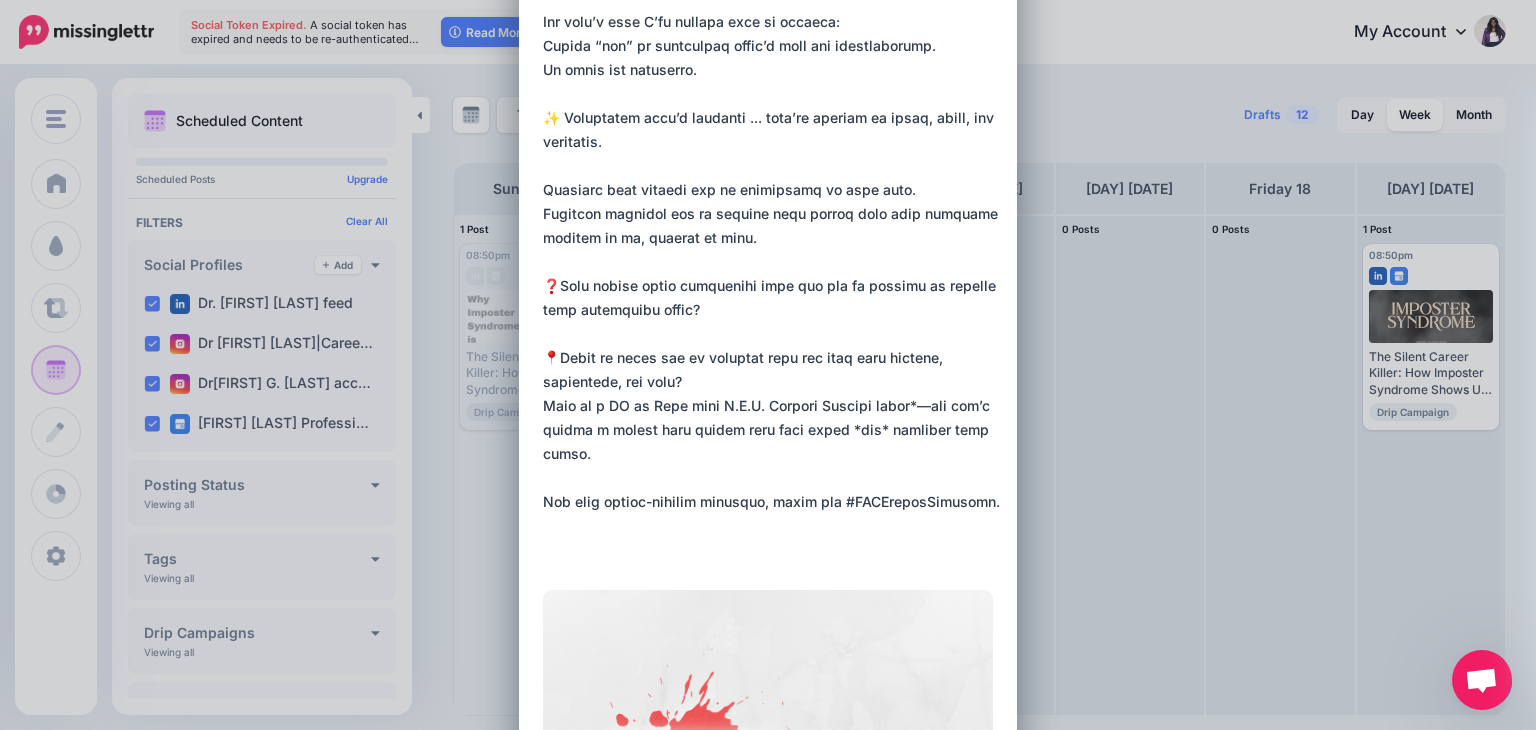 click at bounding box center [773, 226] 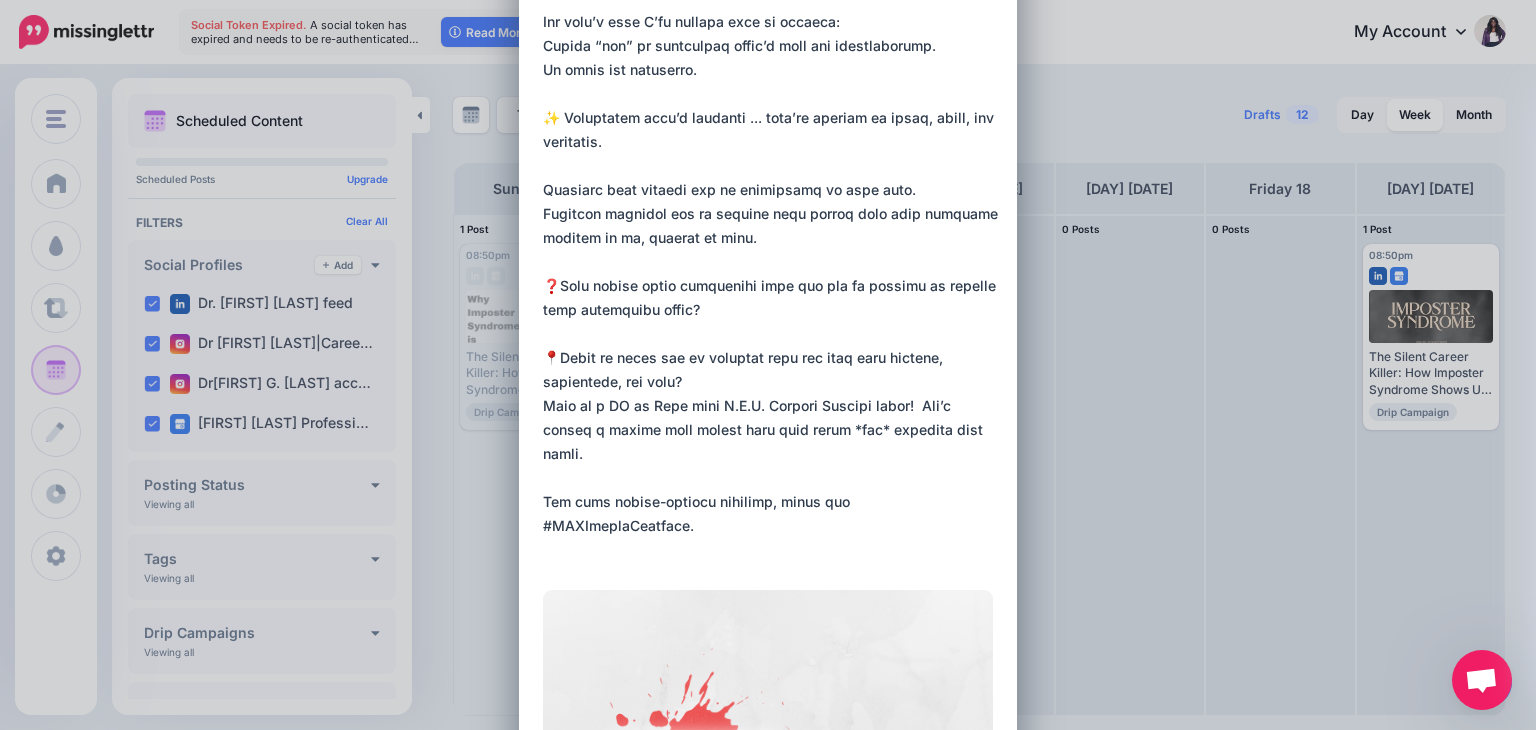 drag, startPoint x: 863, startPoint y: 429, endPoint x: 824, endPoint y: 424, distance: 39.319206 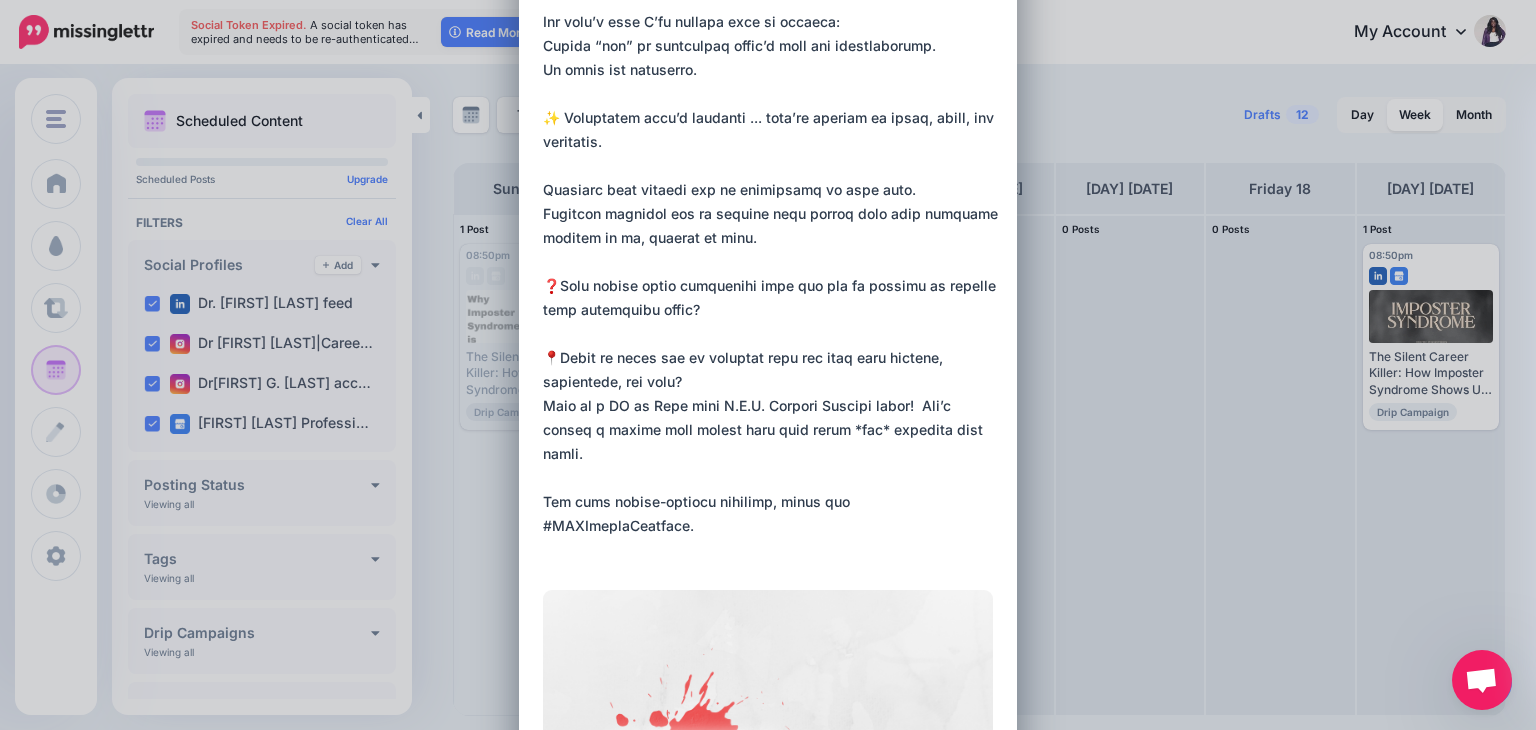 click at bounding box center (773, 226) 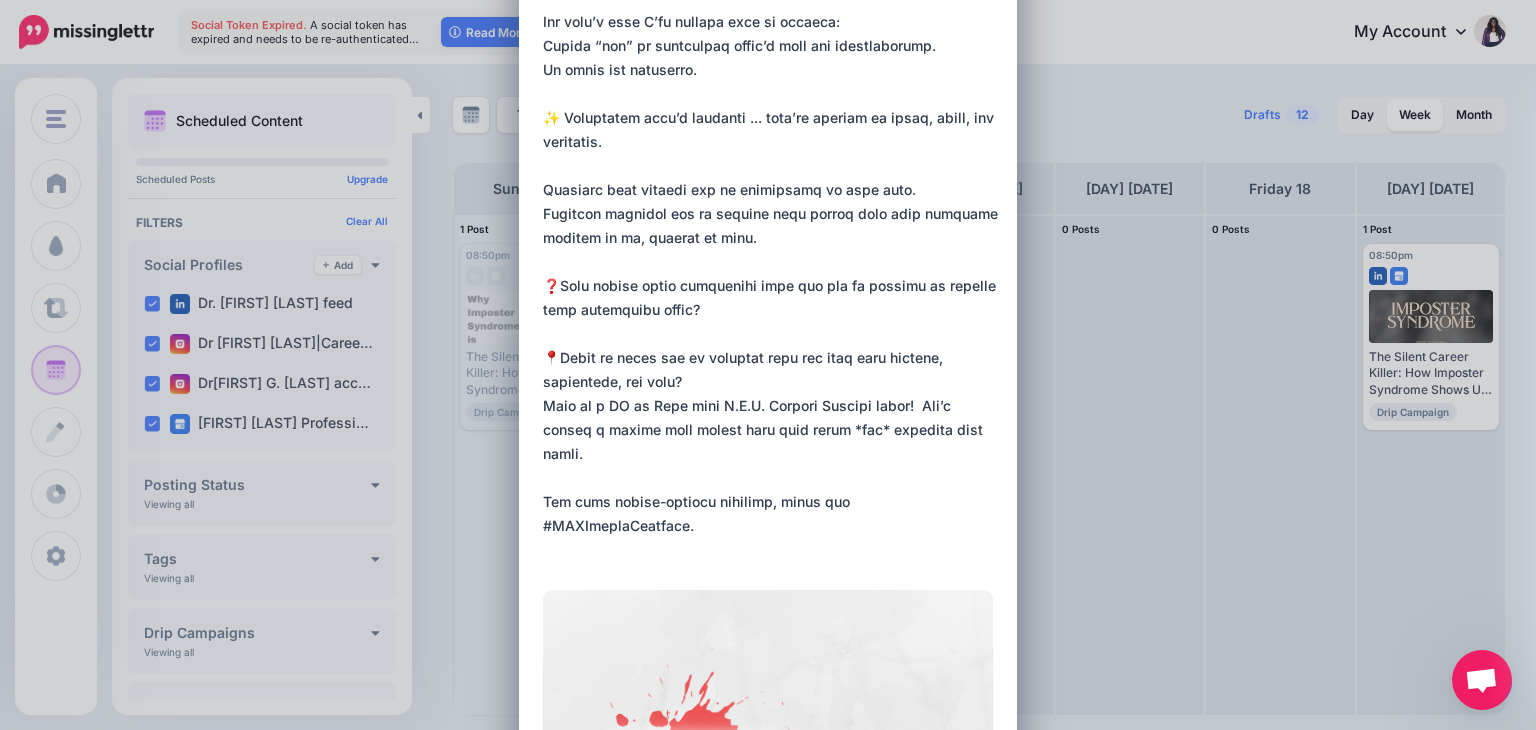 paste on "*" 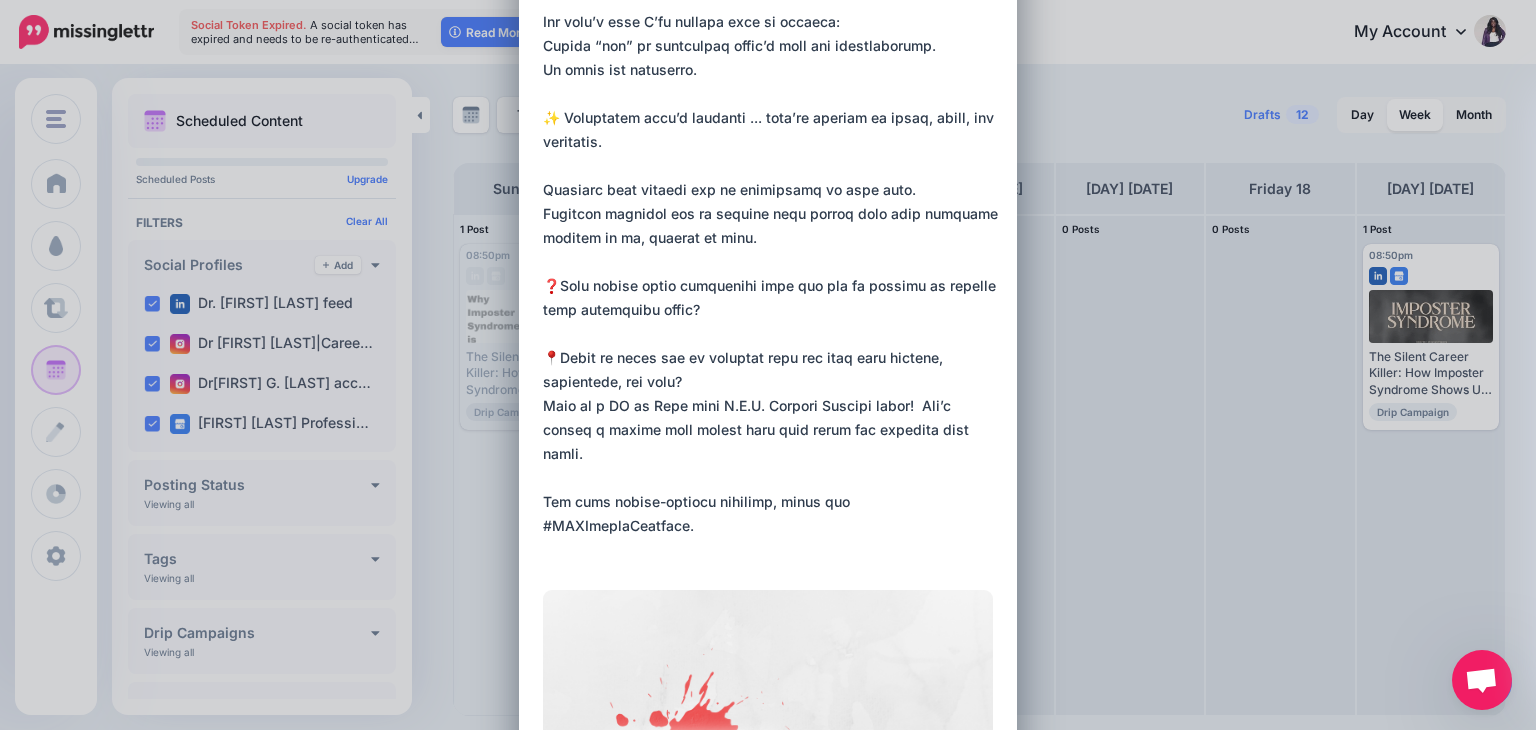 click at bounding box center (773, 226) 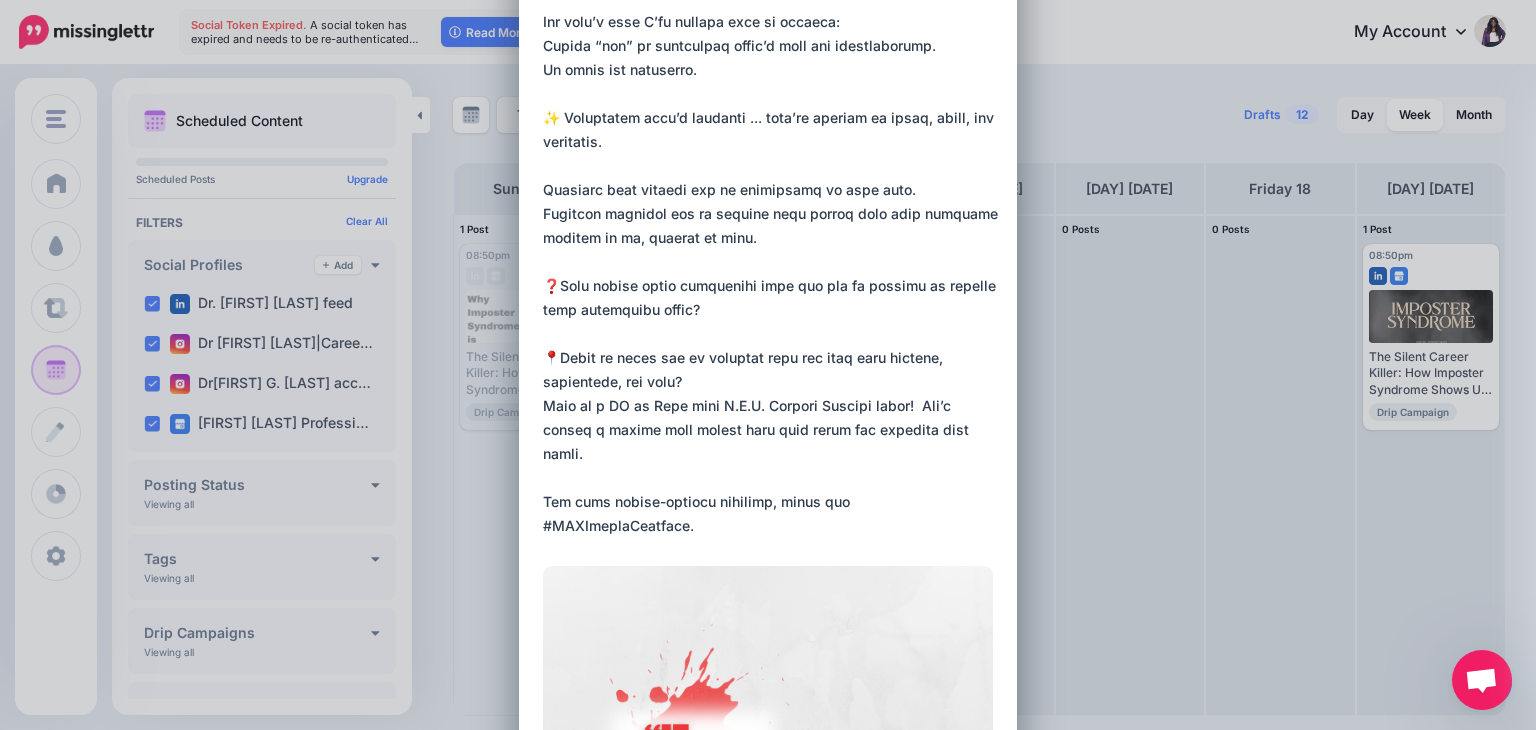 click at bounding box center [773, 214] 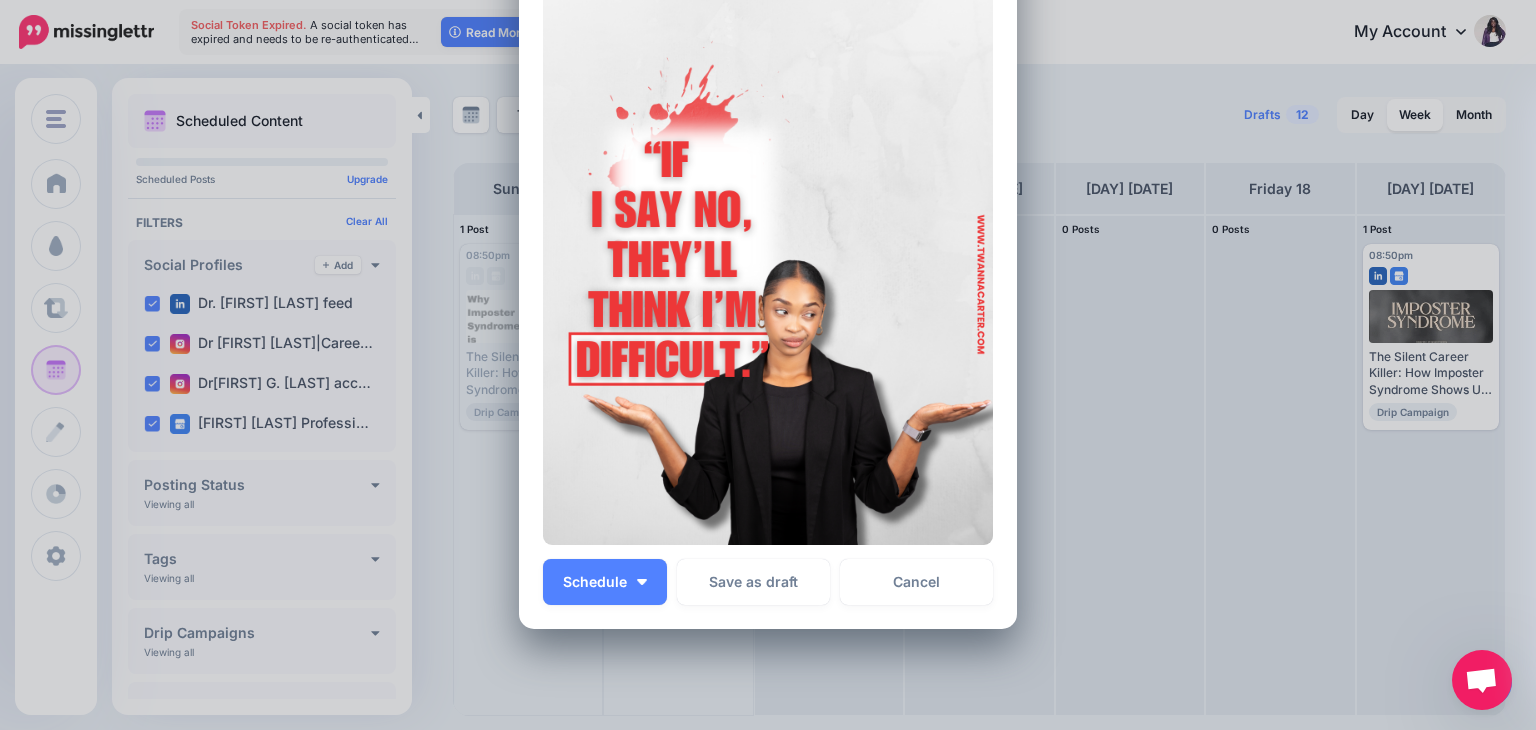 scroll, scrollTop: 825, scrollLeft: 0, axis: vertical 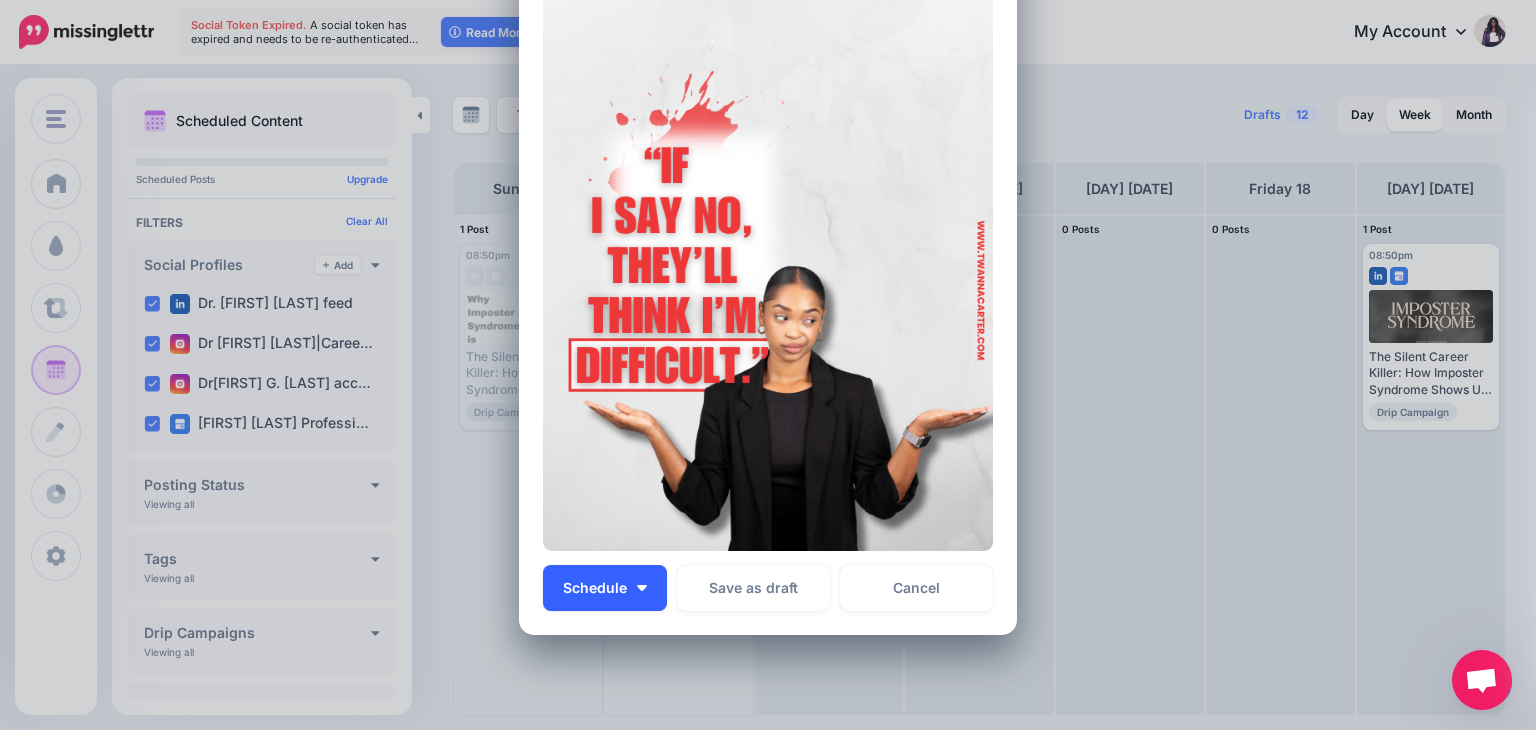 type on "**********" 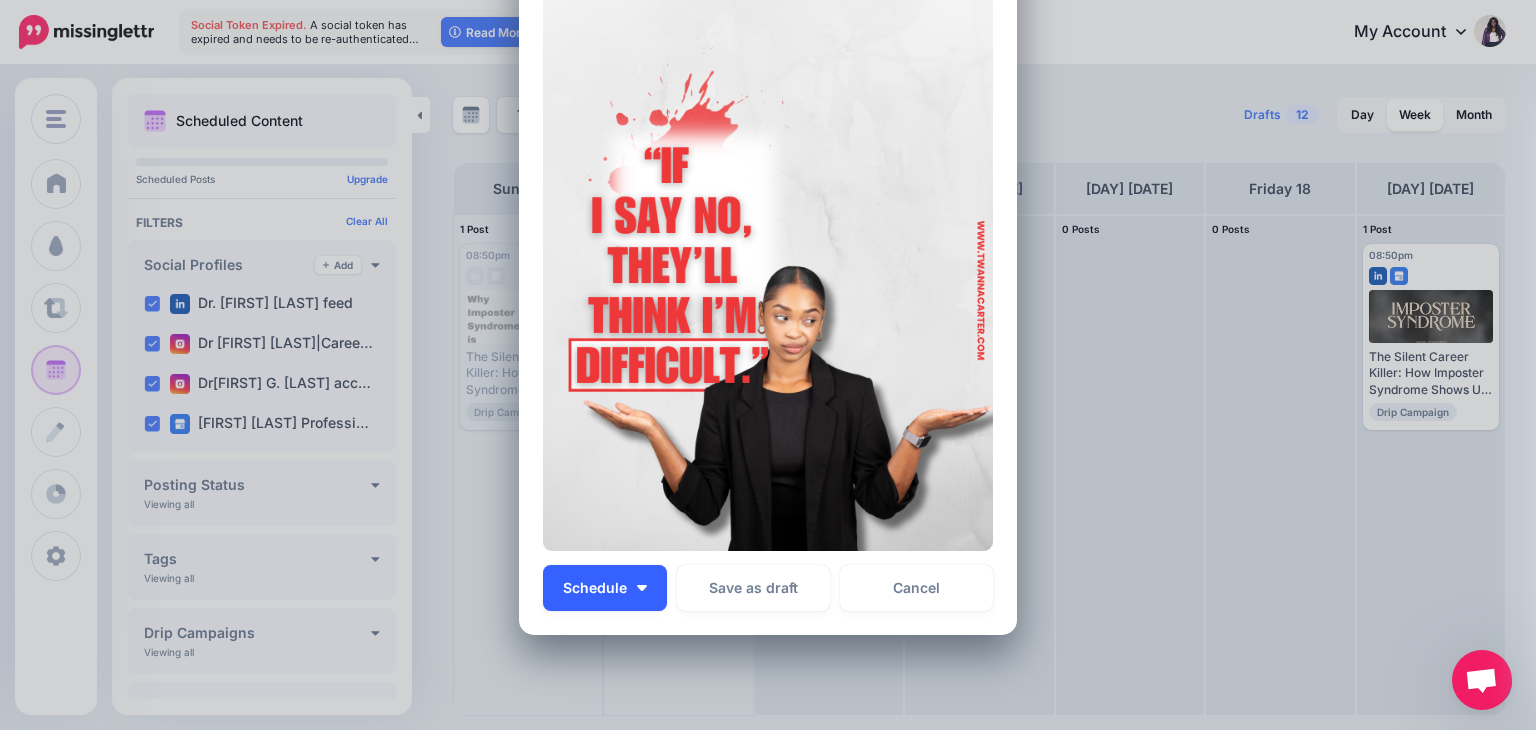 click on "Schedule" at bounding box center (605, 588) 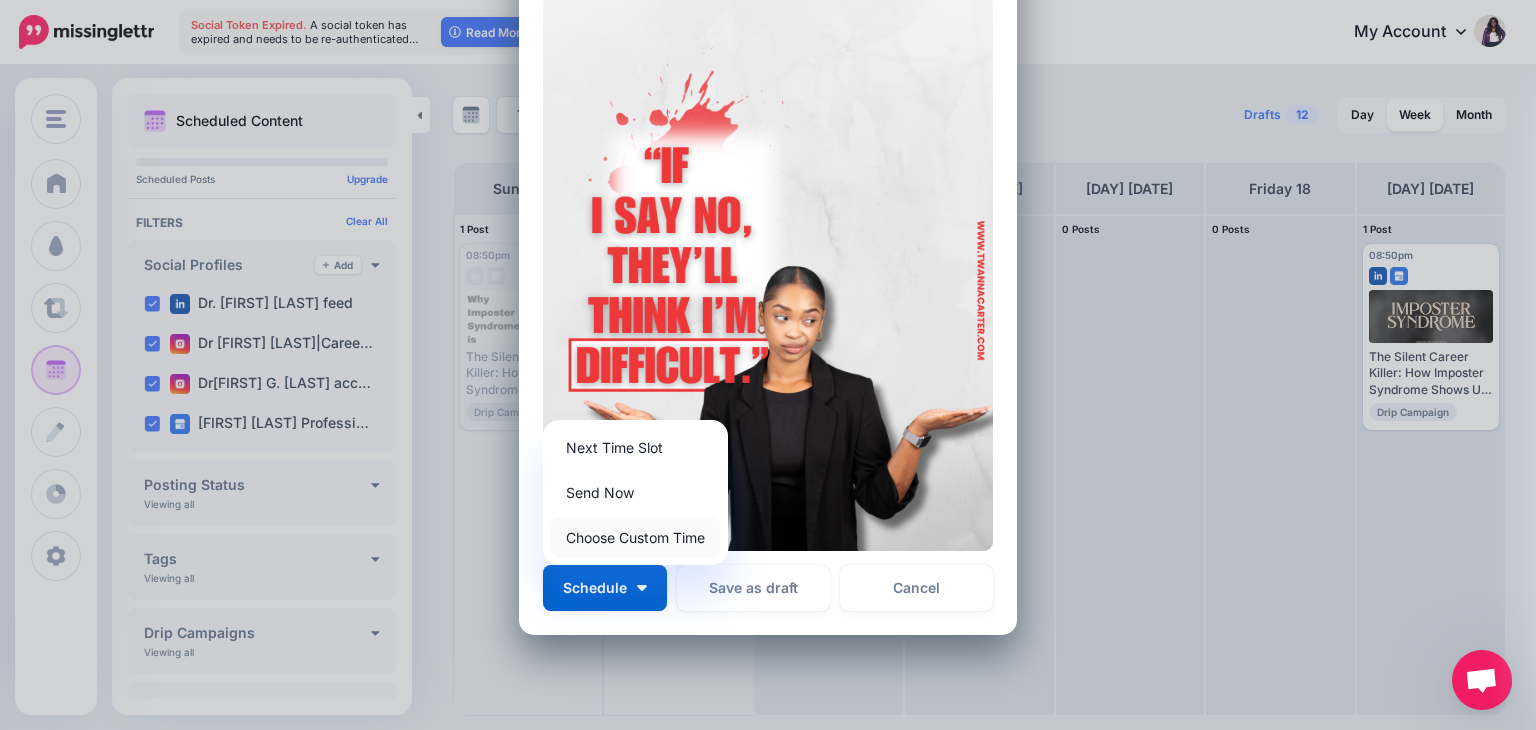 click on "Choose Custom Time" at bounding box center (635, 537) 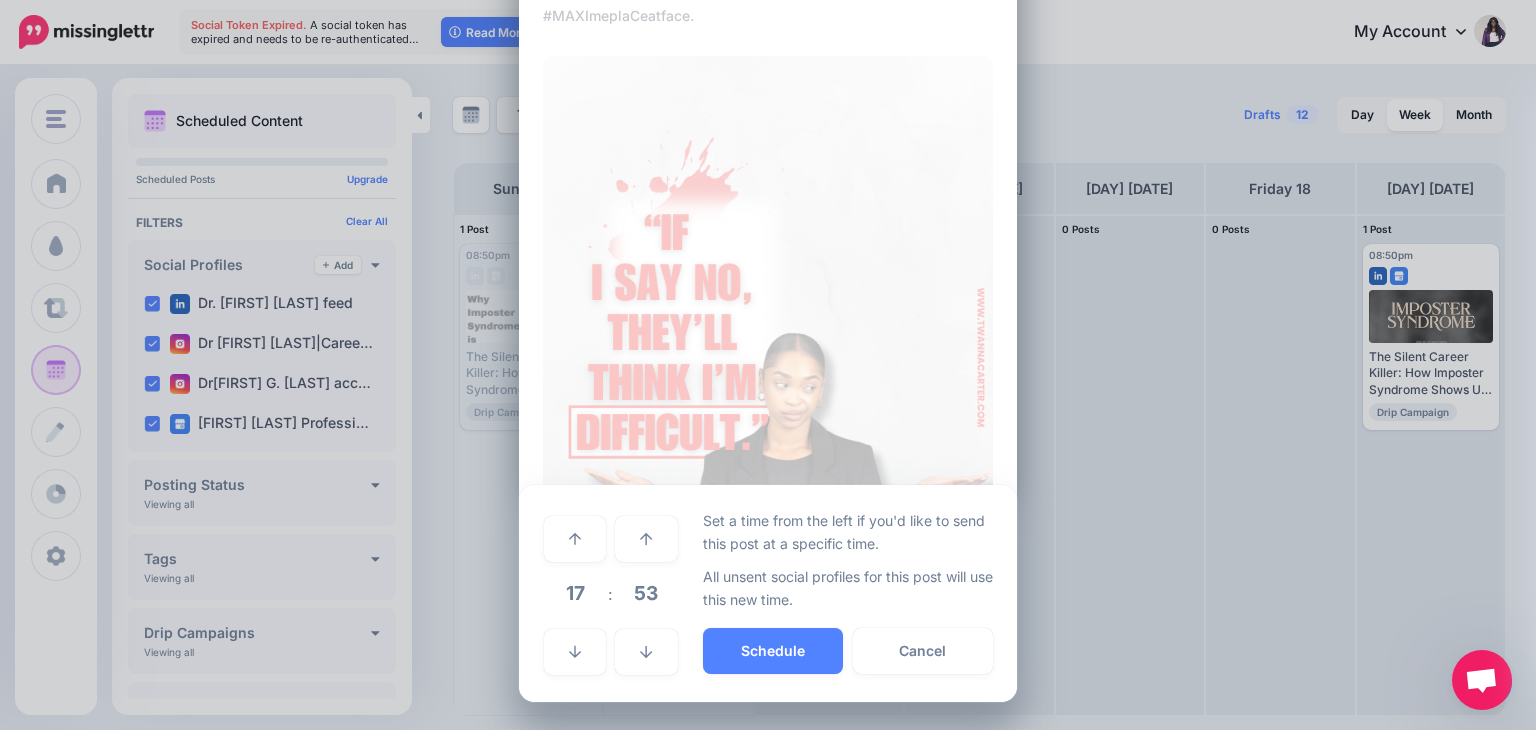 scroll, scrollTop: 758, scrollLeft: 0, axis: vertical 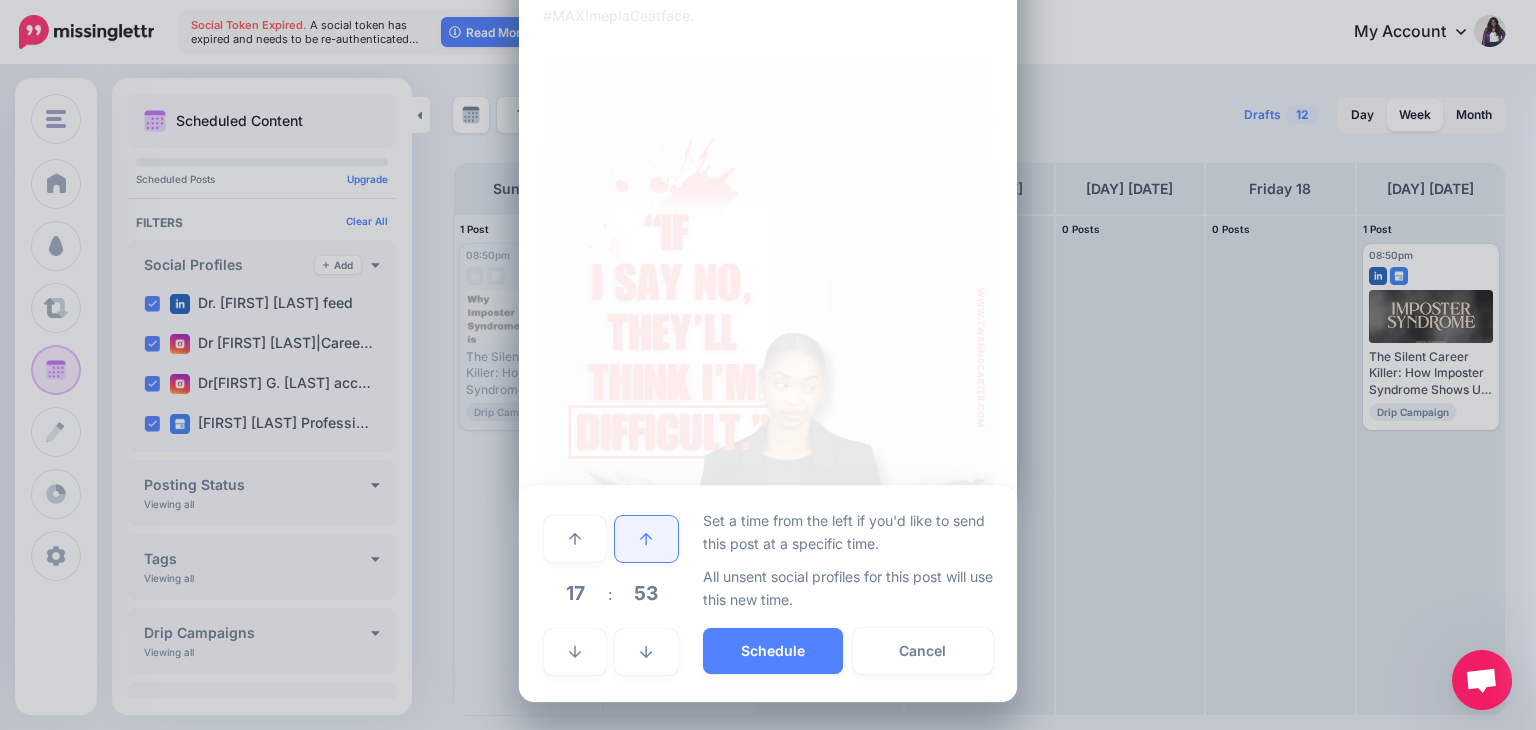 click at bounding box center (646, 539) 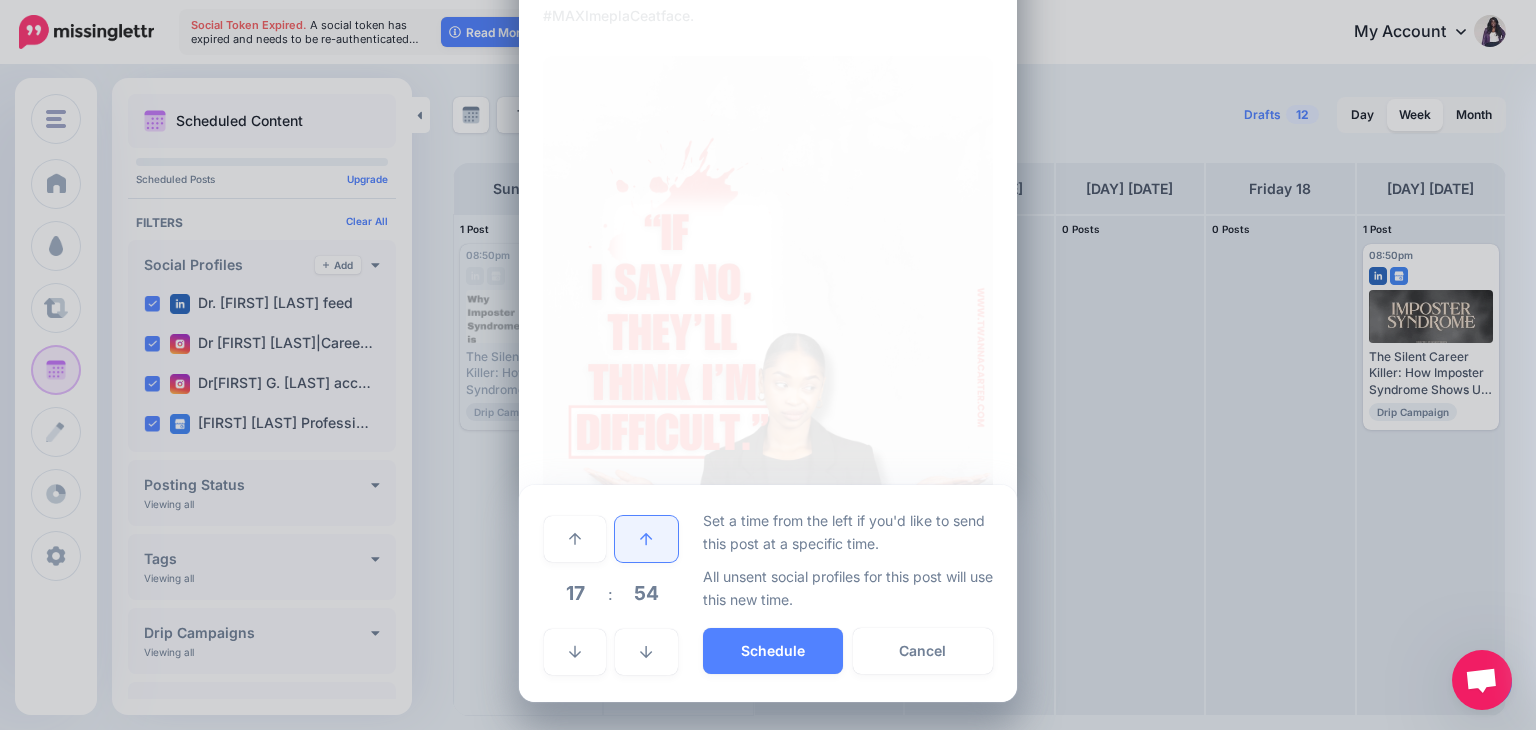 click at bounding box center [646, 539] 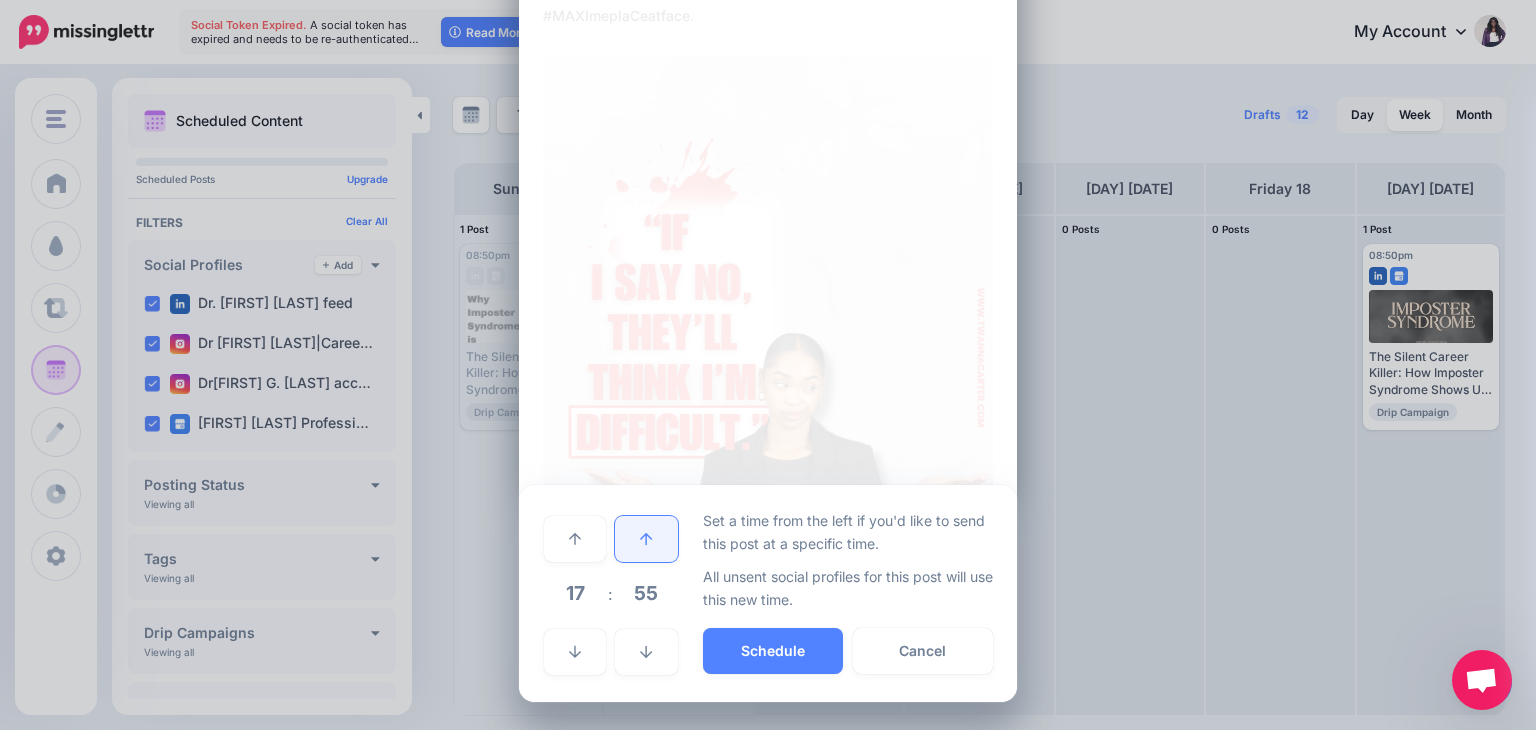 click at bounding box center [646, 539] 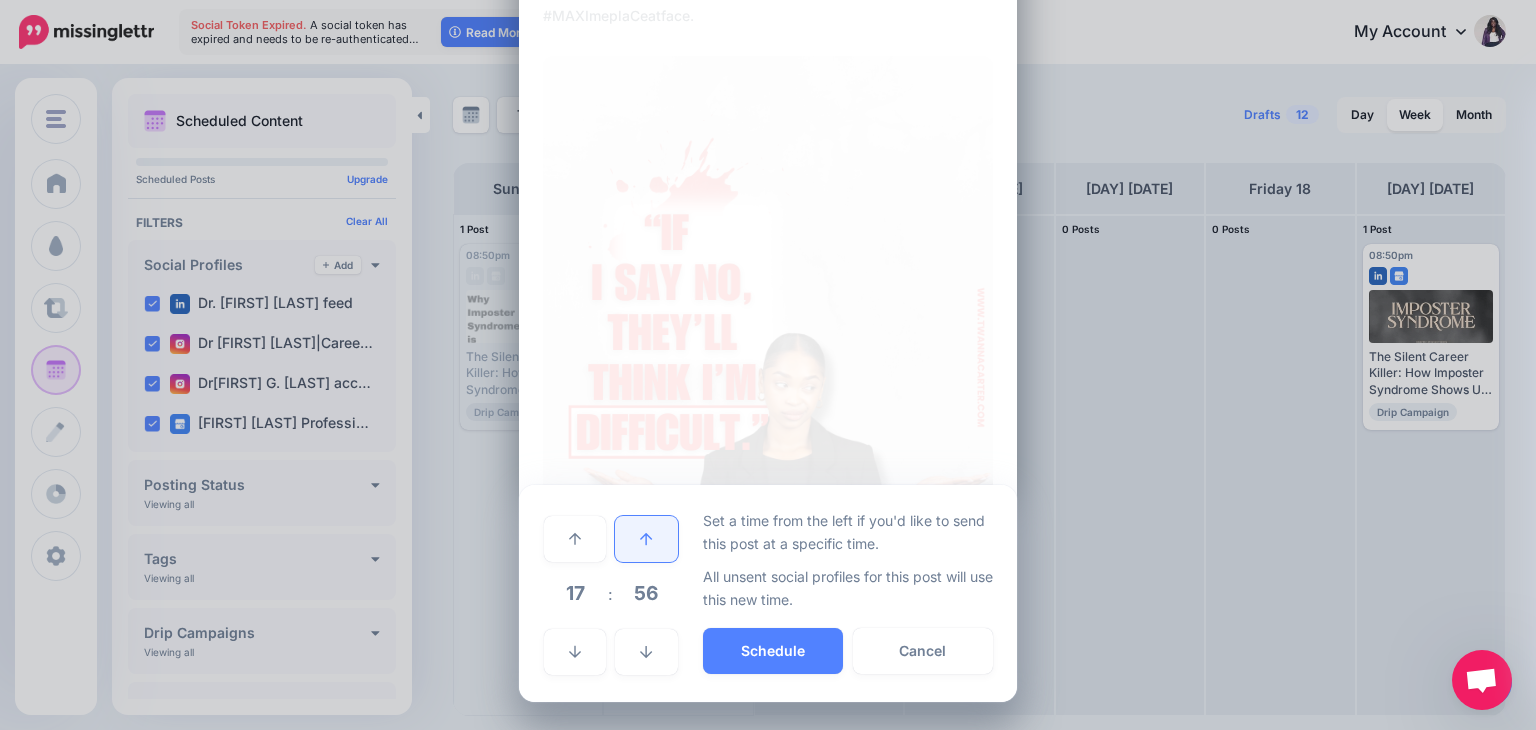 click at bounding box center (646, 539) 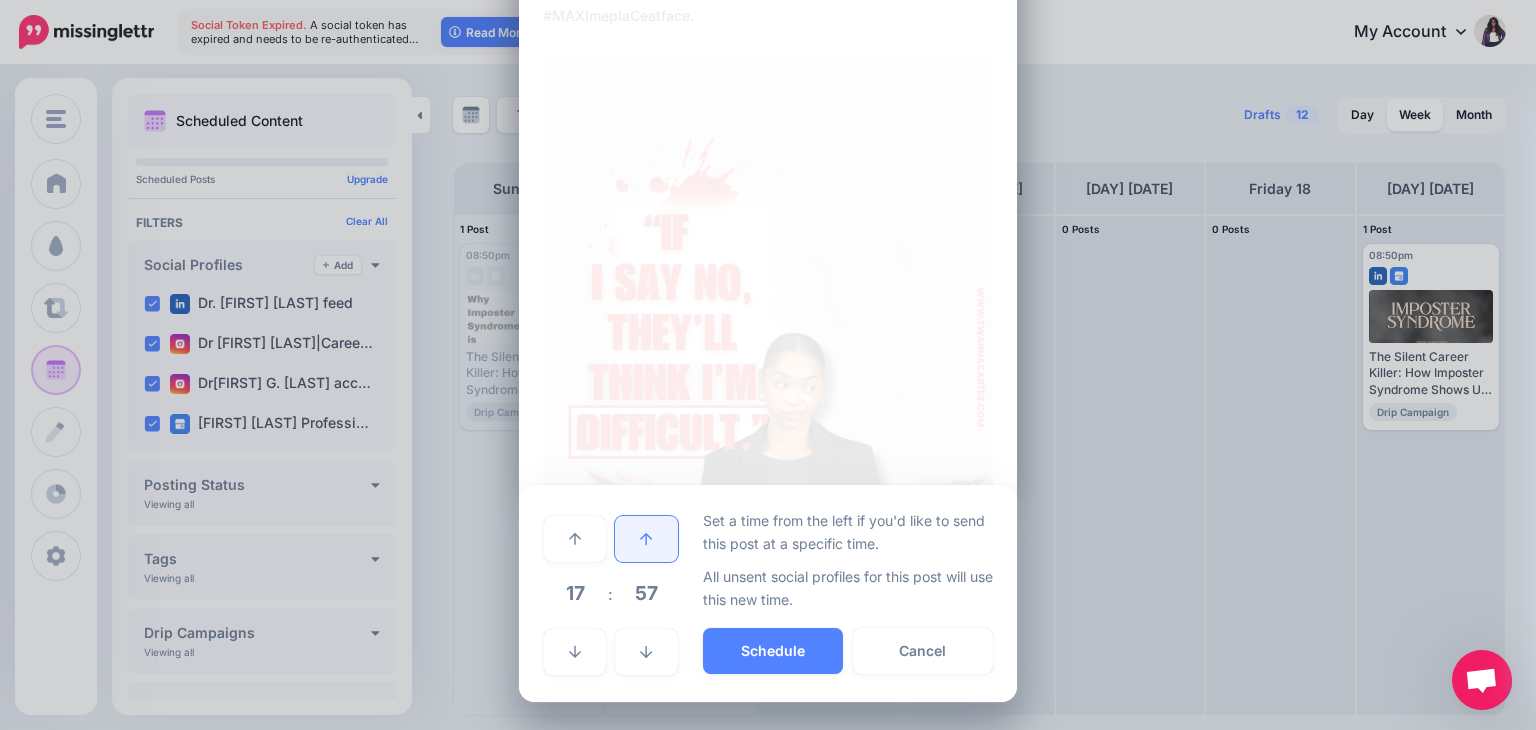 click at bounding box center [646, 539] 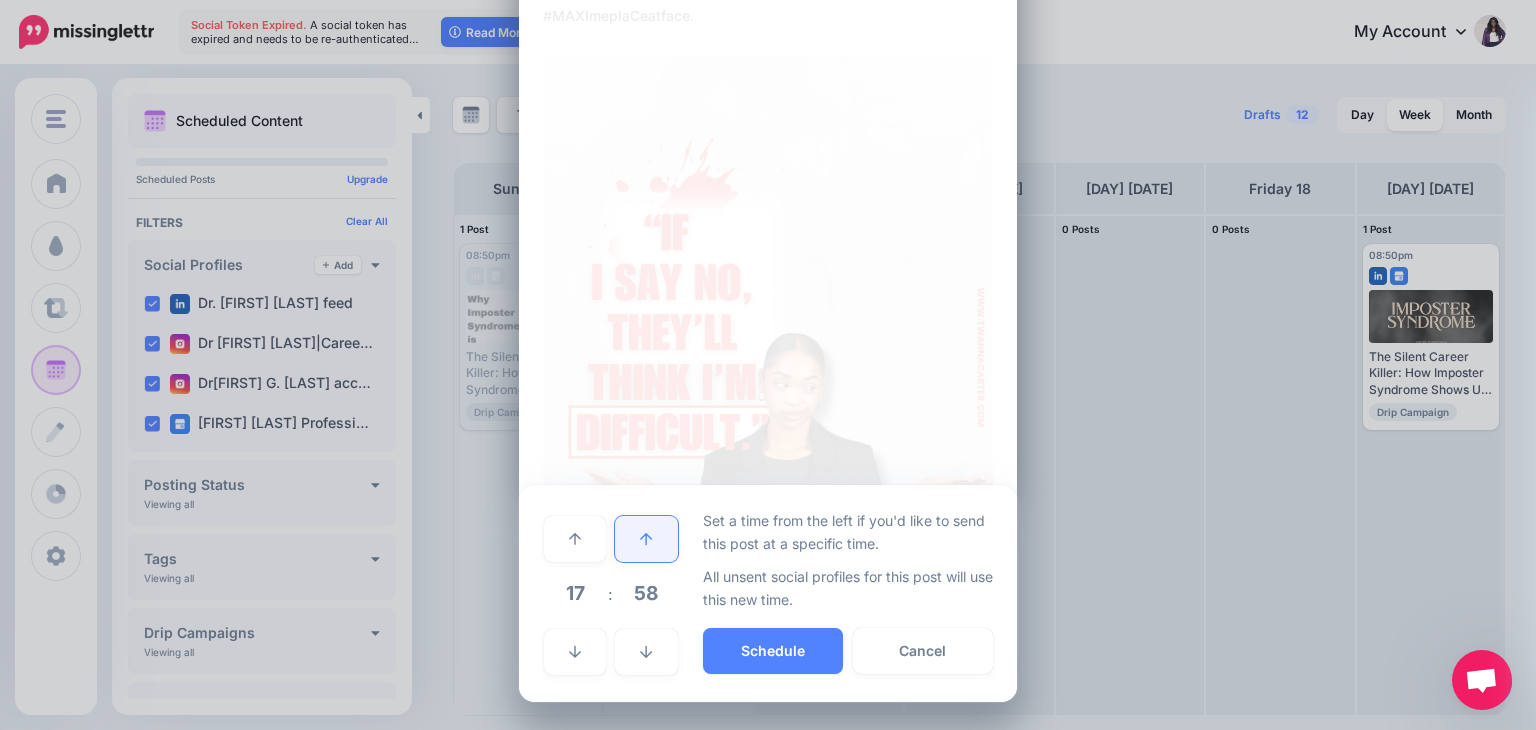 click at bounding box center (646, 539) 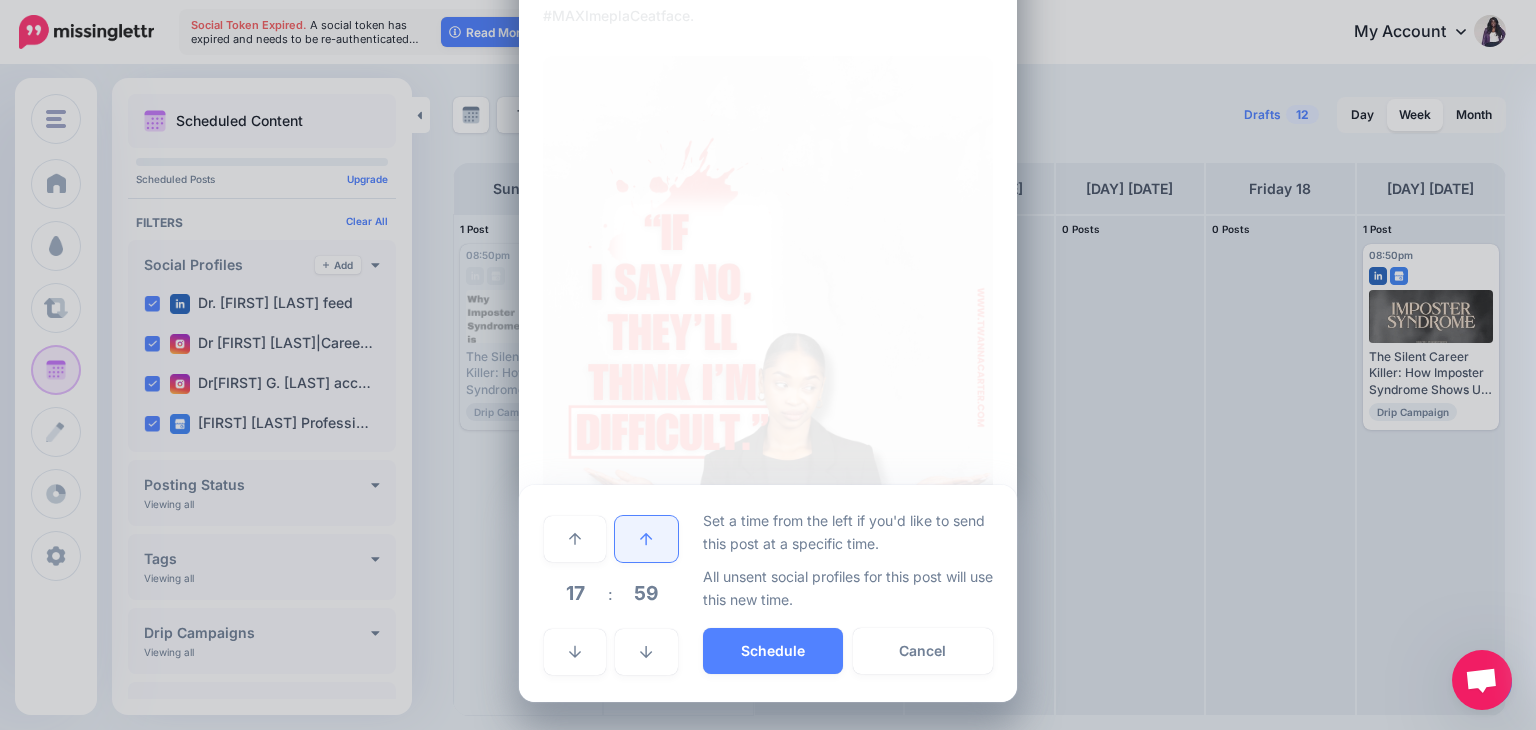 click at bounding box center (646, 539) 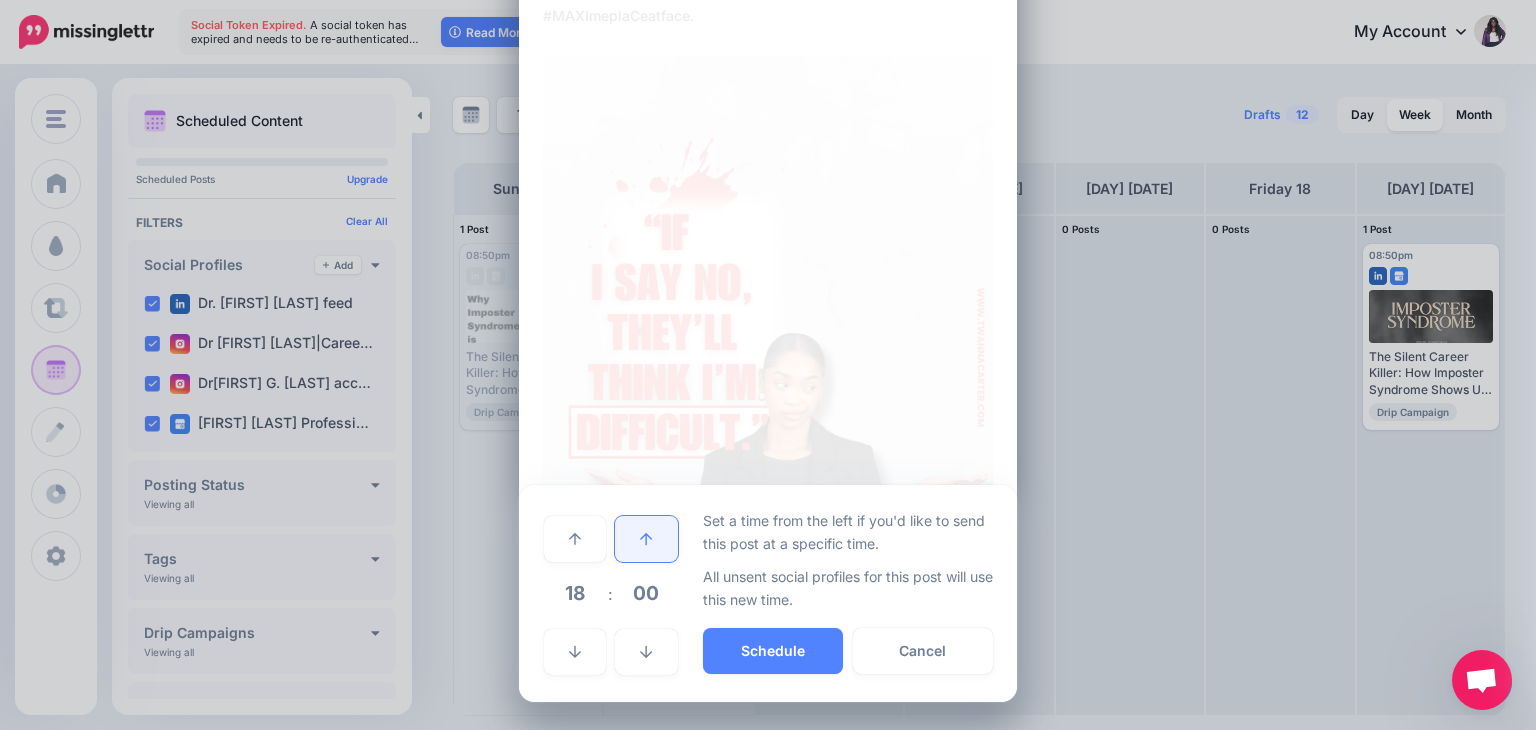 click at bounding box center [646, 539] 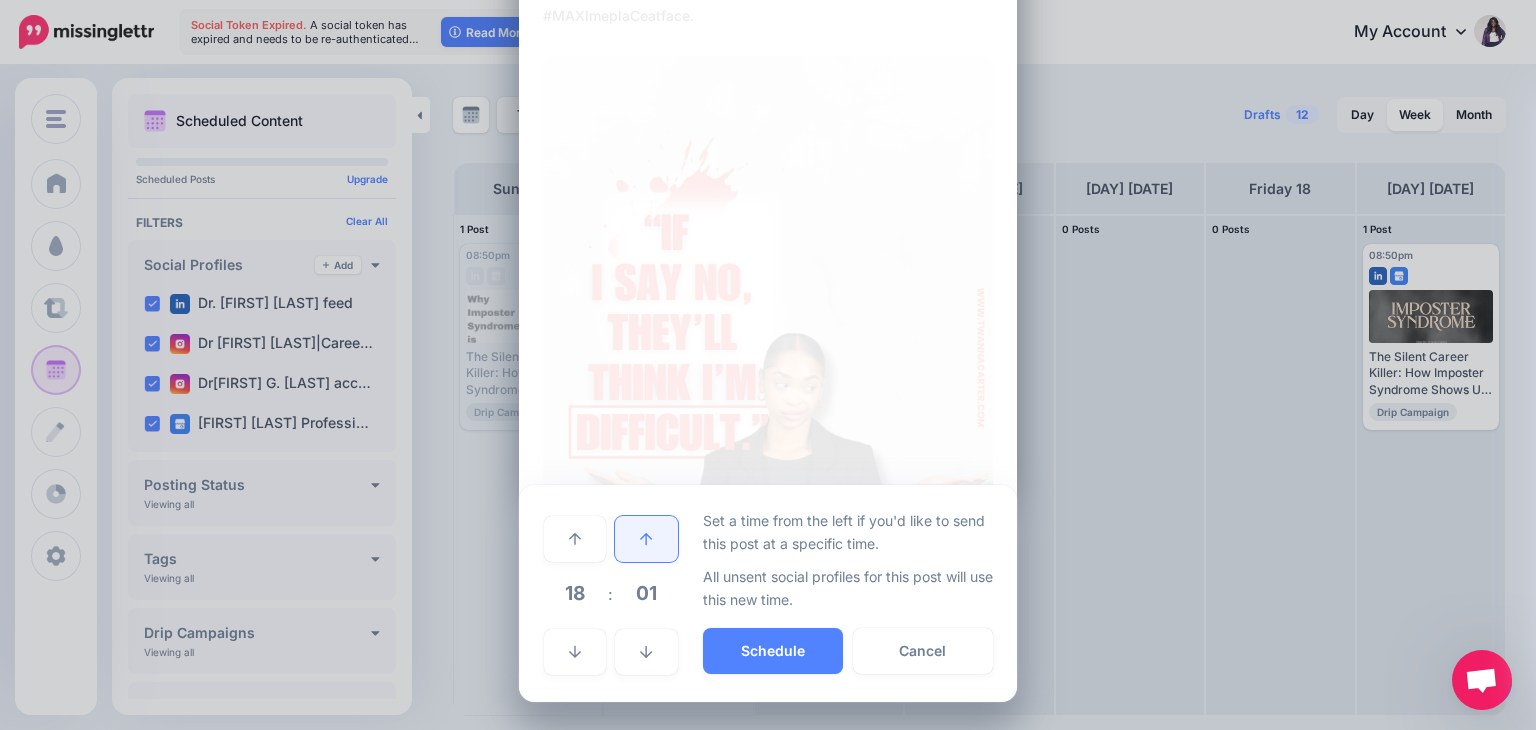 click at bounding box center (646, 539) 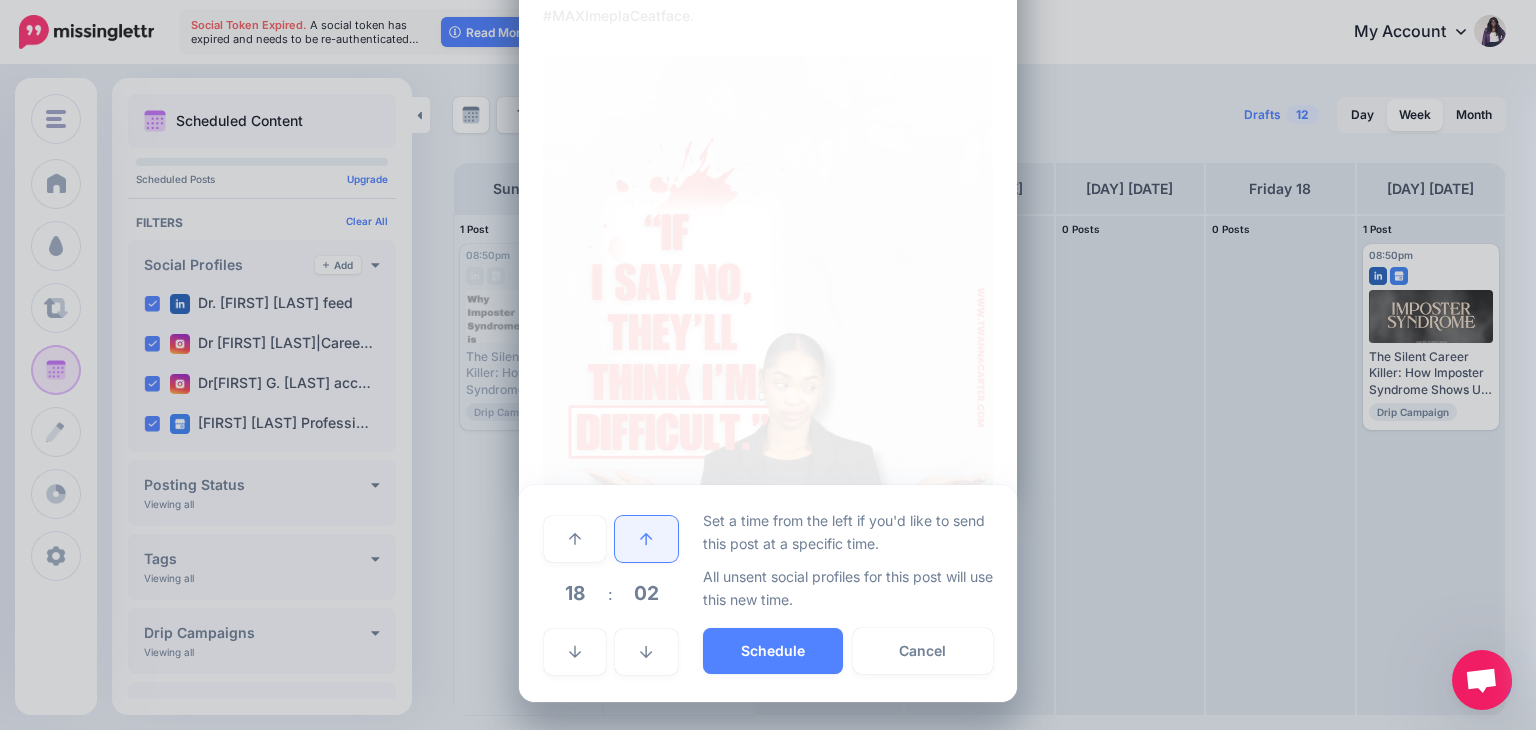 click at bounding box center (646, 539) 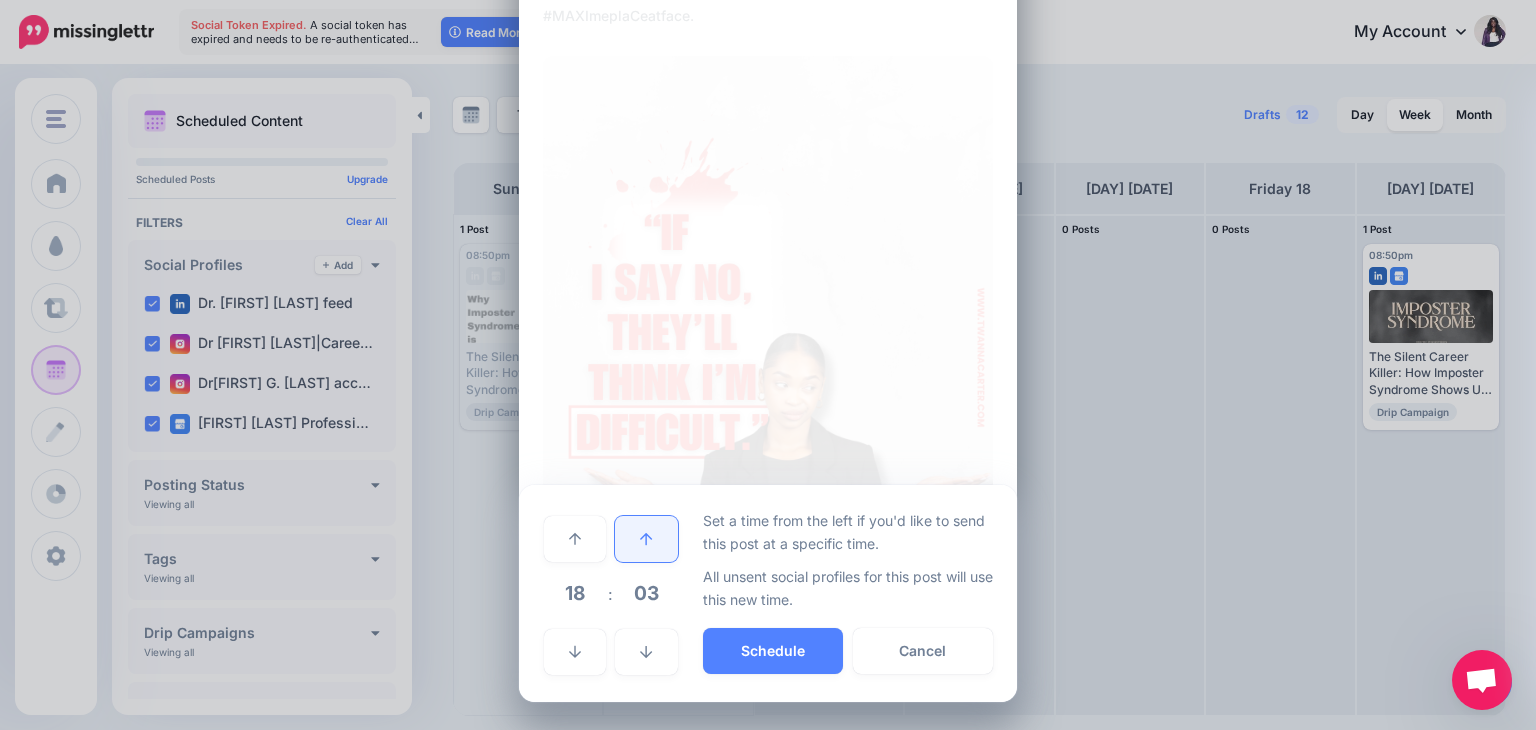 click at bounding box center (646, 539) 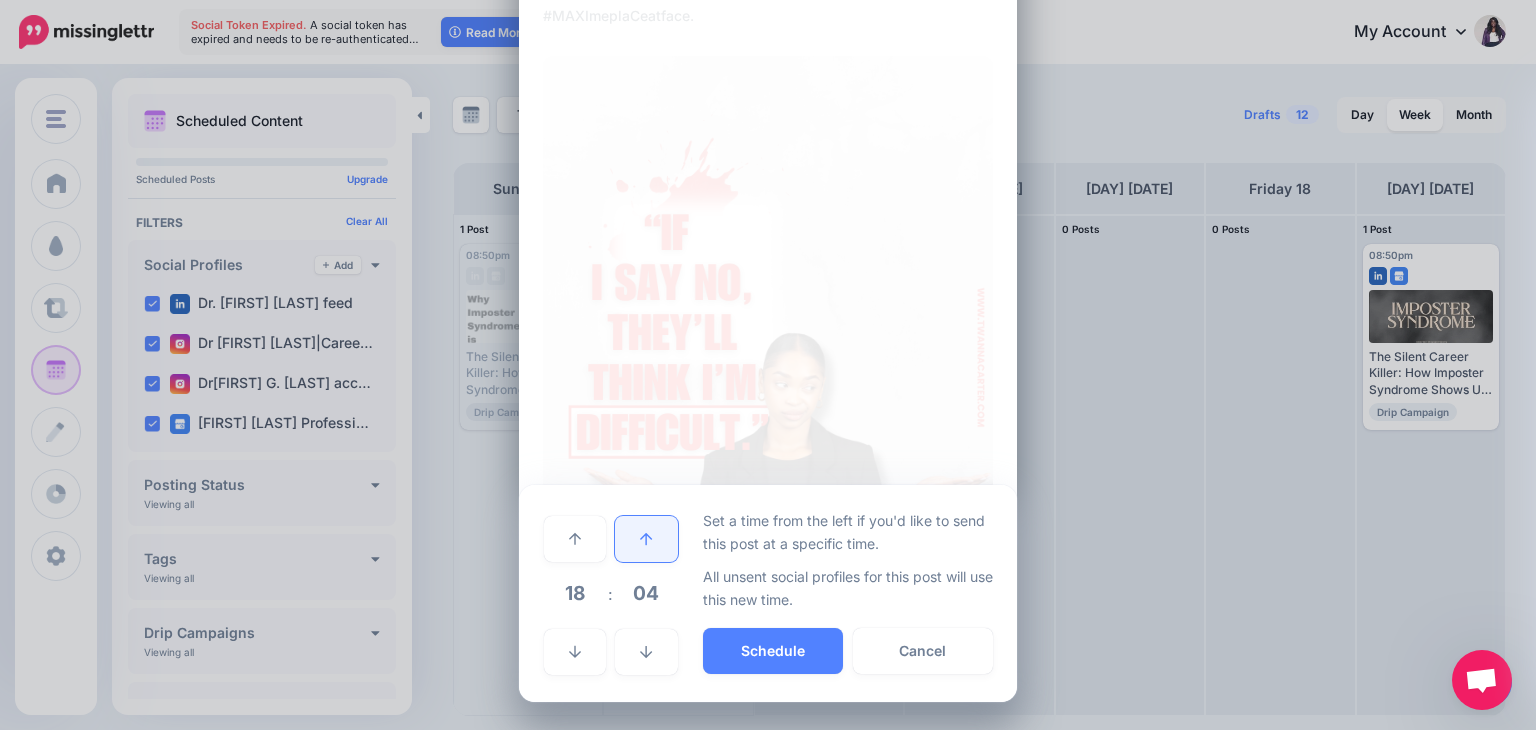 click at bounding box center (646, 539) 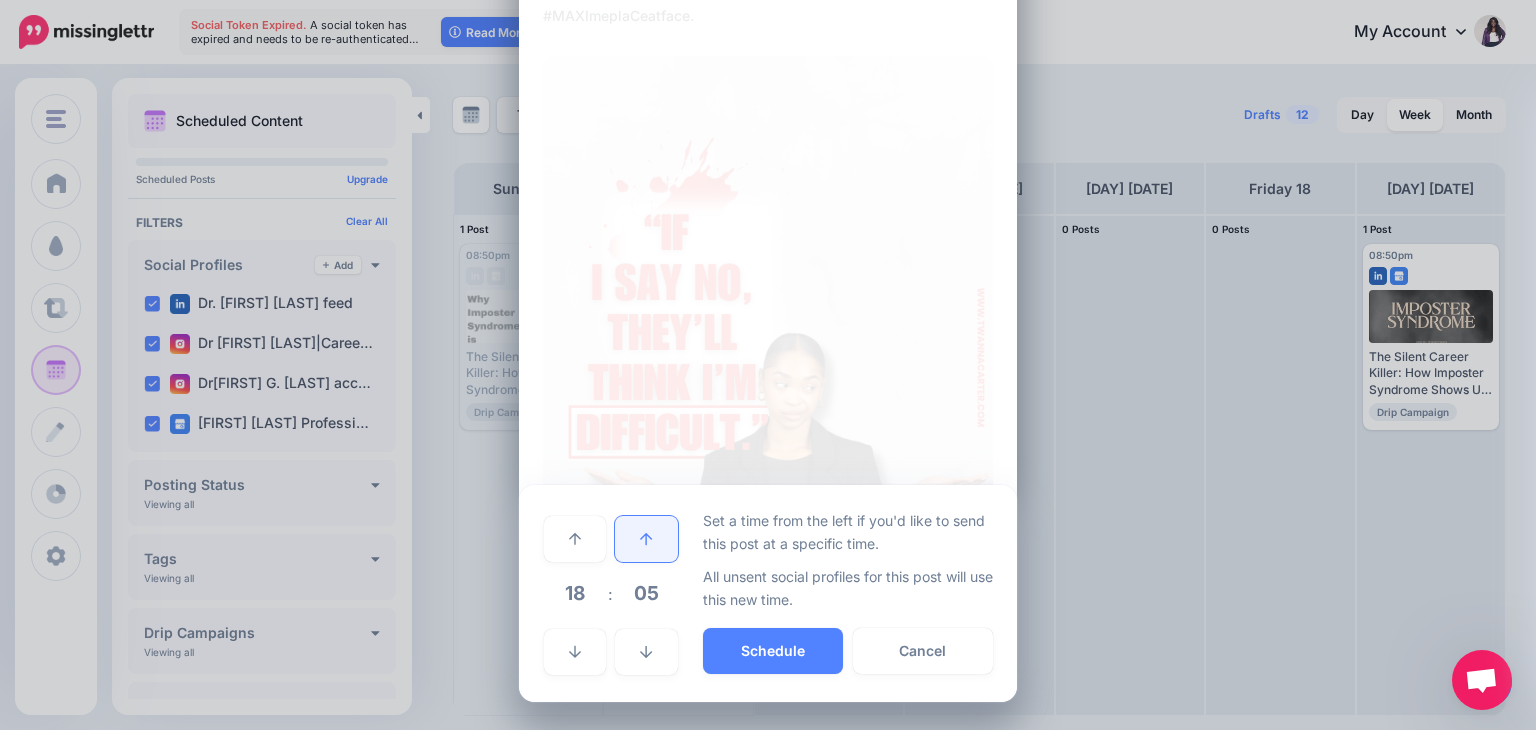 click at bounding box center [646, 539] 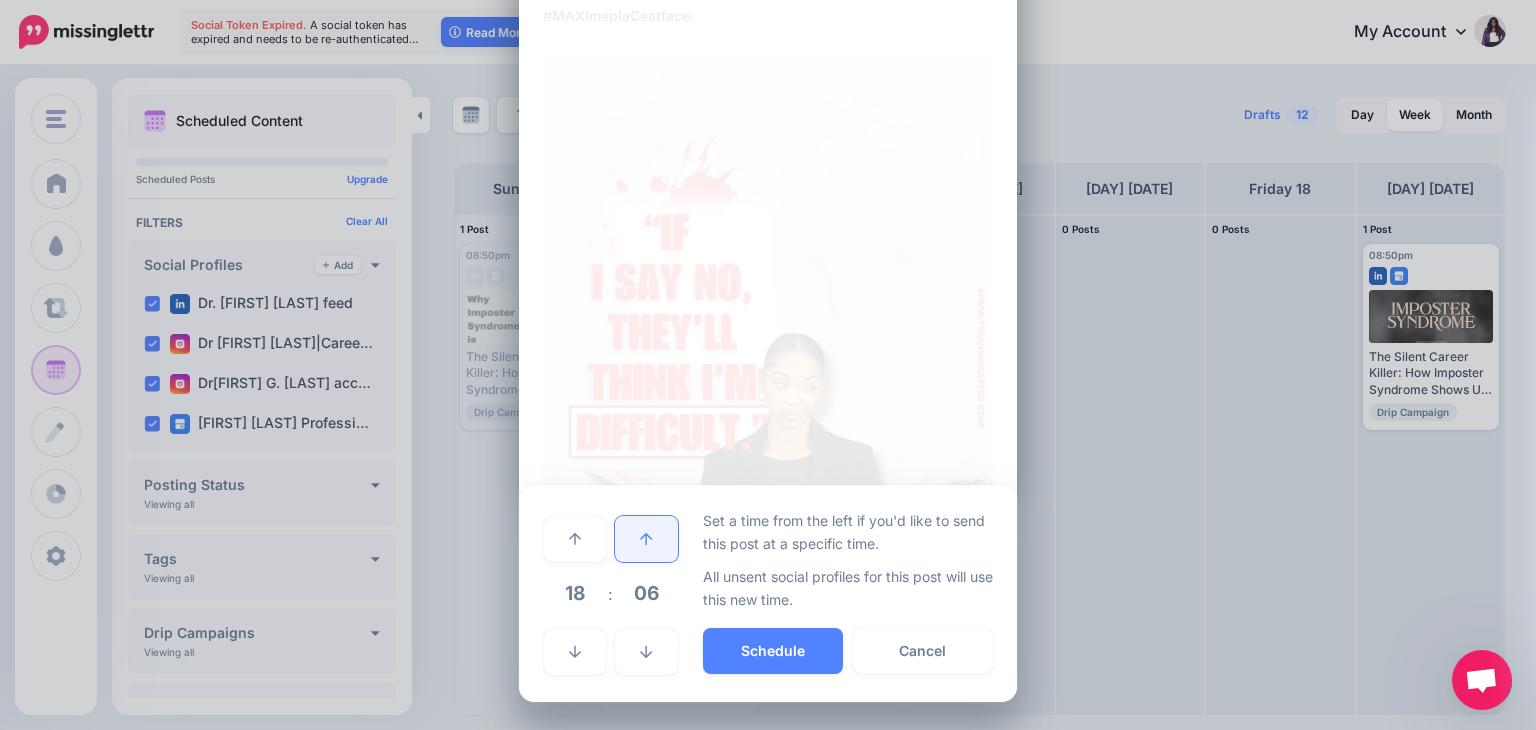 click at bounding box center (646, 539) 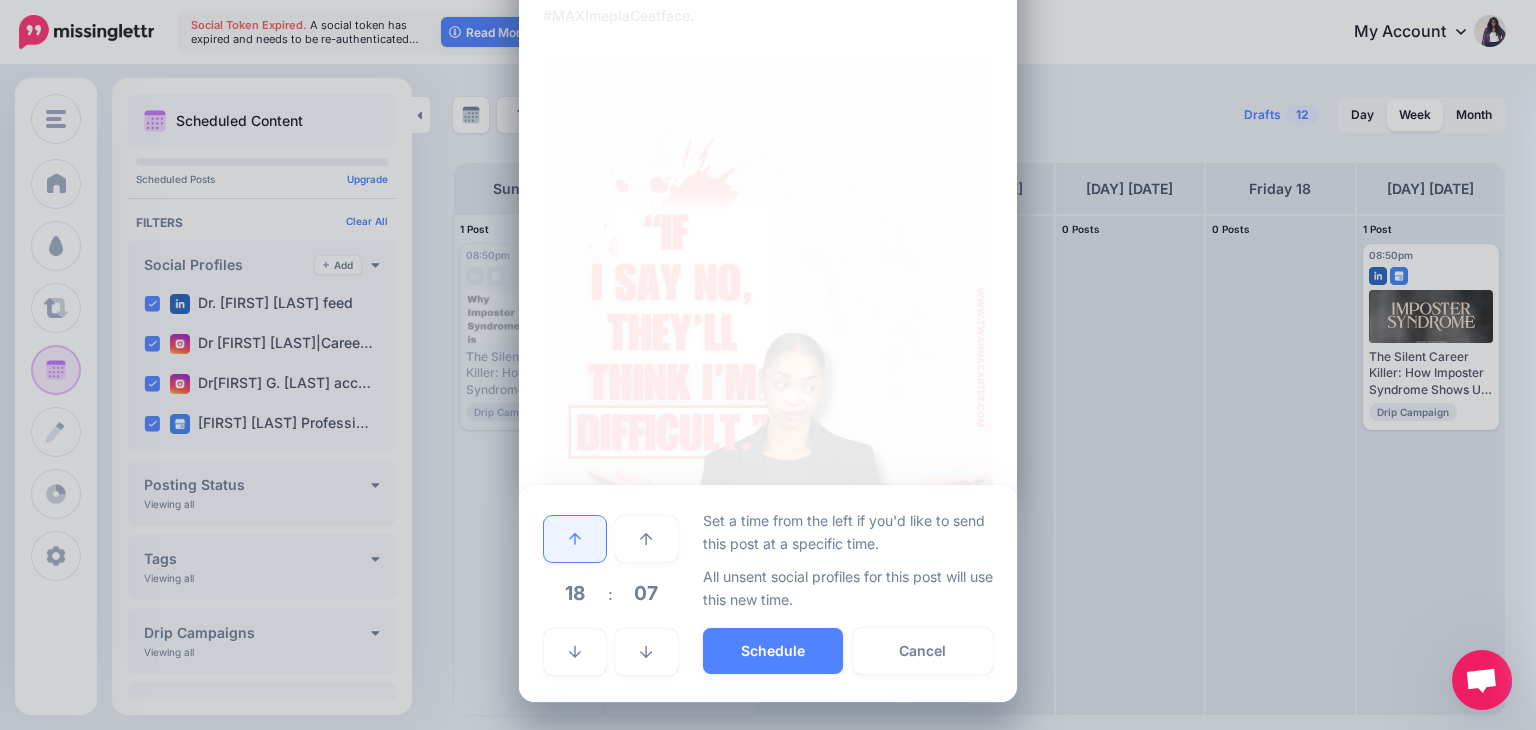 click 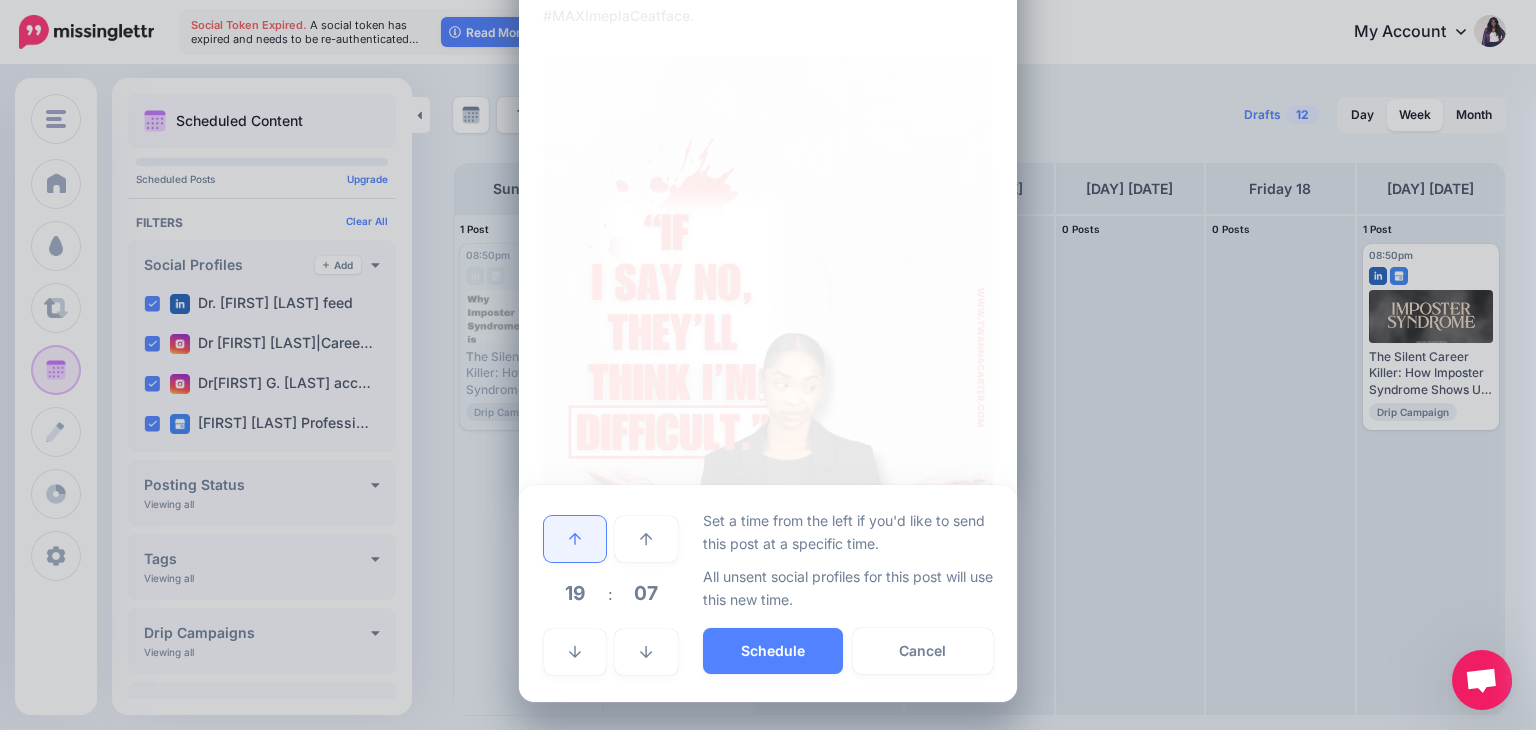 click 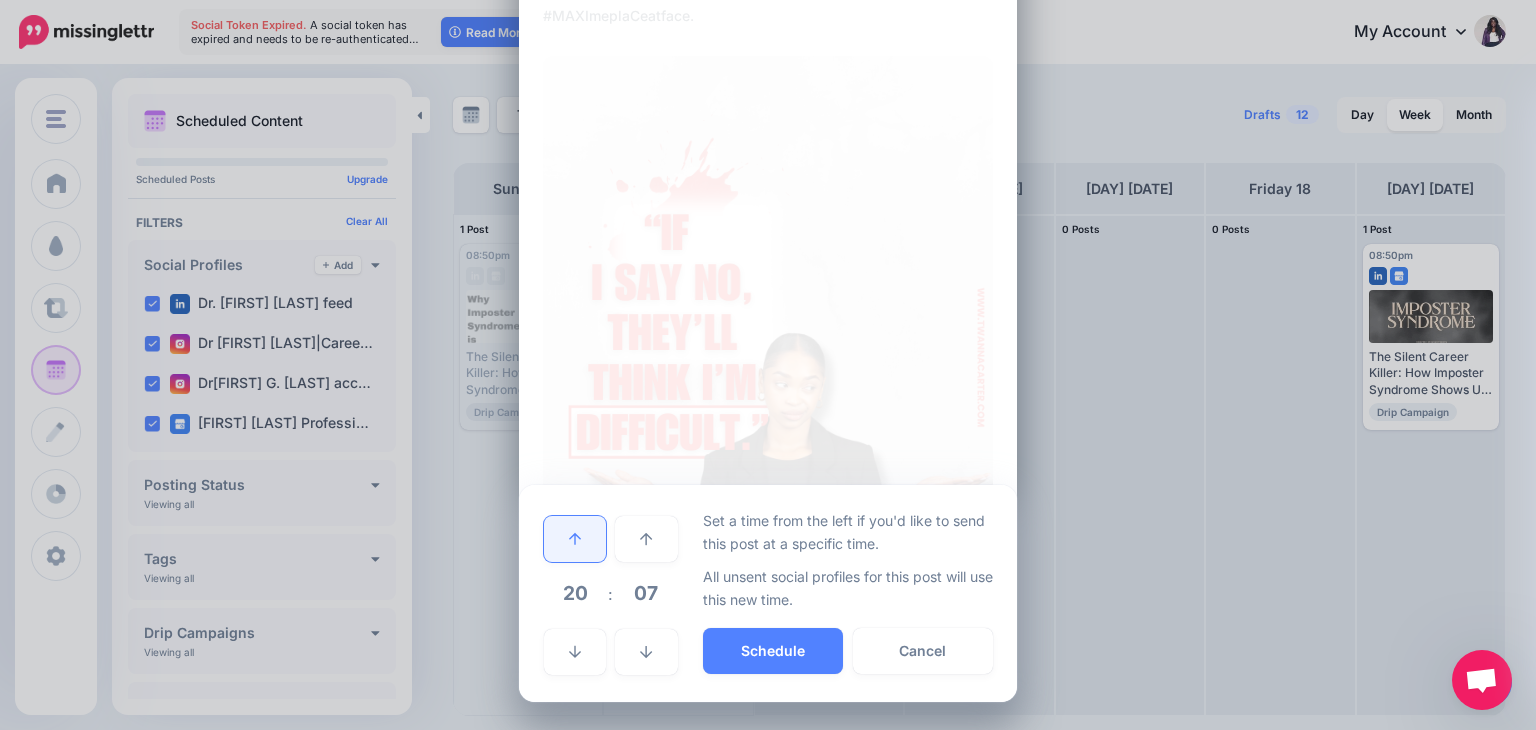 click 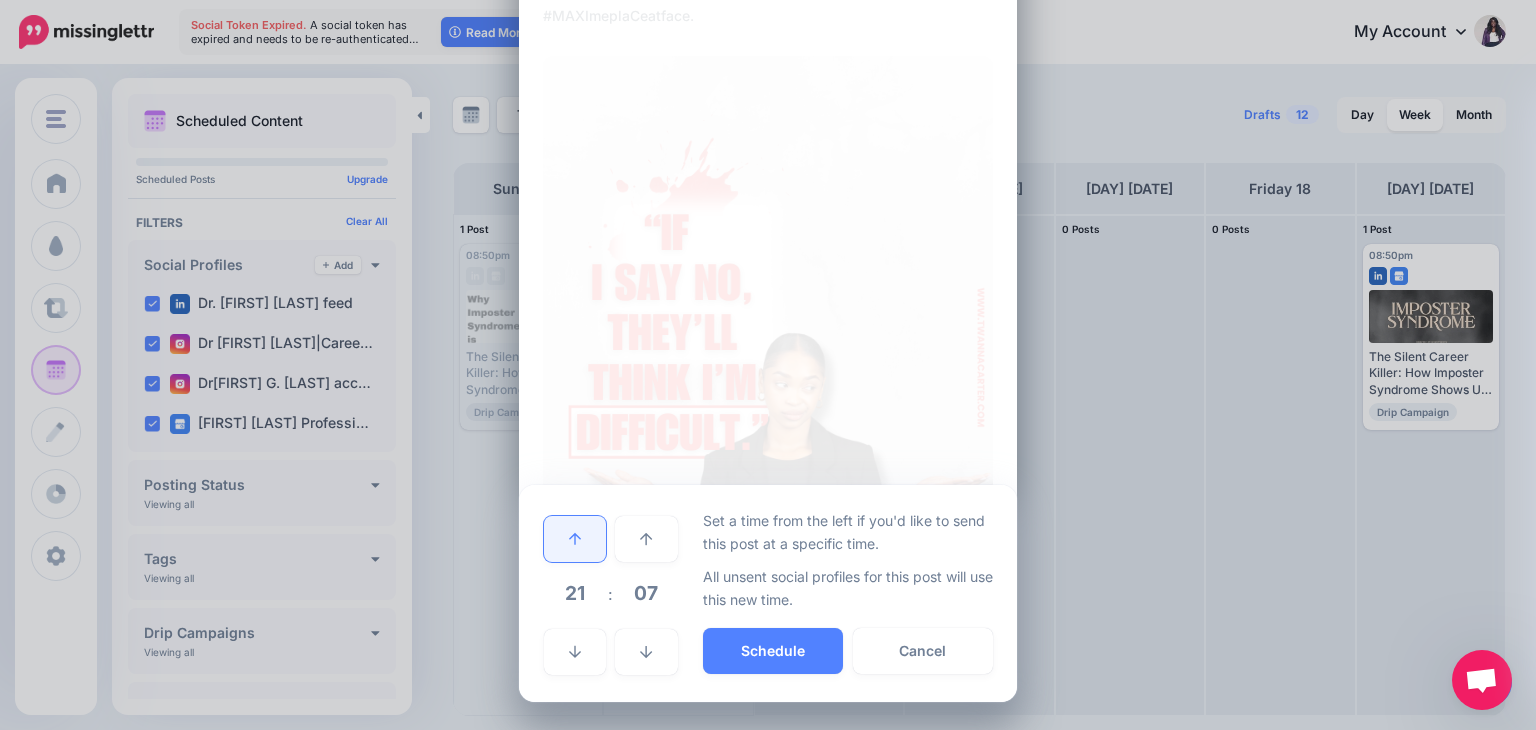 click 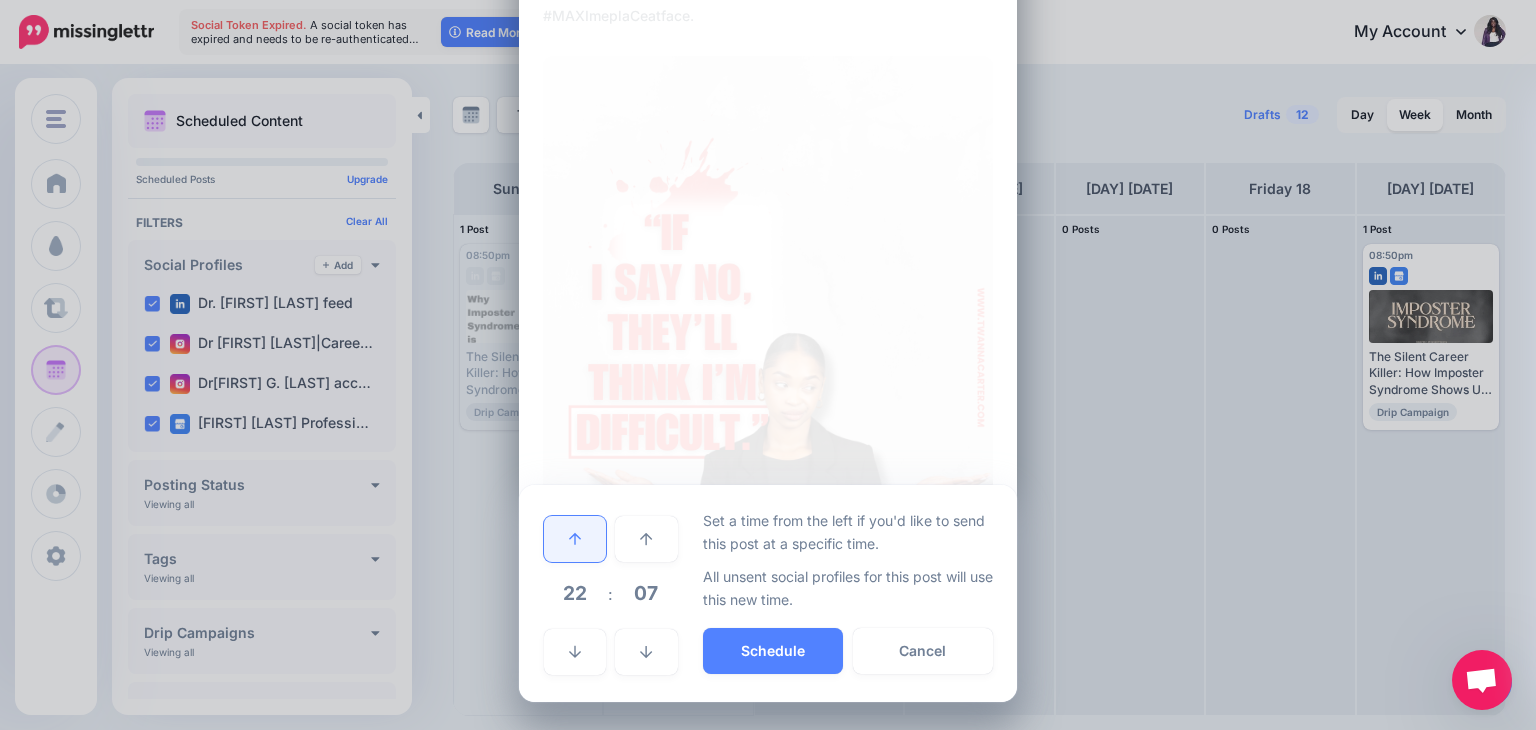 click 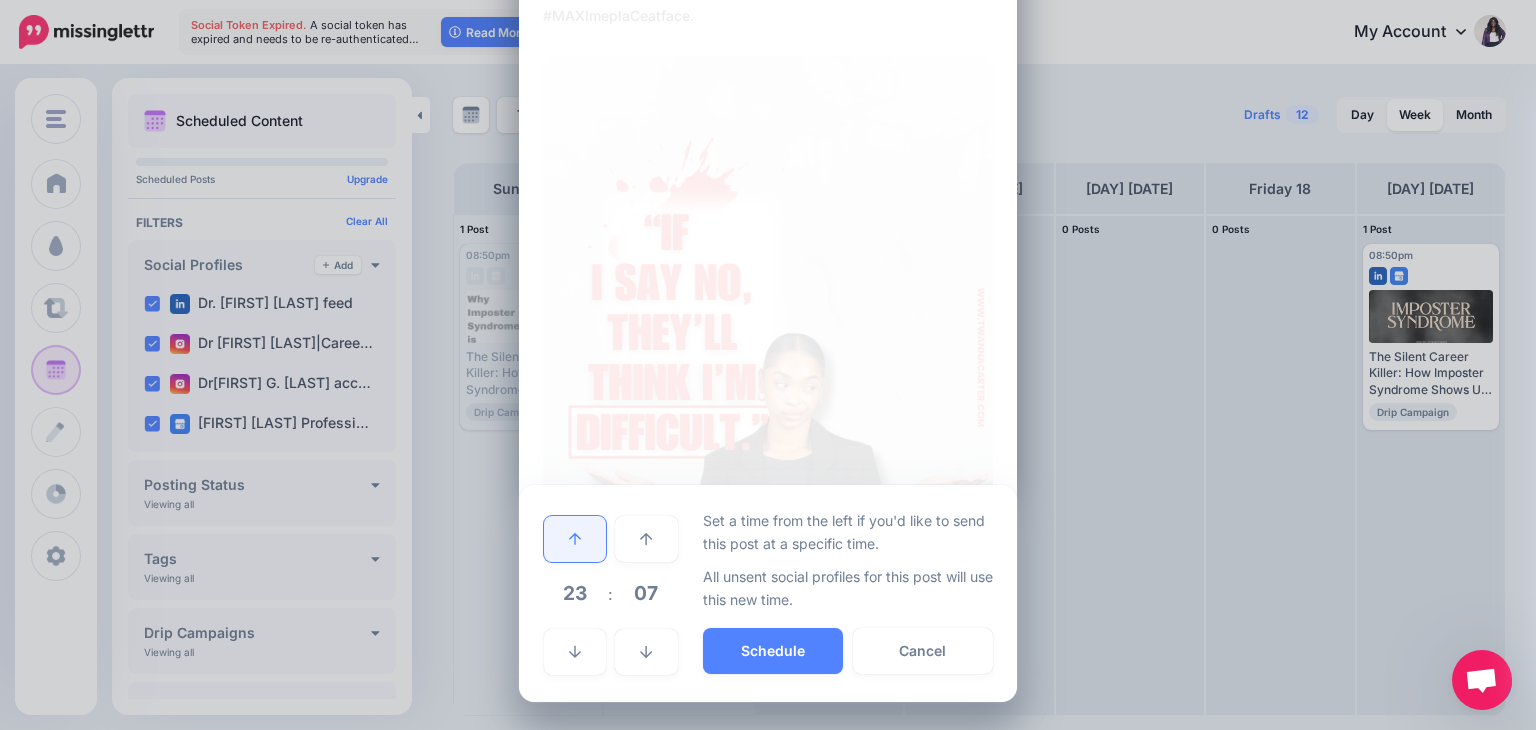 click 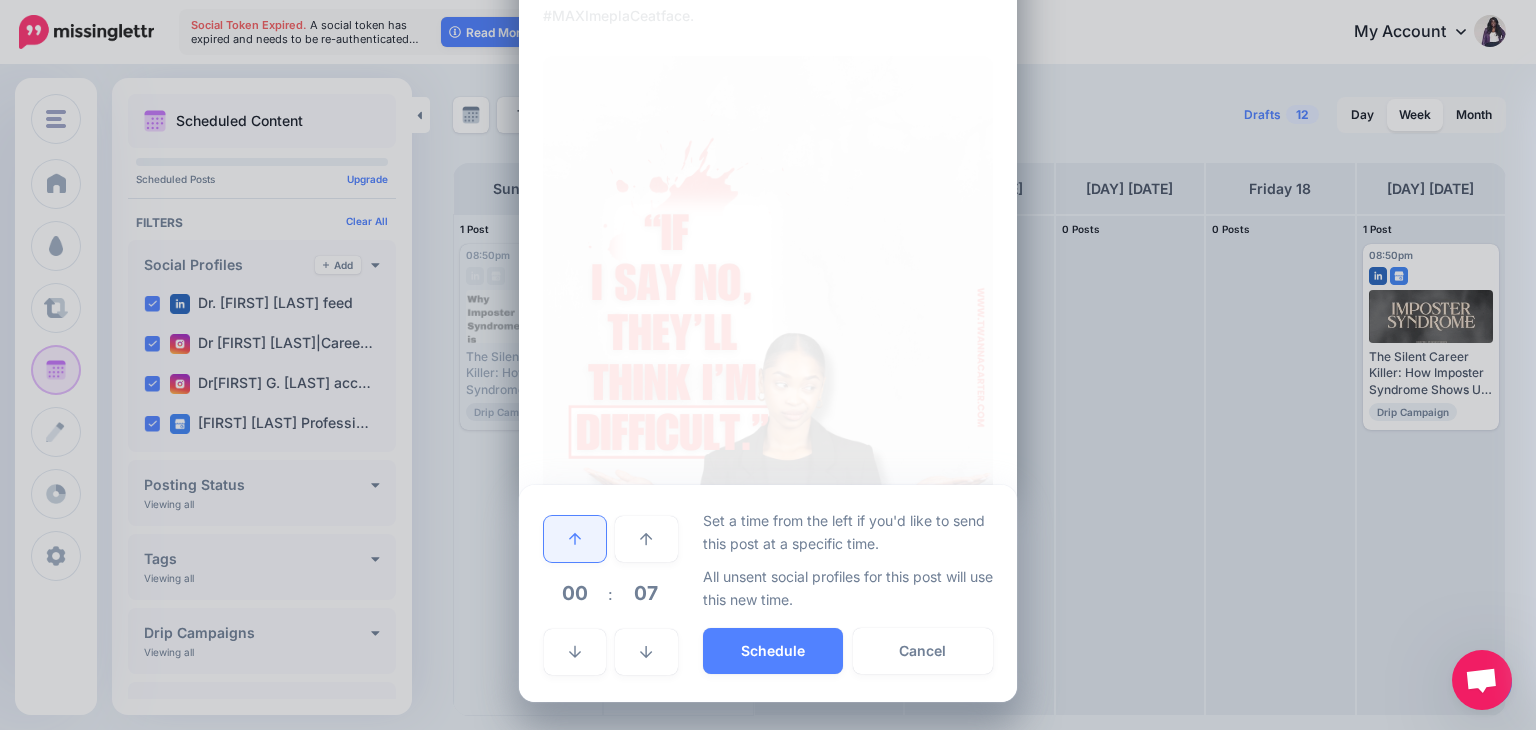 click 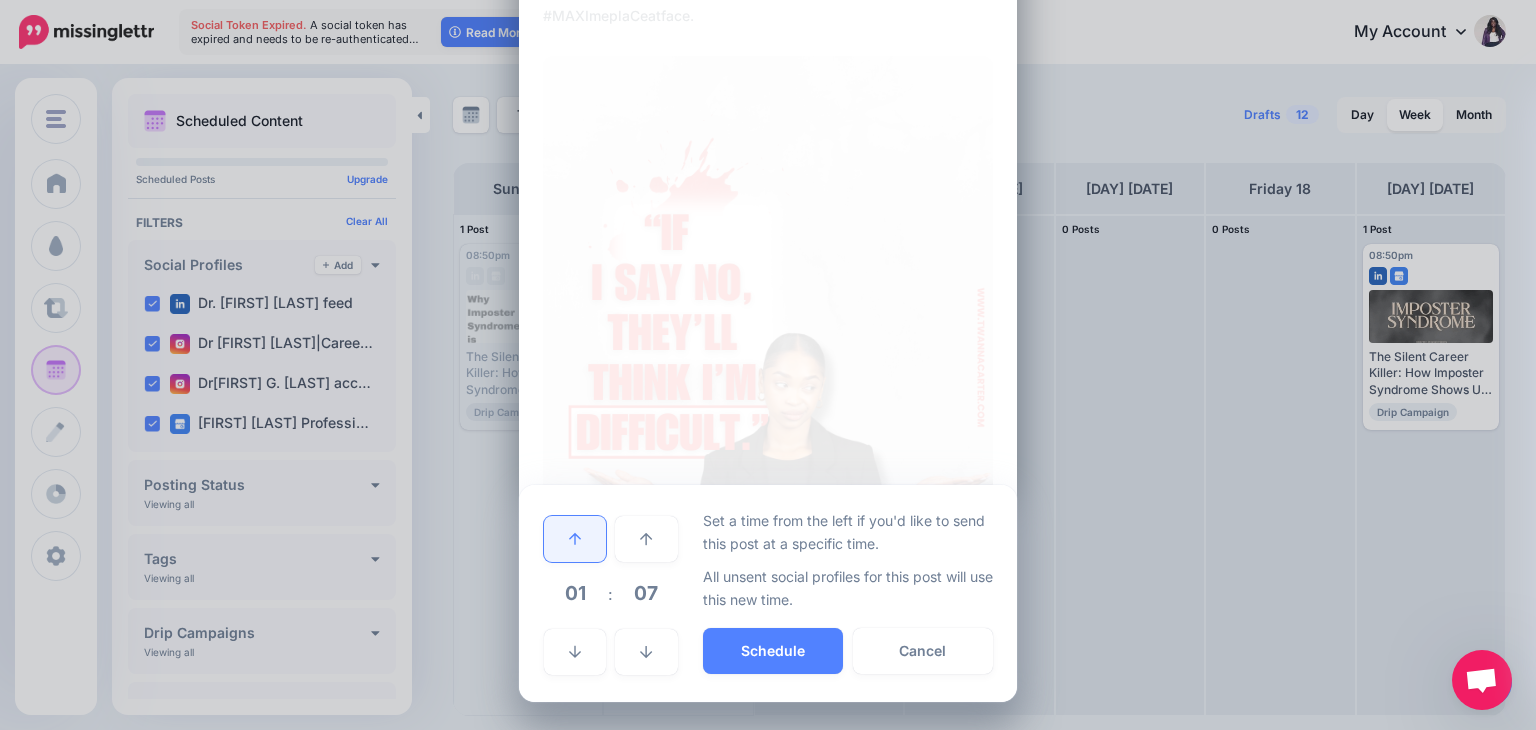 click 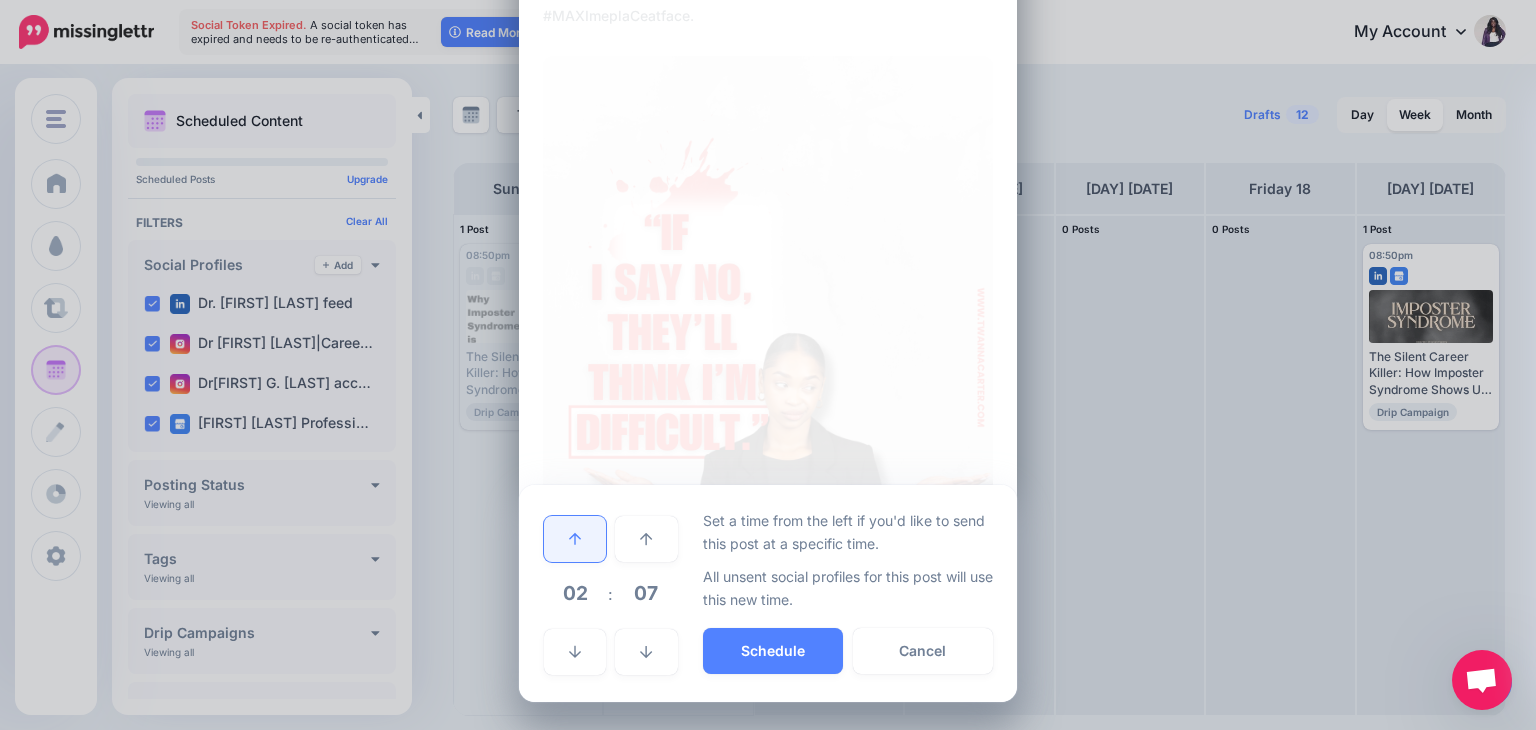 click 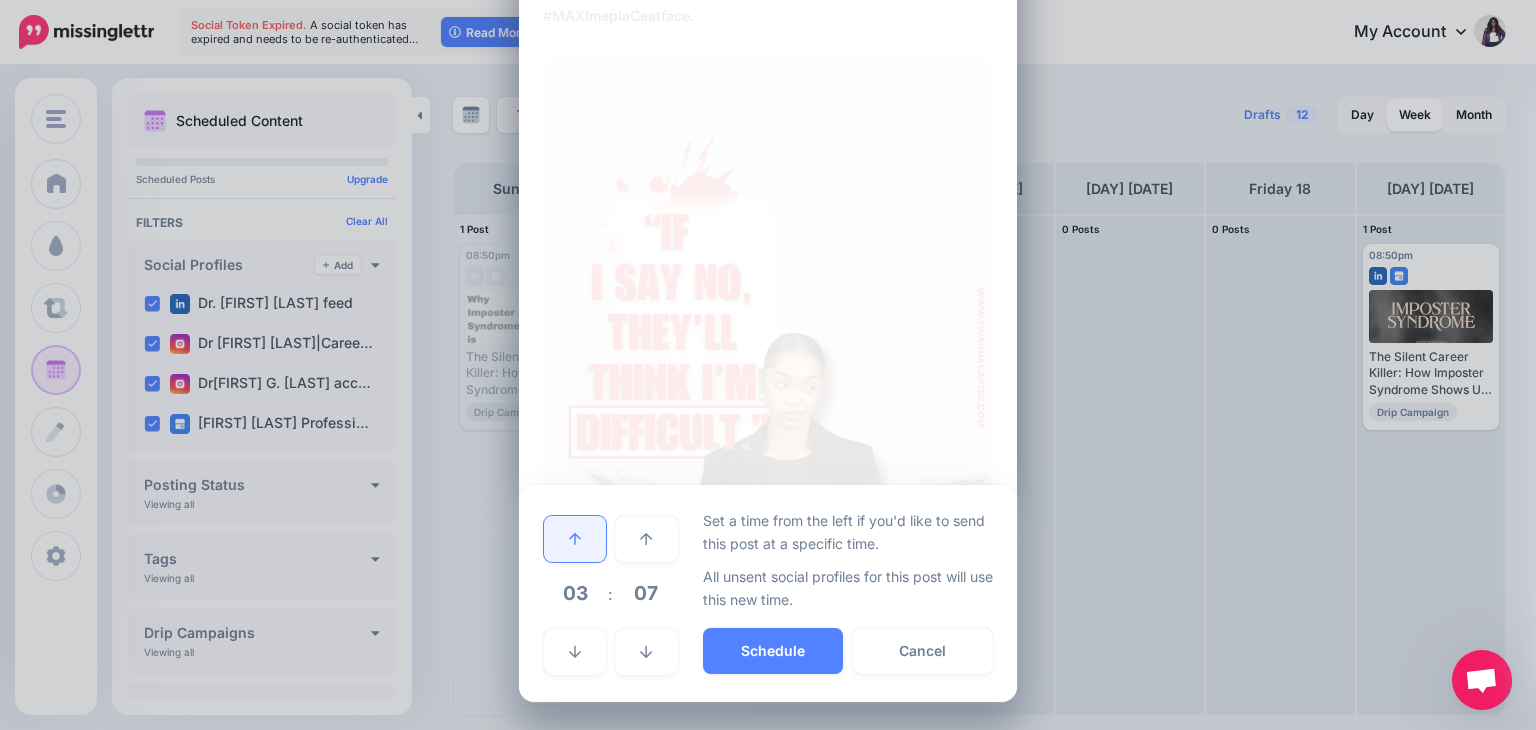 click 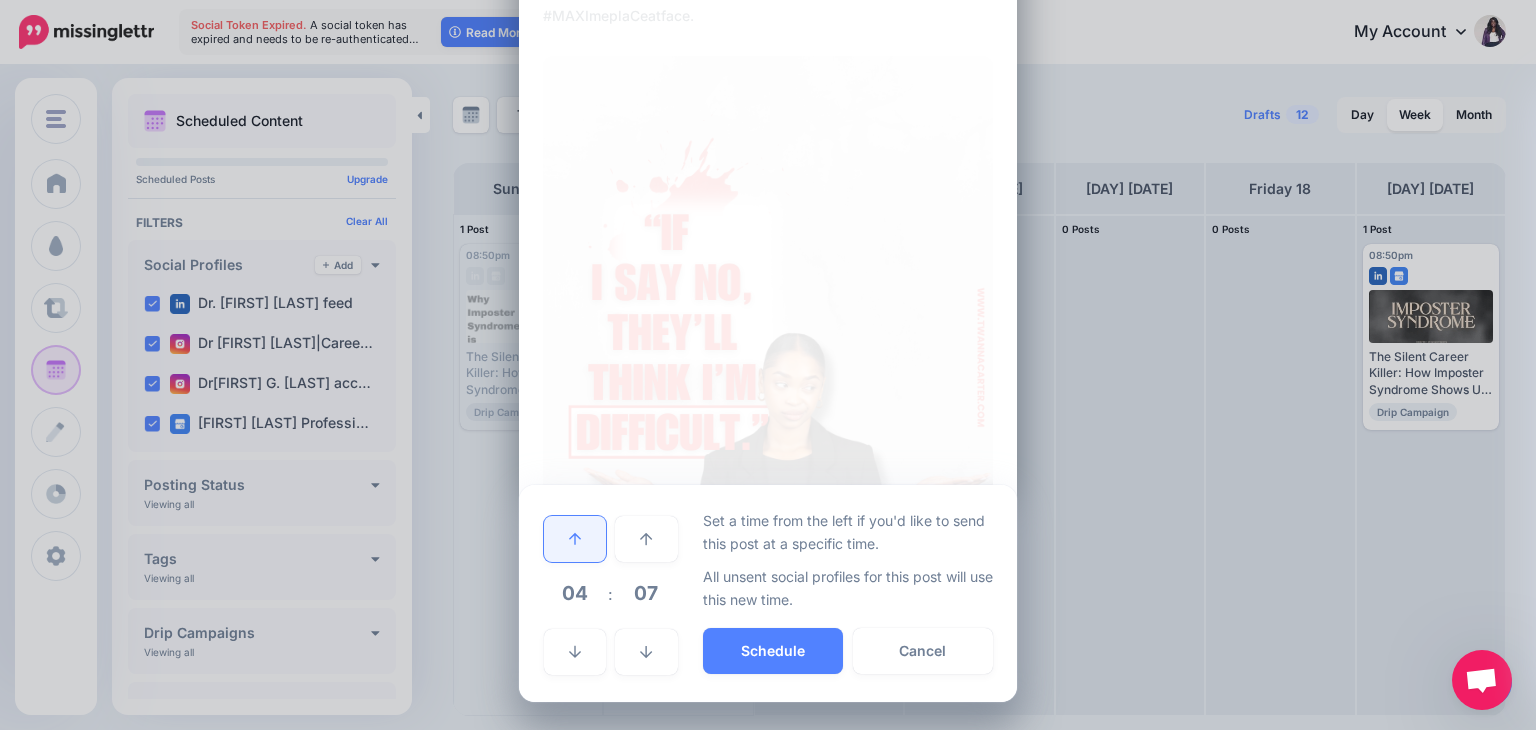 click 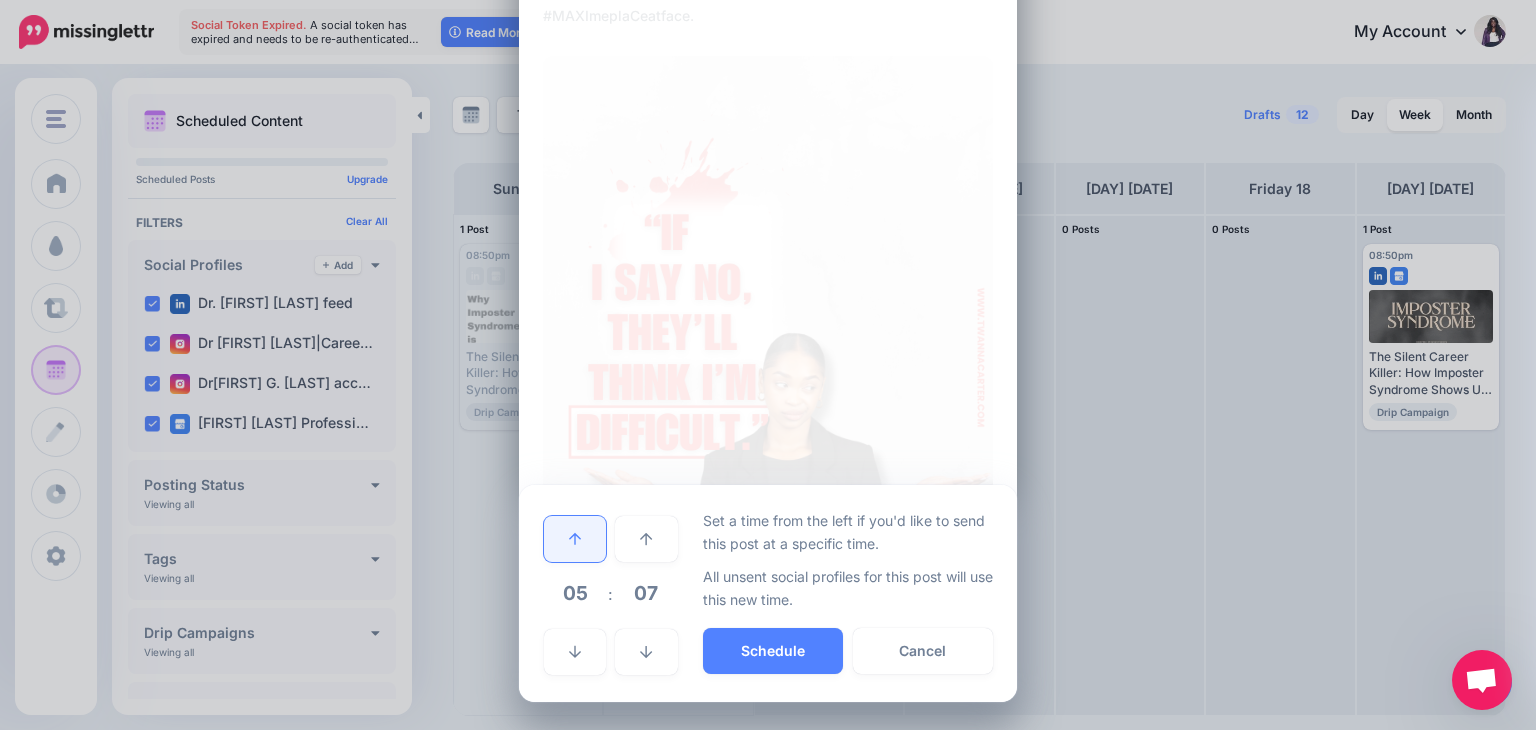 click 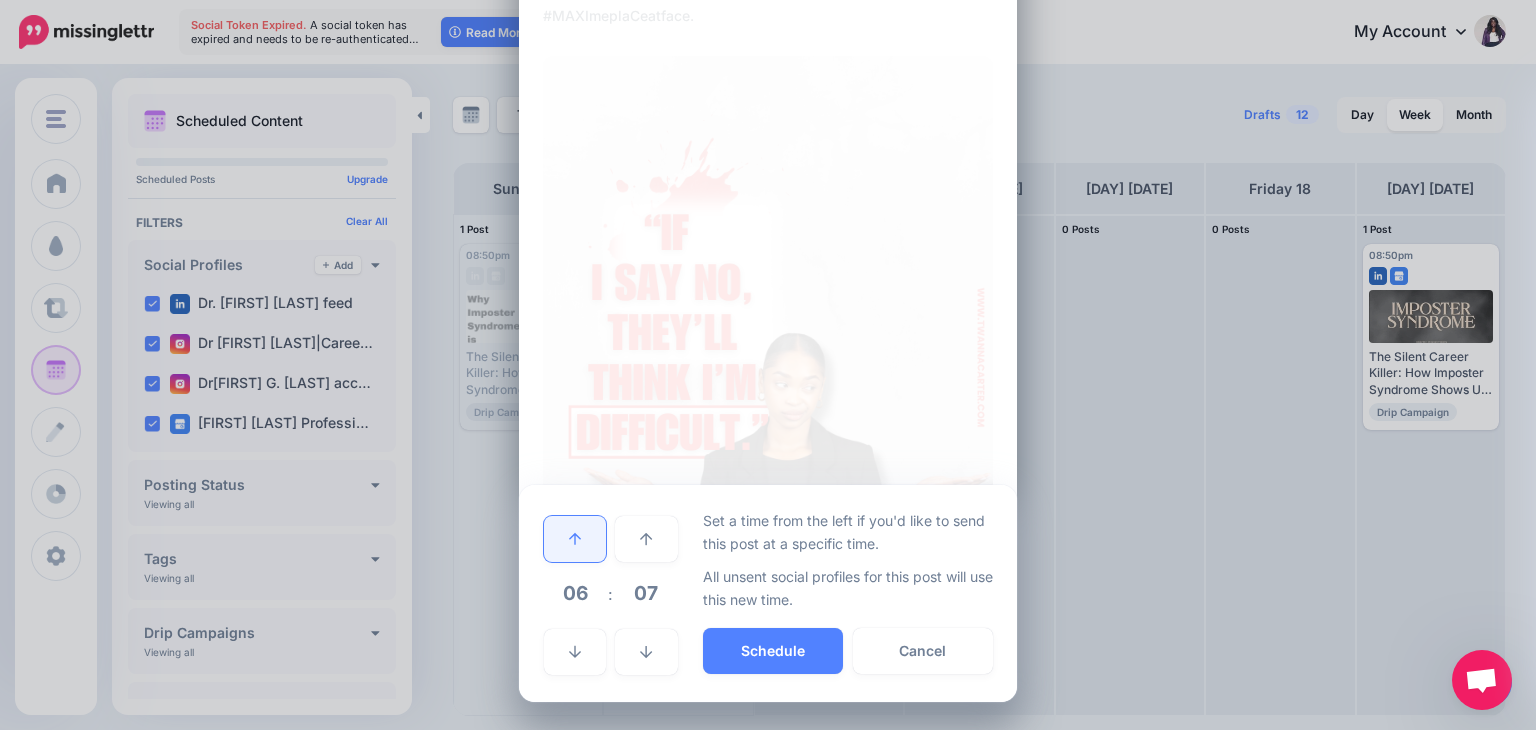 click 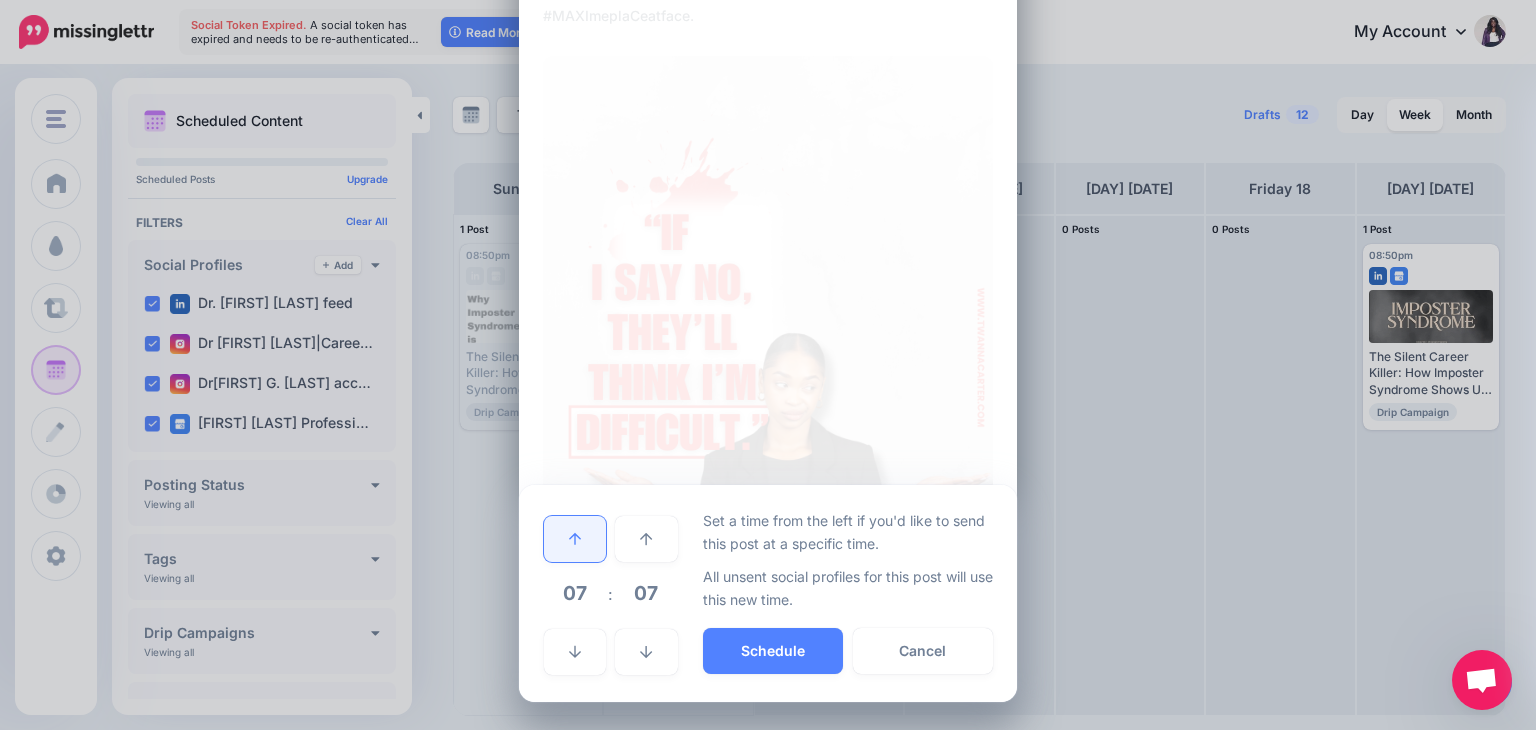 click at bounding box center (575, 539) 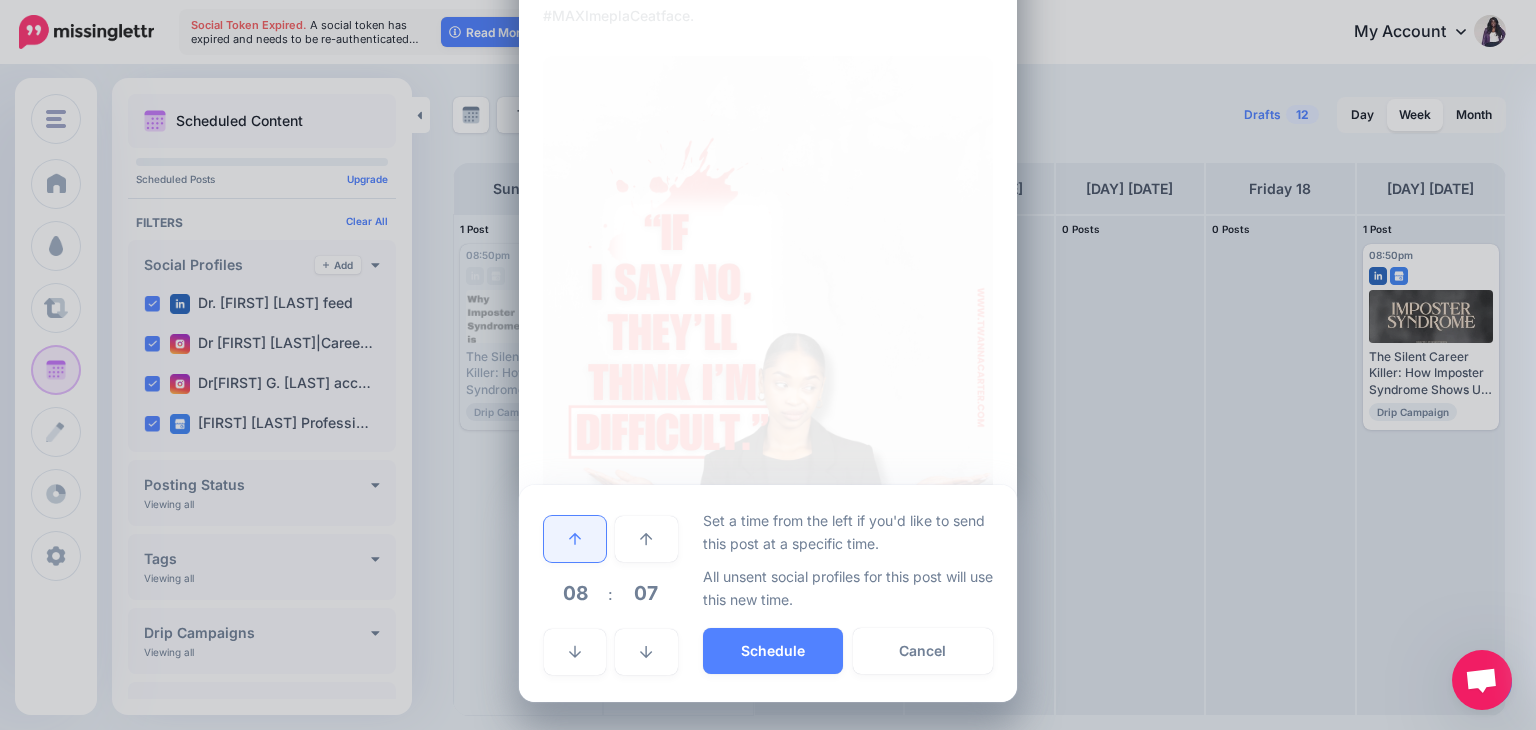 click at bounding box center (575, 539) 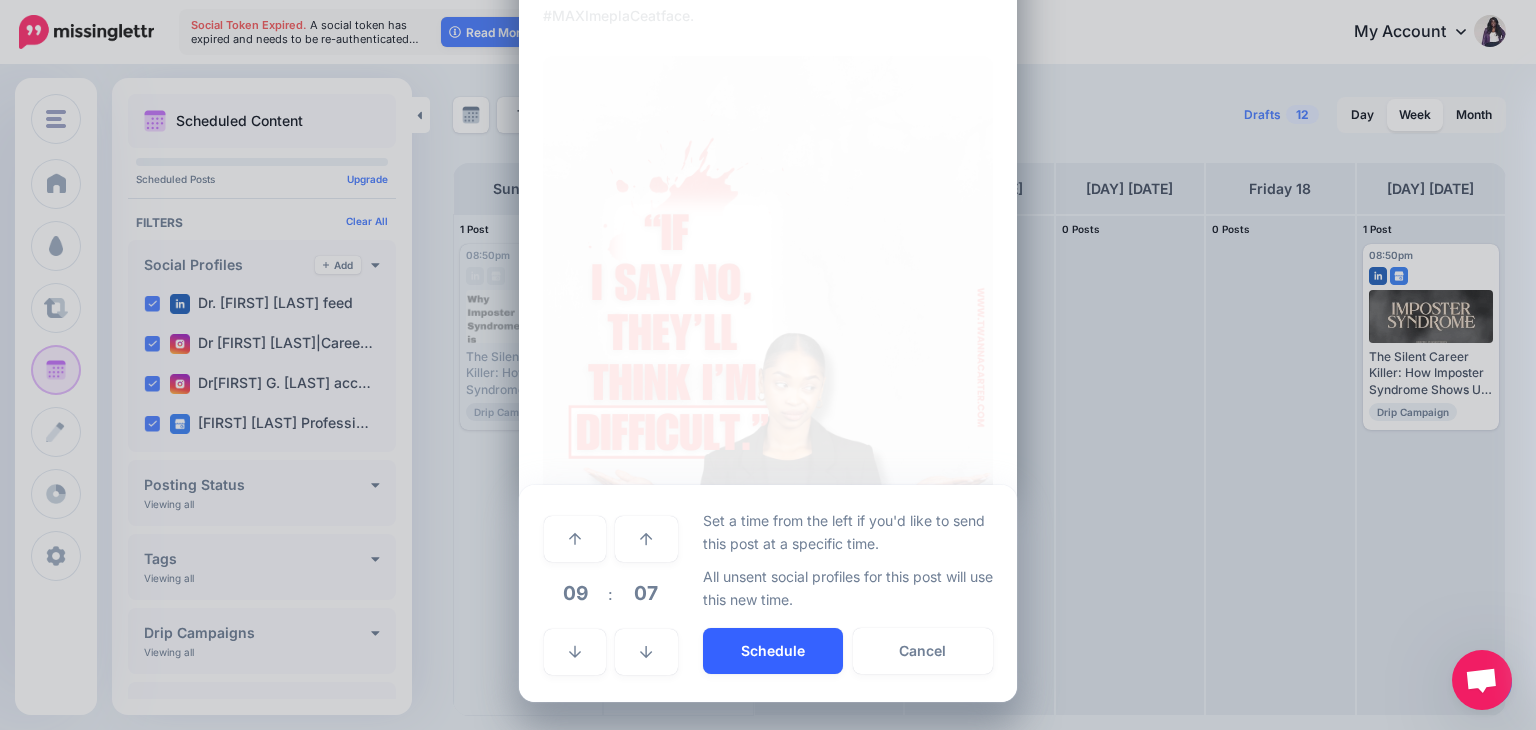 click on "Schedule" at bounding box center [773, 651] 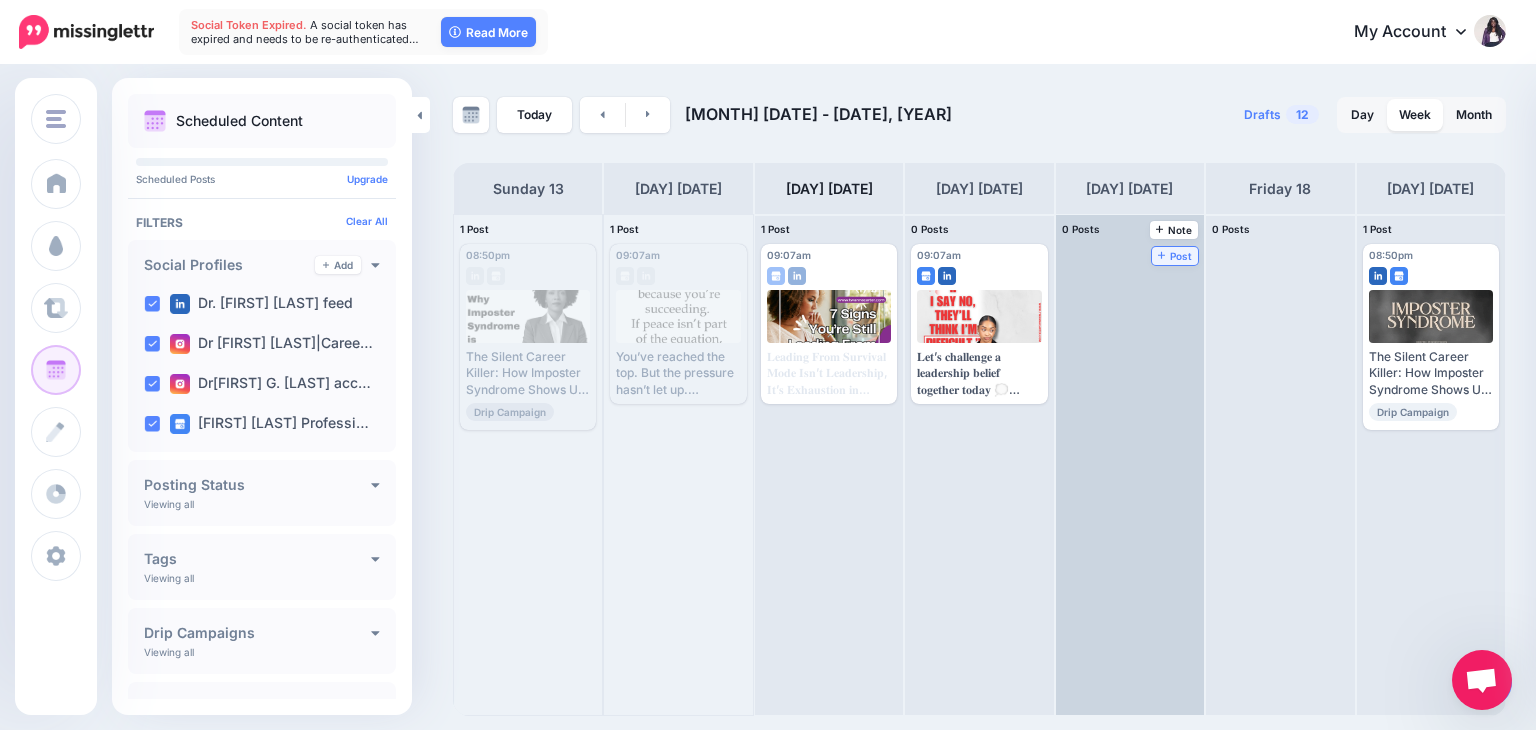 click on "Post" at bounding box center [1175, 256] 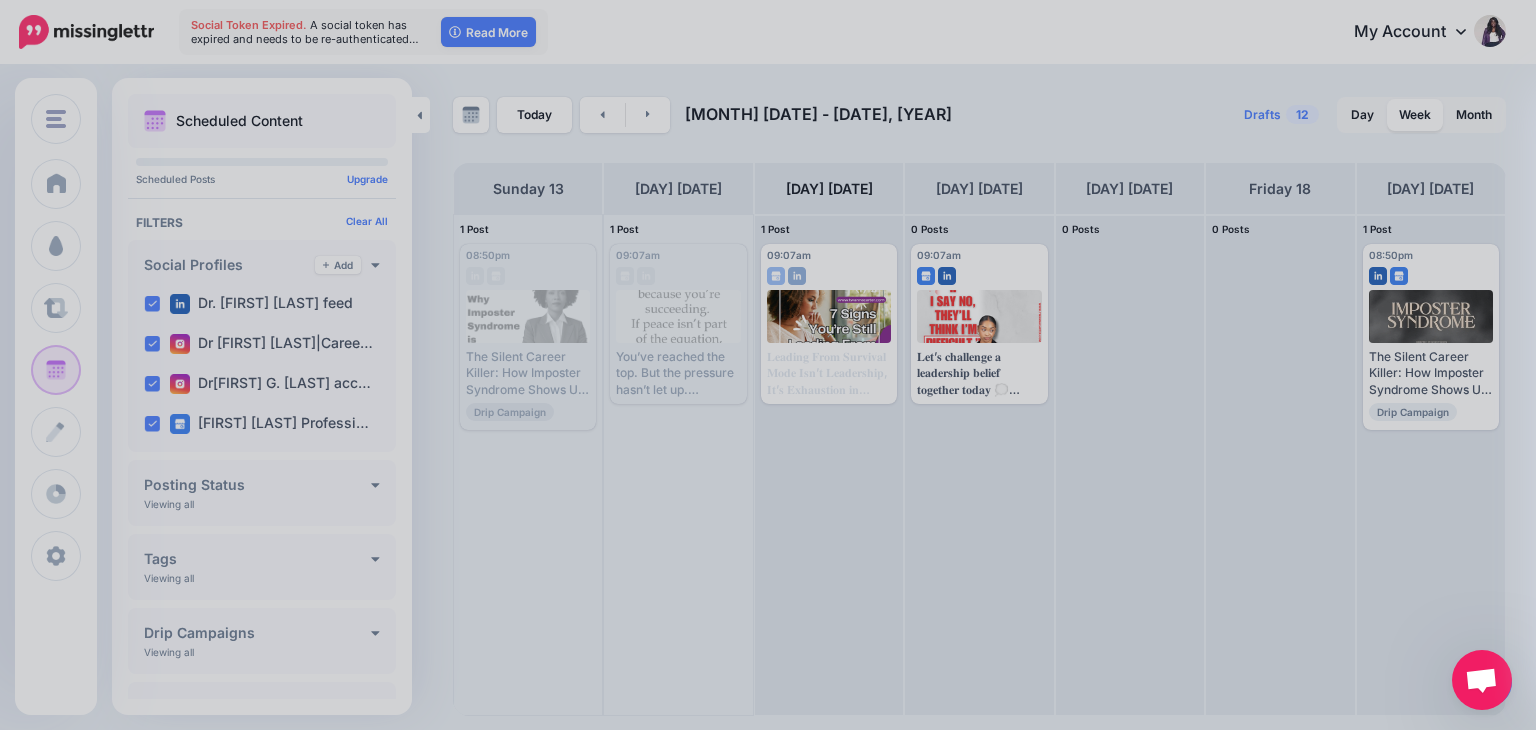 scroll, scrollTop: 0, scrollLeft: 0, axis: both 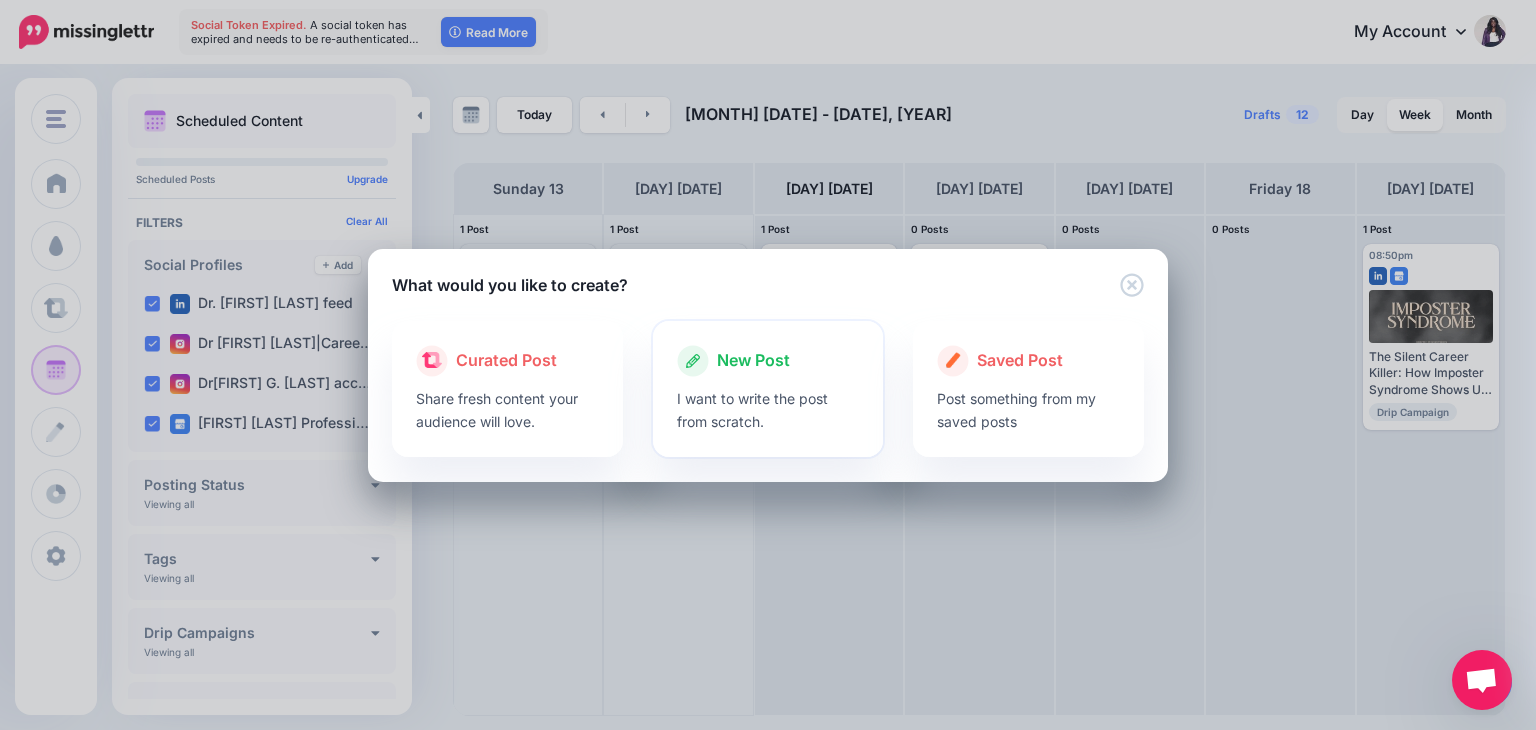 click on "I want to write the post from scratch." at bounding box center [768, 410] 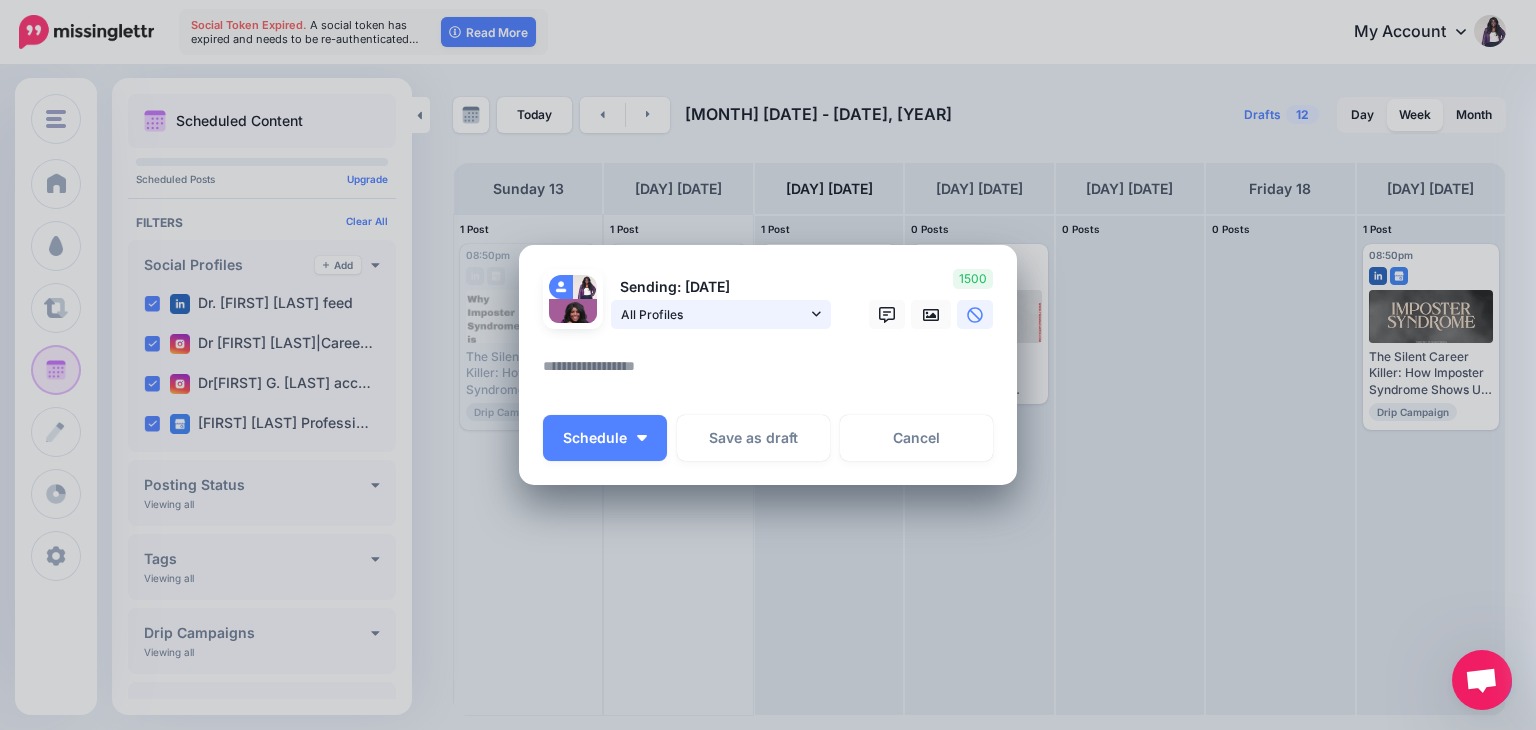 click 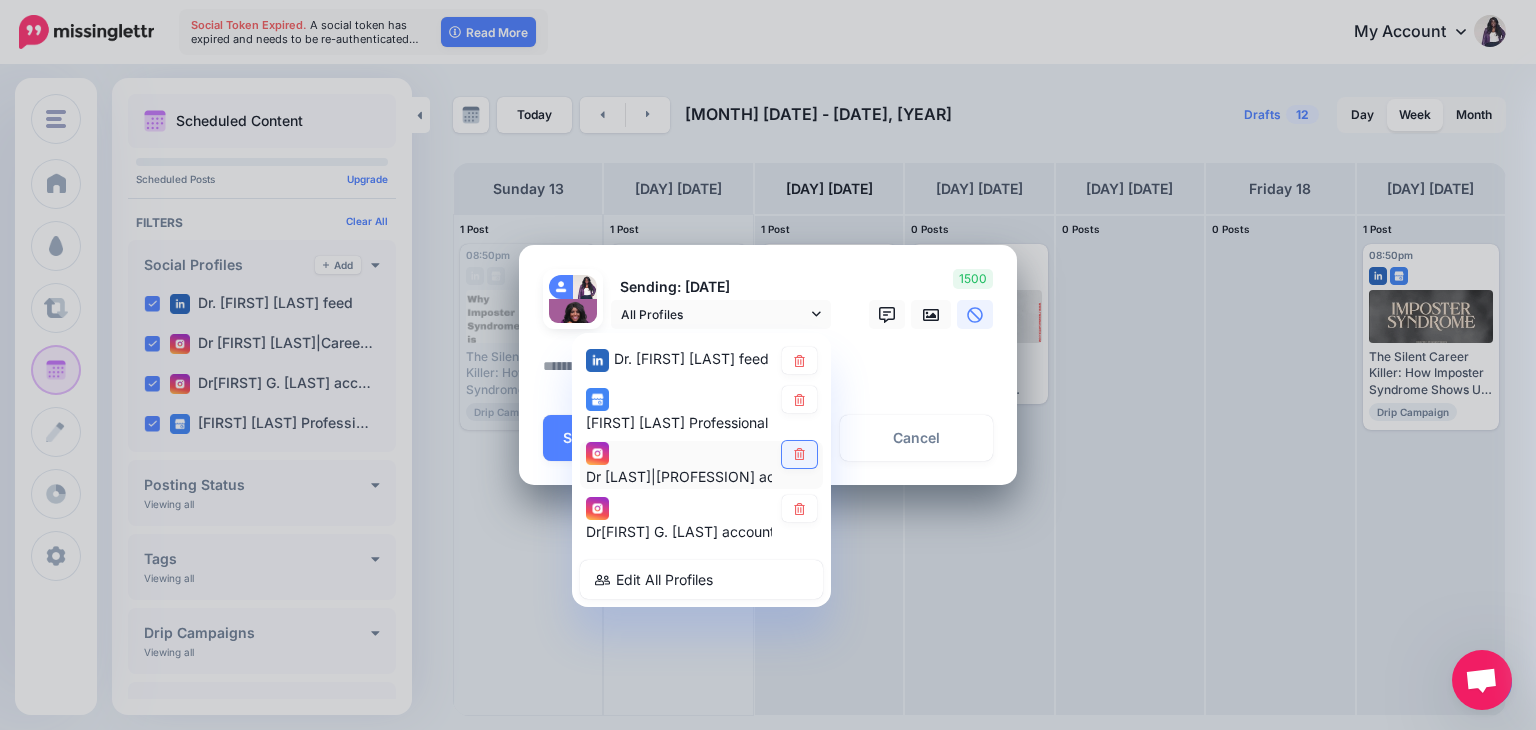 click at bounding box center (799, 454) 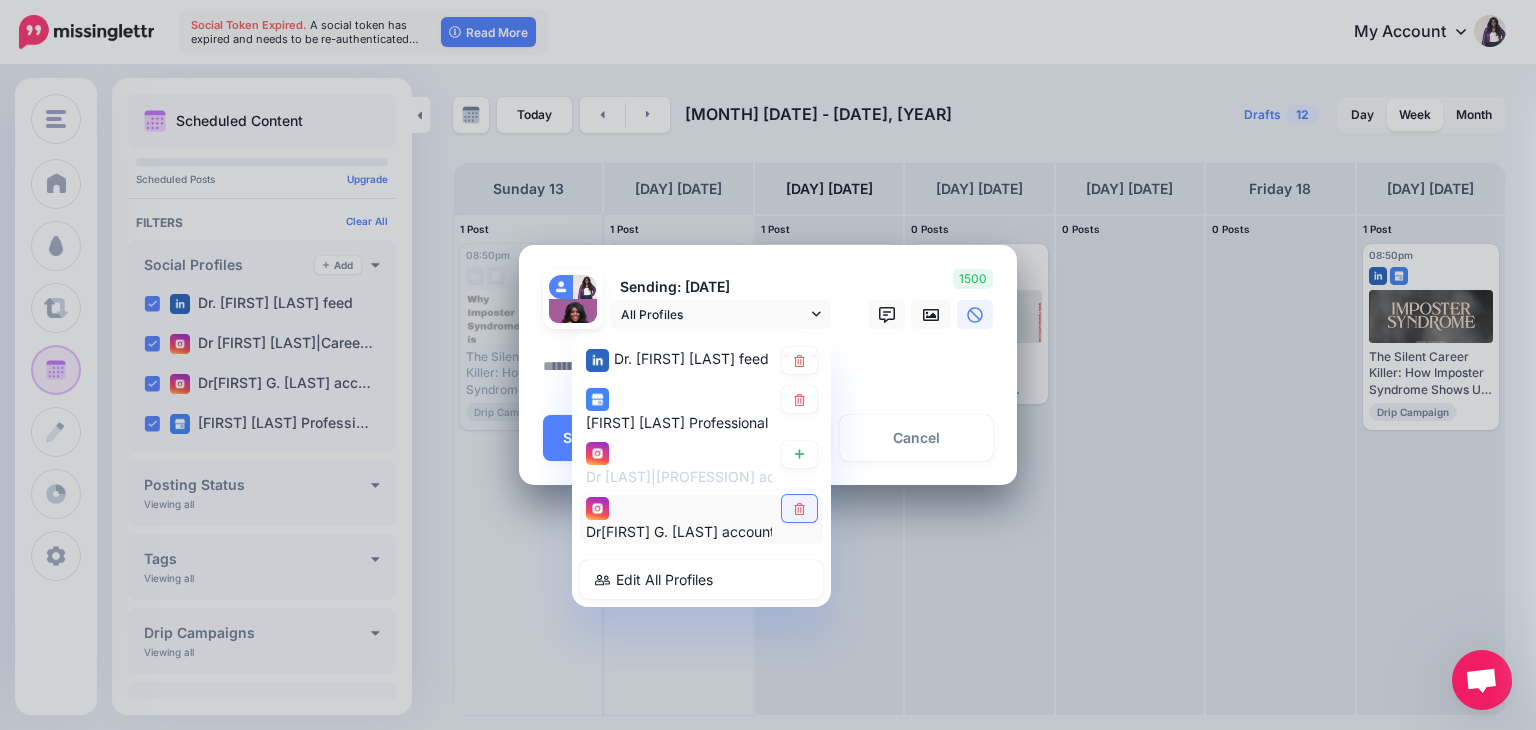 click 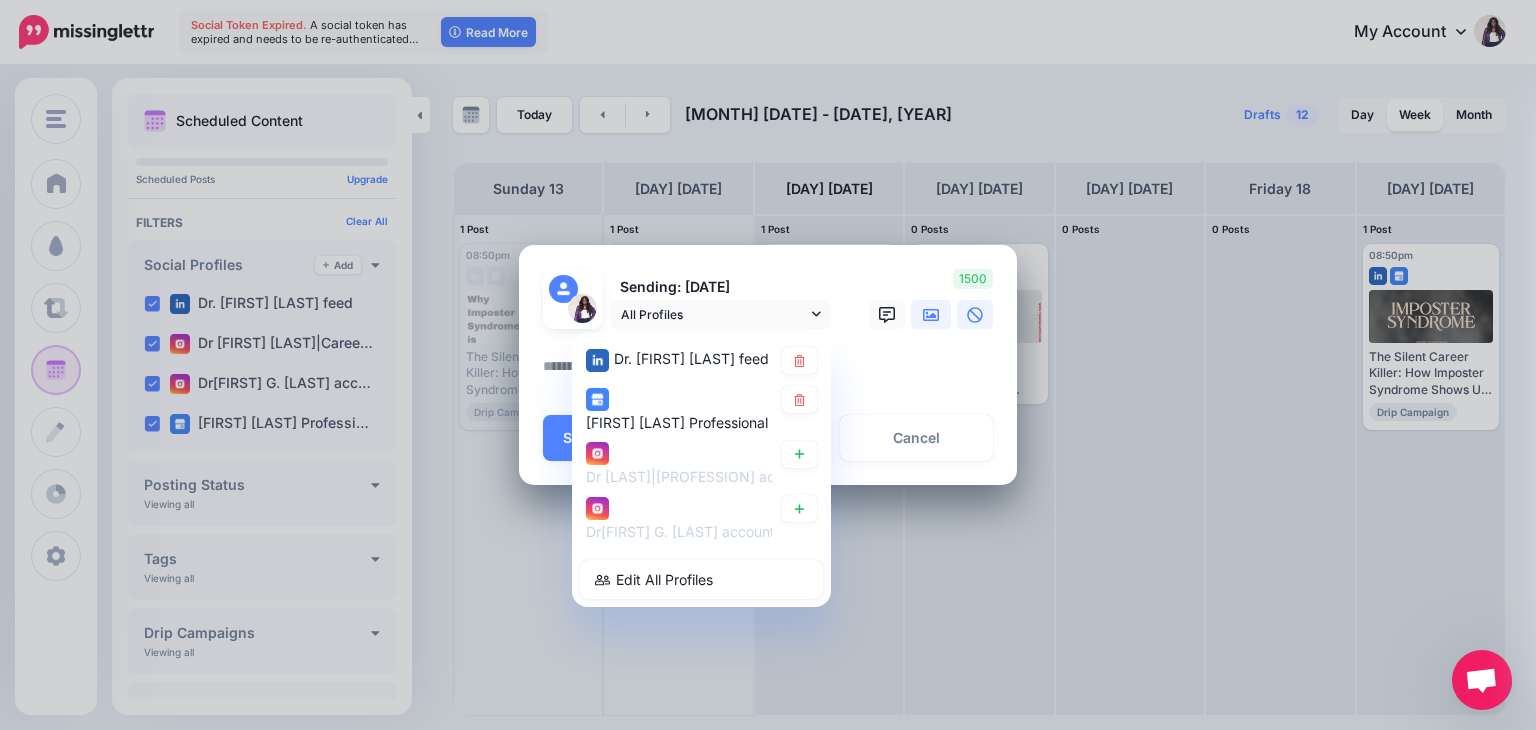 click 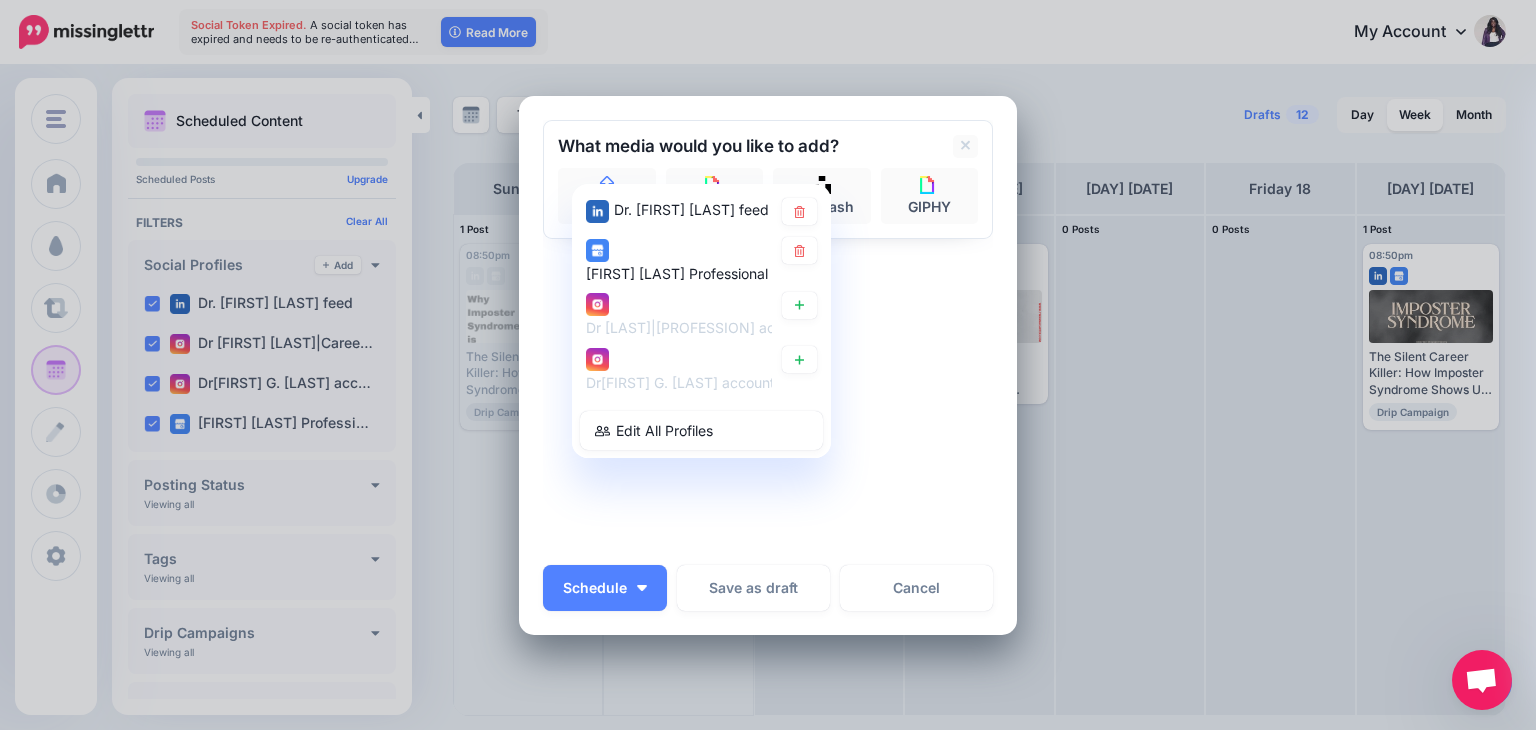 click on "Sending: 17th Jul
All
Profiles
Dr. [LAST] feed" at bounding box center [768, 335] 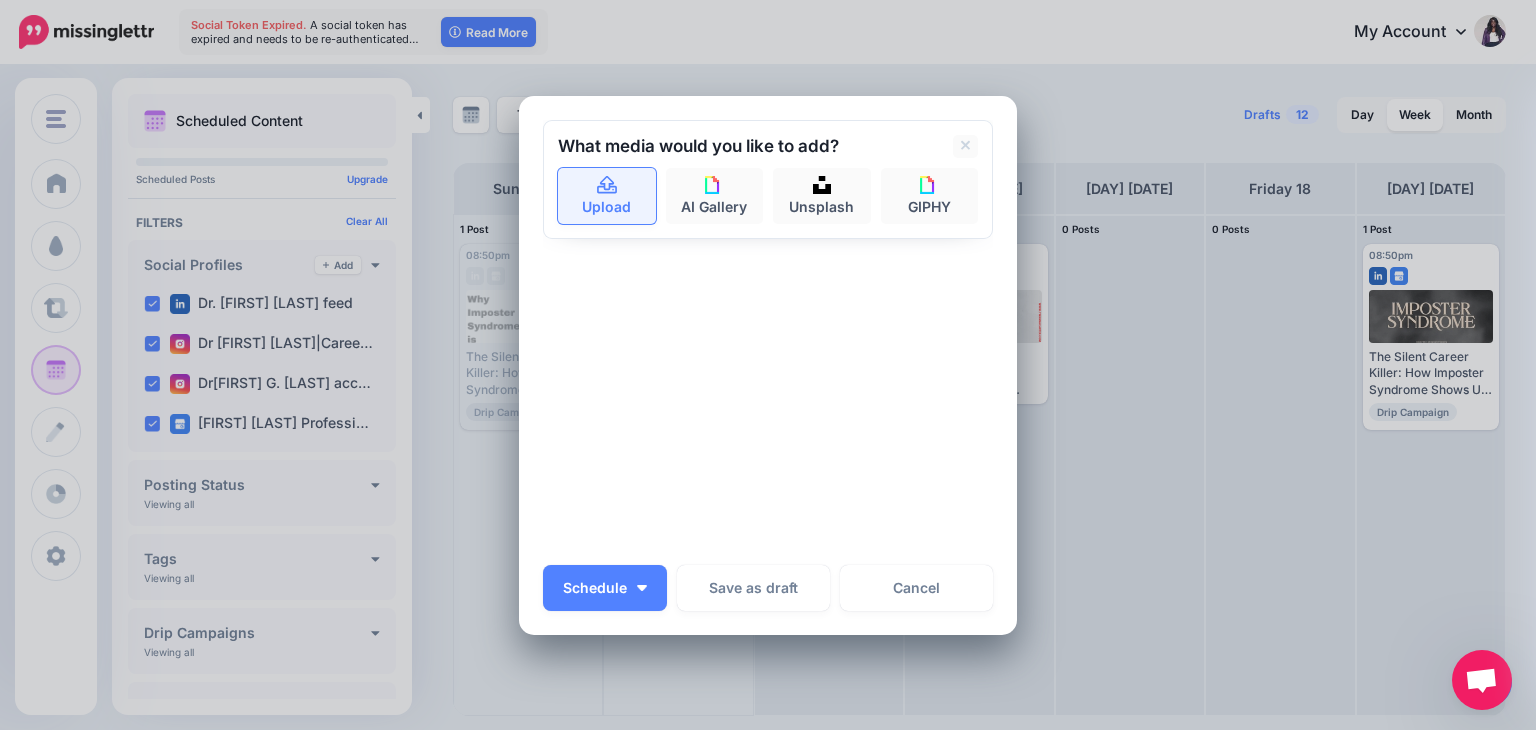 click 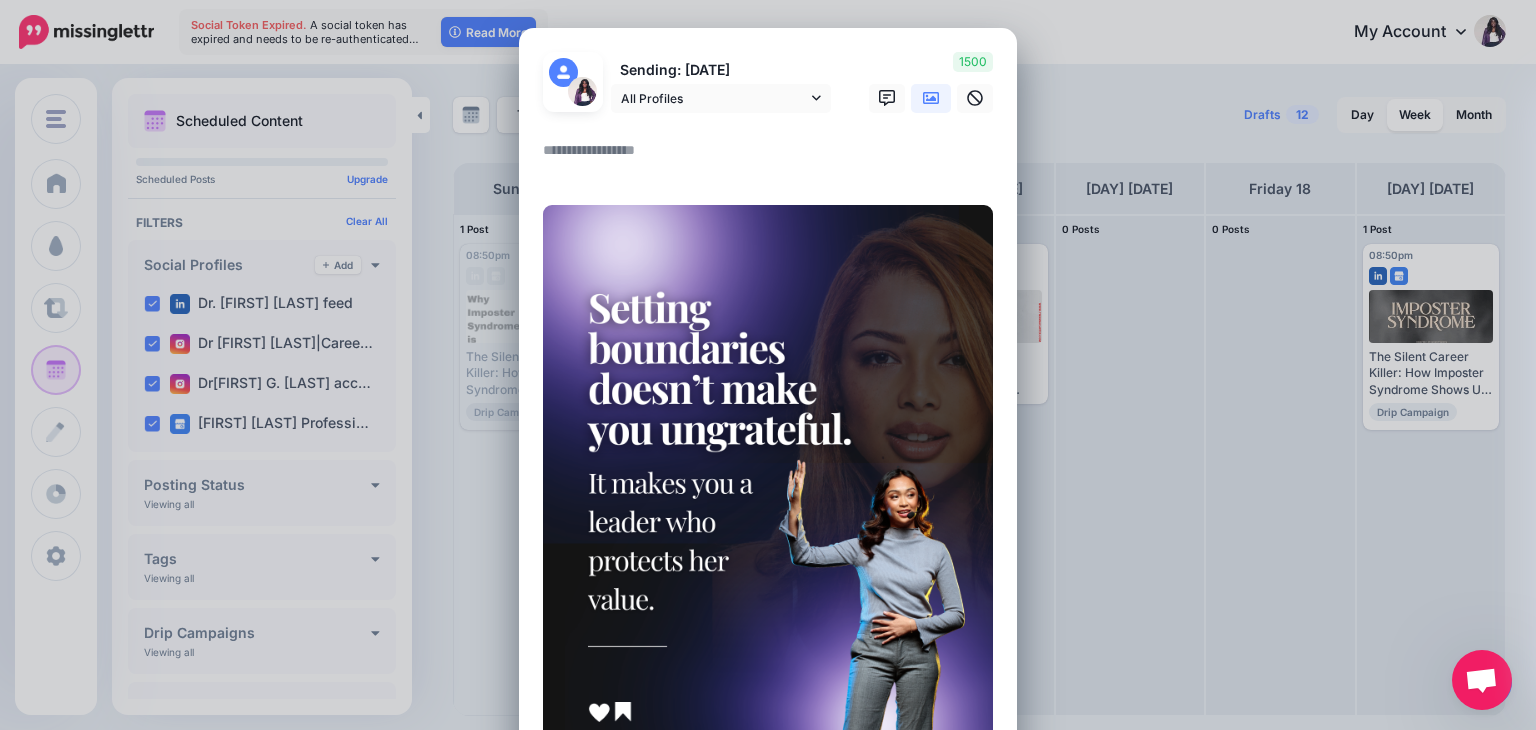 click at bounding box center [773, 157] 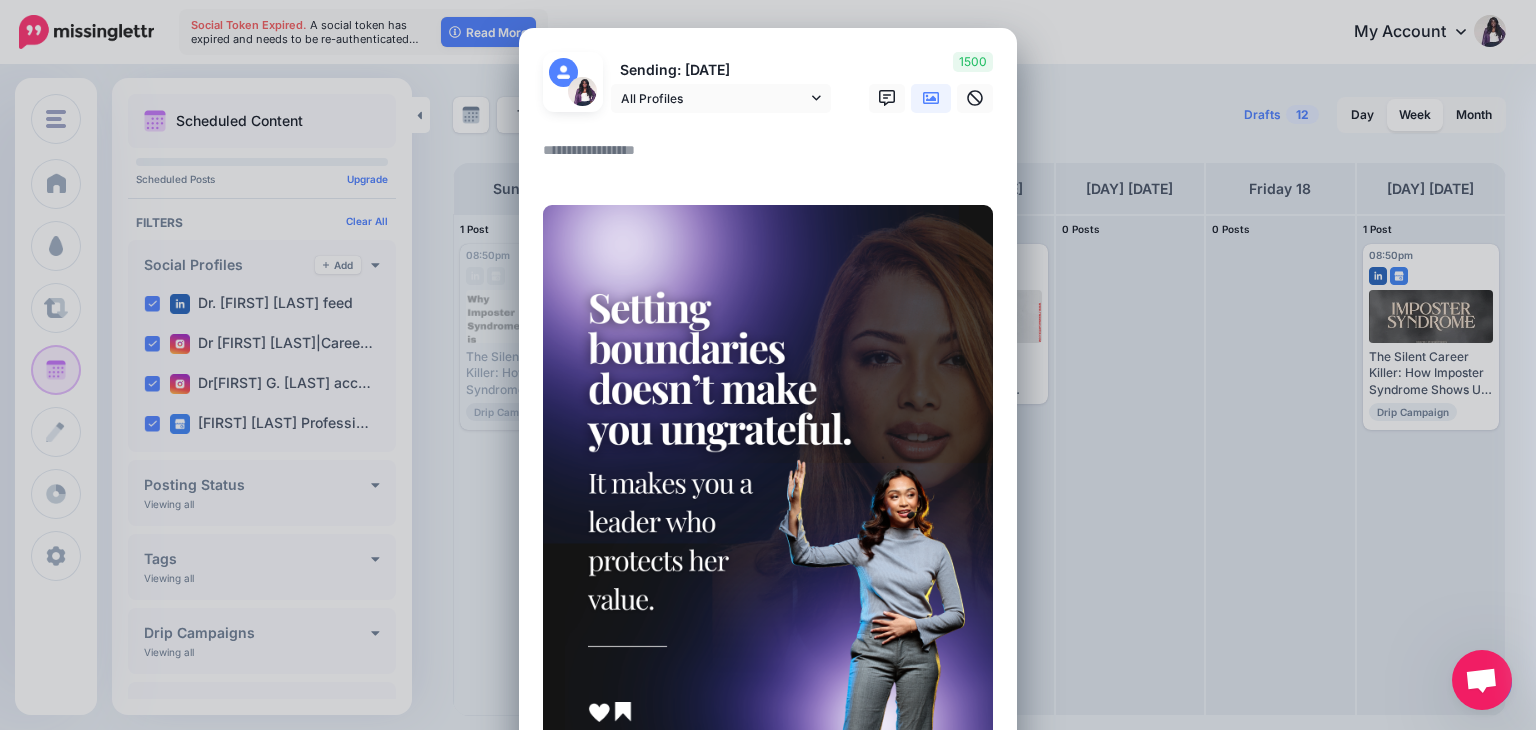 paste on "**********" 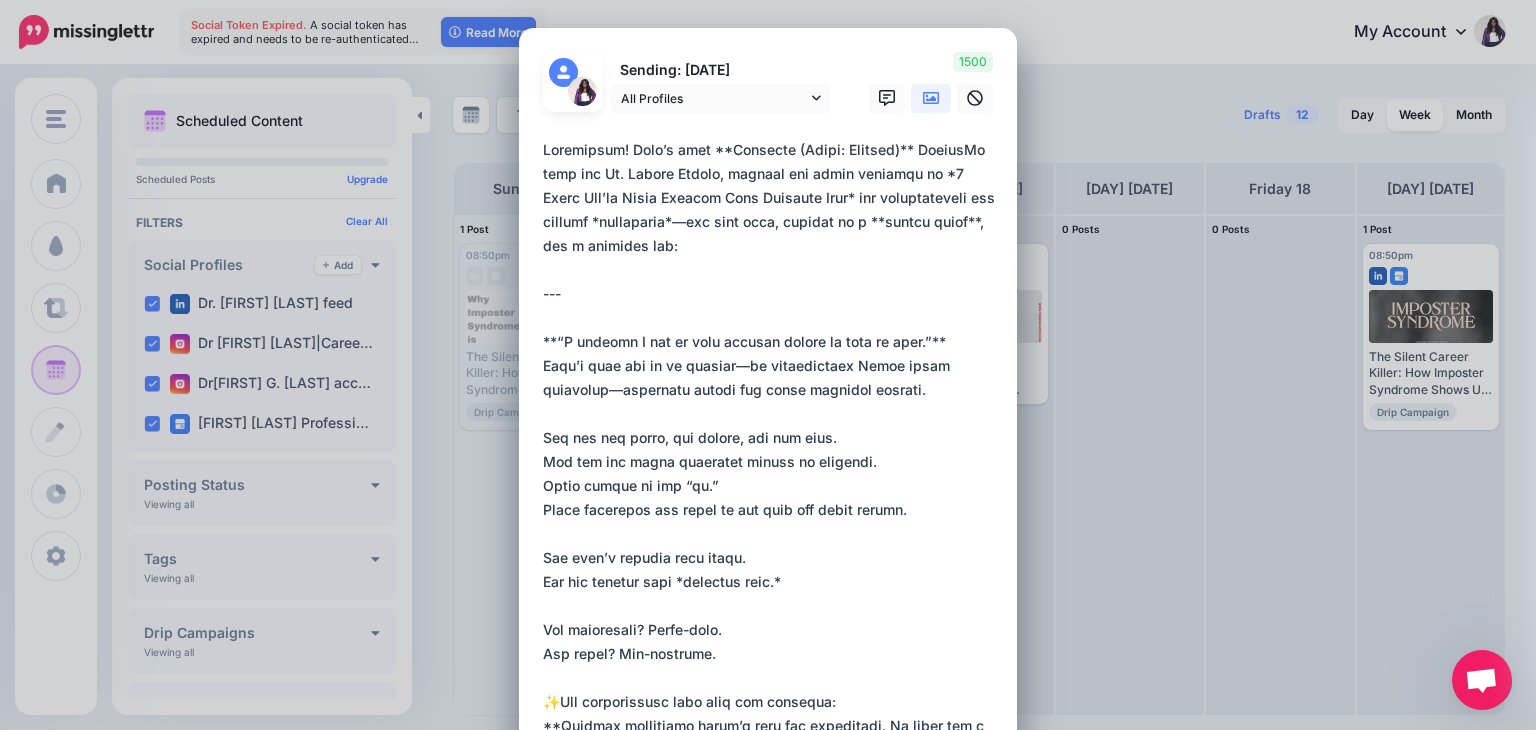 scroll, scrollTop: 700, scrollLeft: 0, axis: vertical 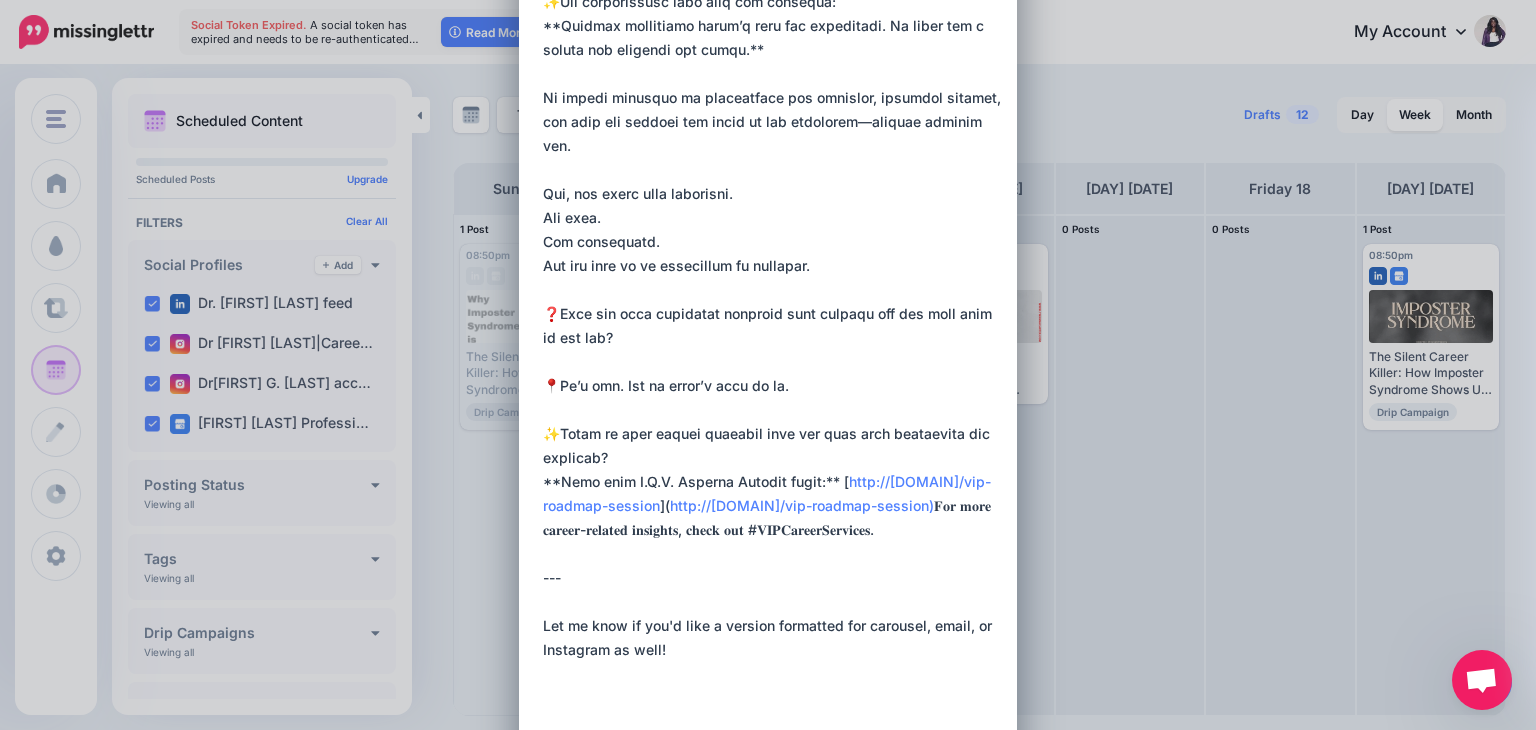 drag, startPoint x: 888, startPoint y: 534, endPoint x: 522, endPoint y: 502, distance: 367.39624 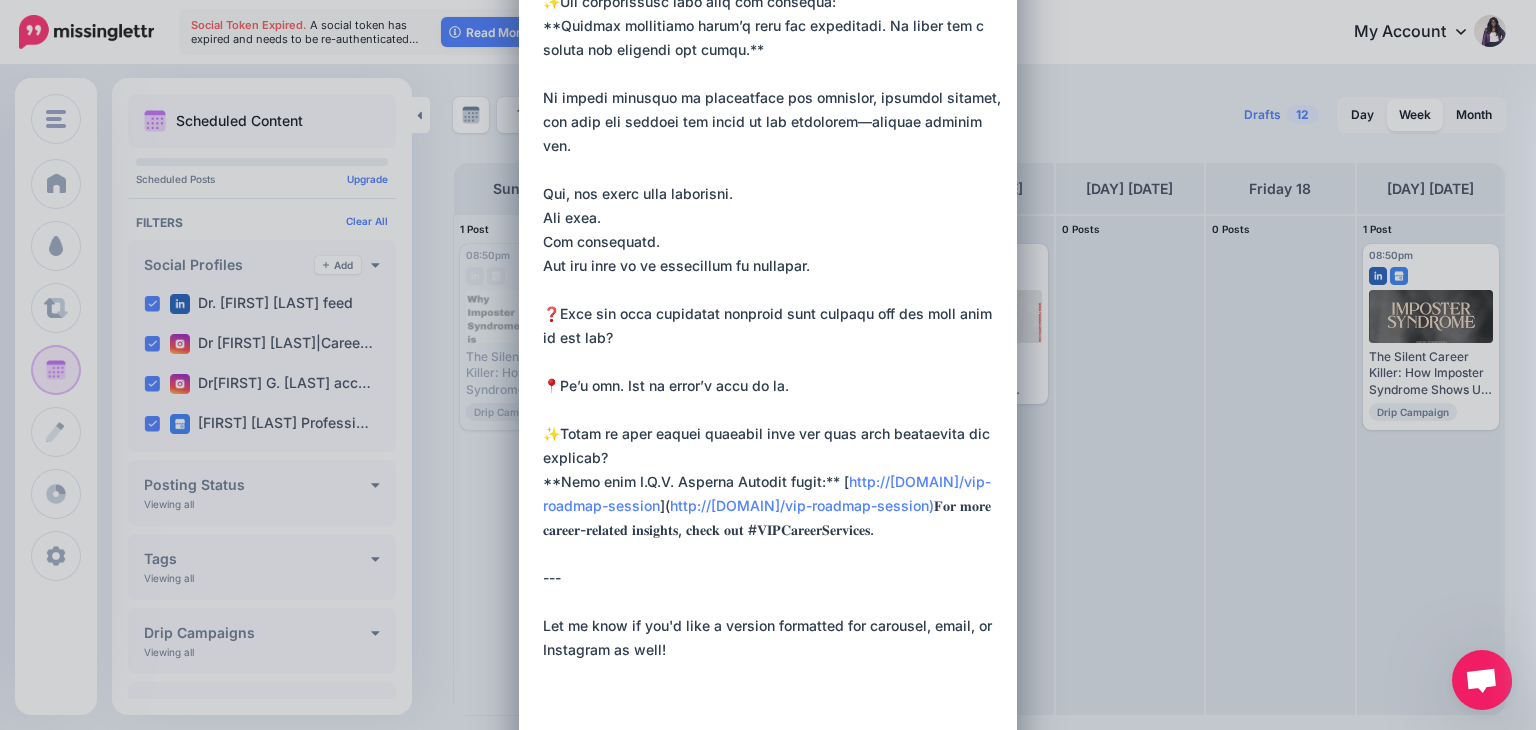 click on "Loading
Sending: [DATE]
All
Profiles" at bounding box center (768, 380) 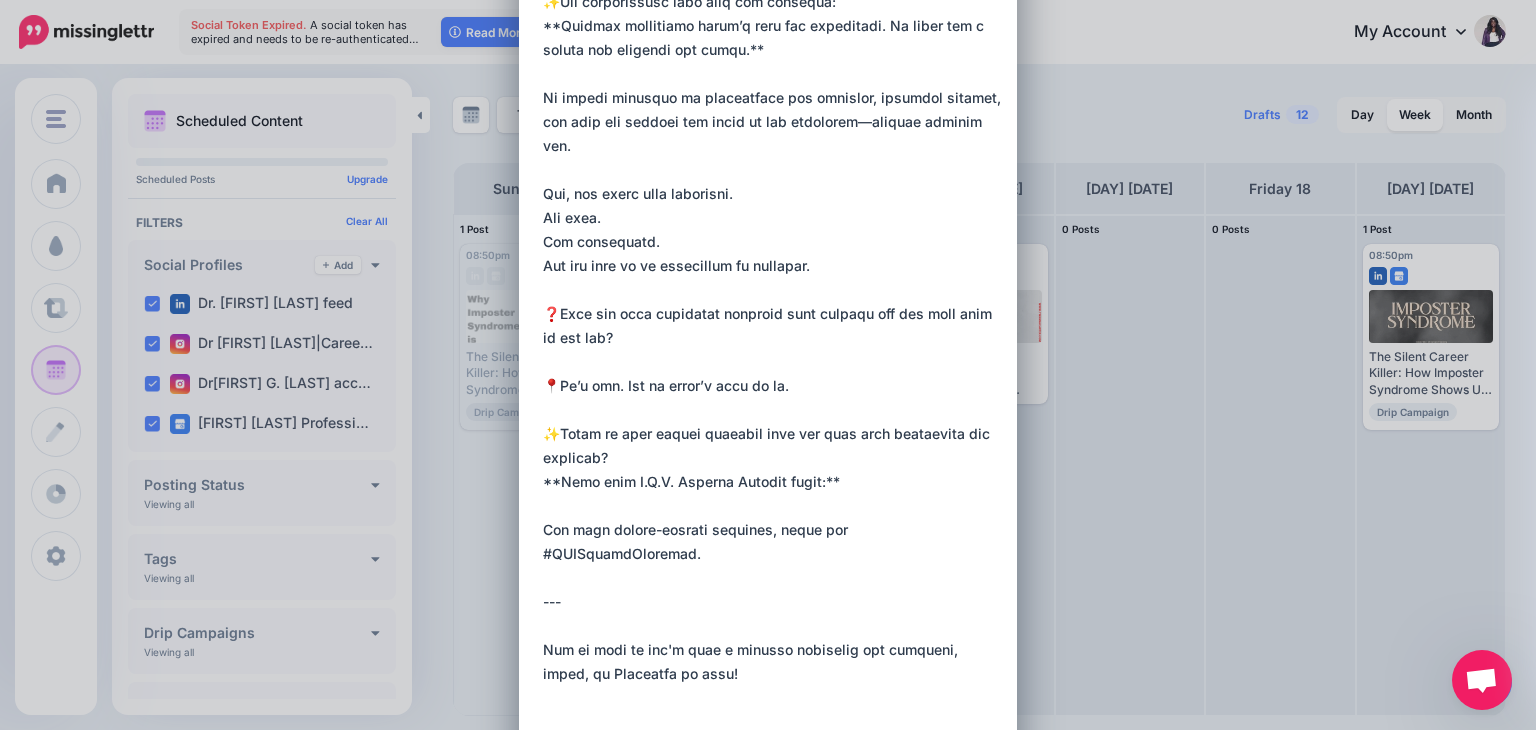 drag, startPoint x: 538, startPoint y: 557, endPoint x: 690, endPoint y: 679, distance: 194.9051 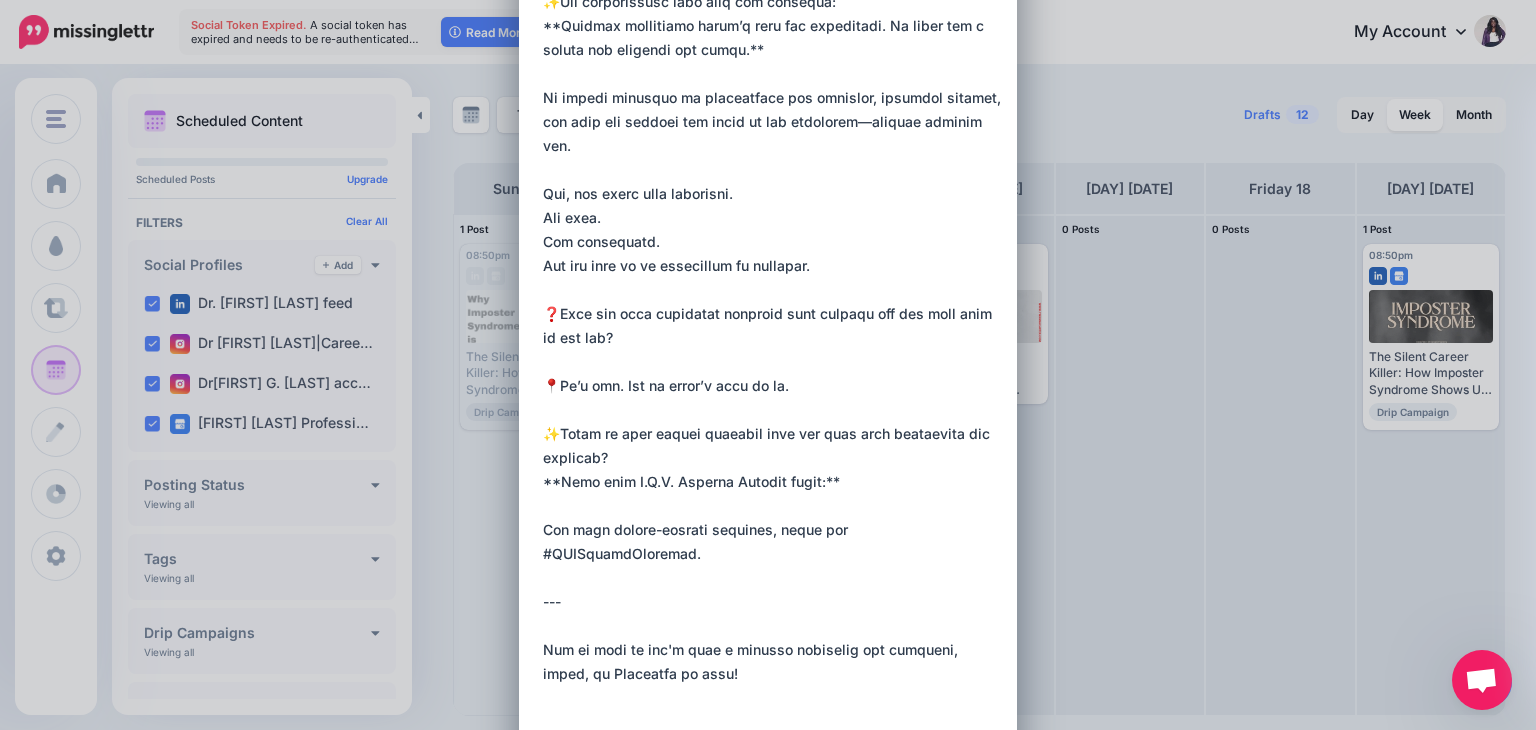 click at bounding box center [773, 74] 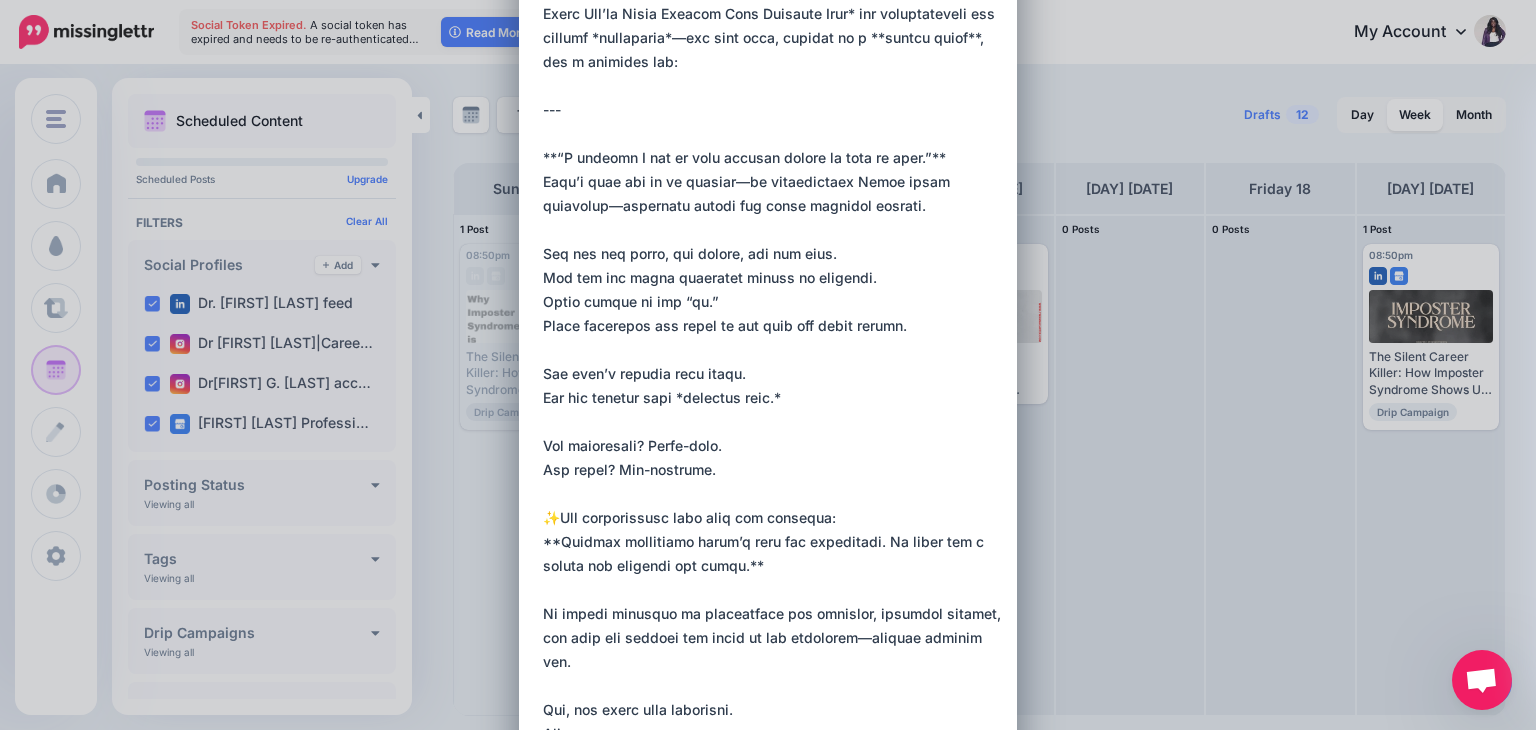 scroll, scrollTop: 0, scrollLeft: 0, axis: both 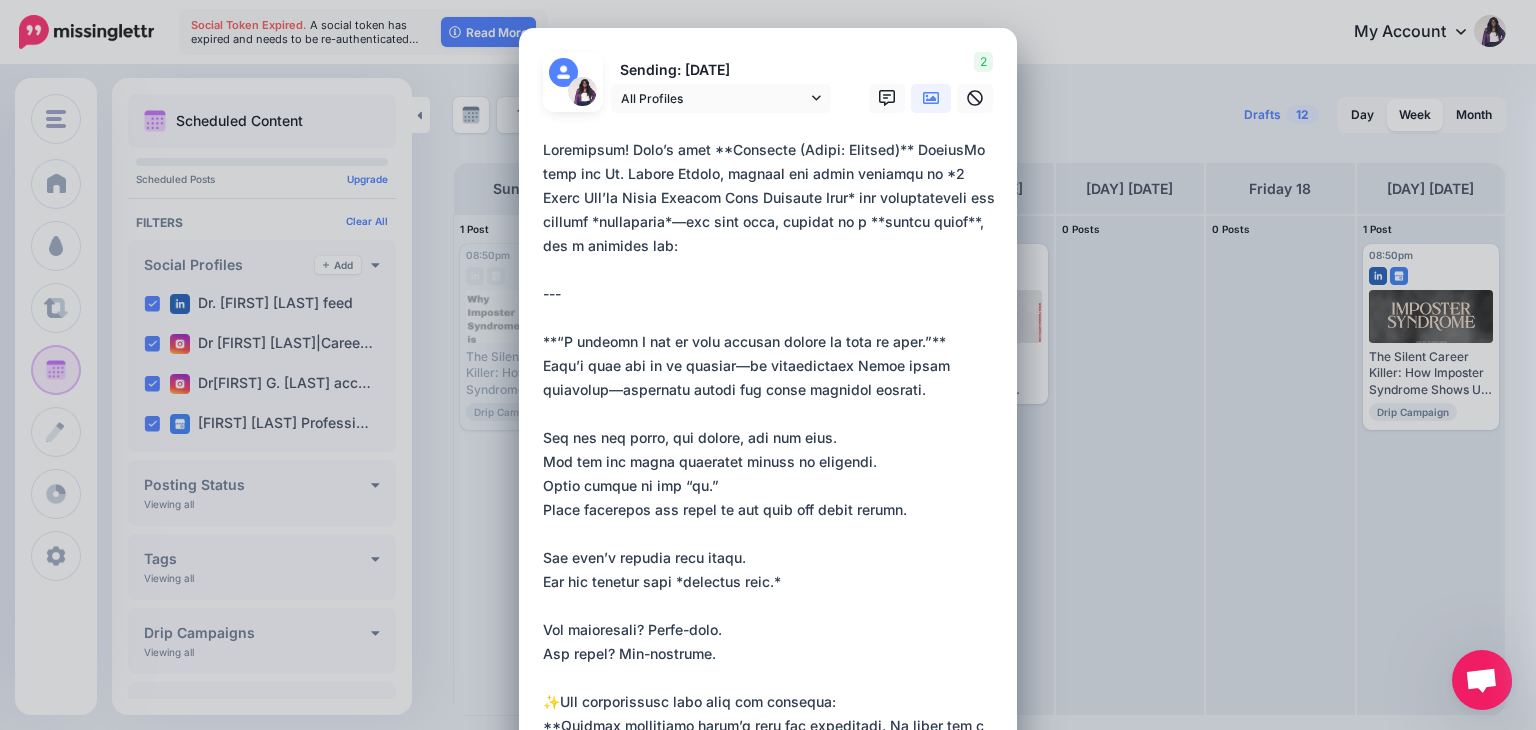 drag, startPoint x: 536, startPoint y: 341, endPoint x: 508, endPoint y: 105, distance: 237.65521 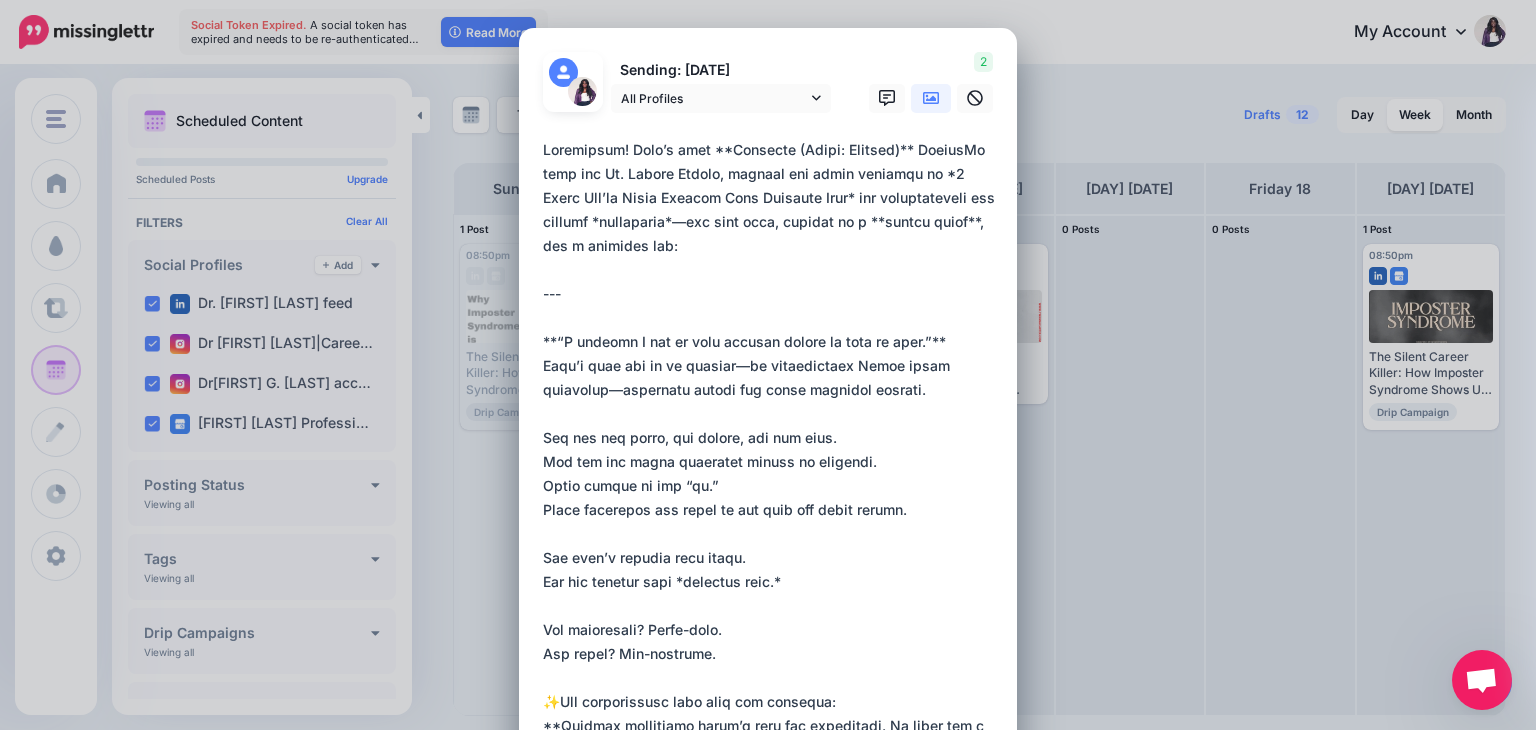 click on "Create Post
Loading
Sending: 17th Jul
All
Profiles
2" at bounding box center (768, 365) 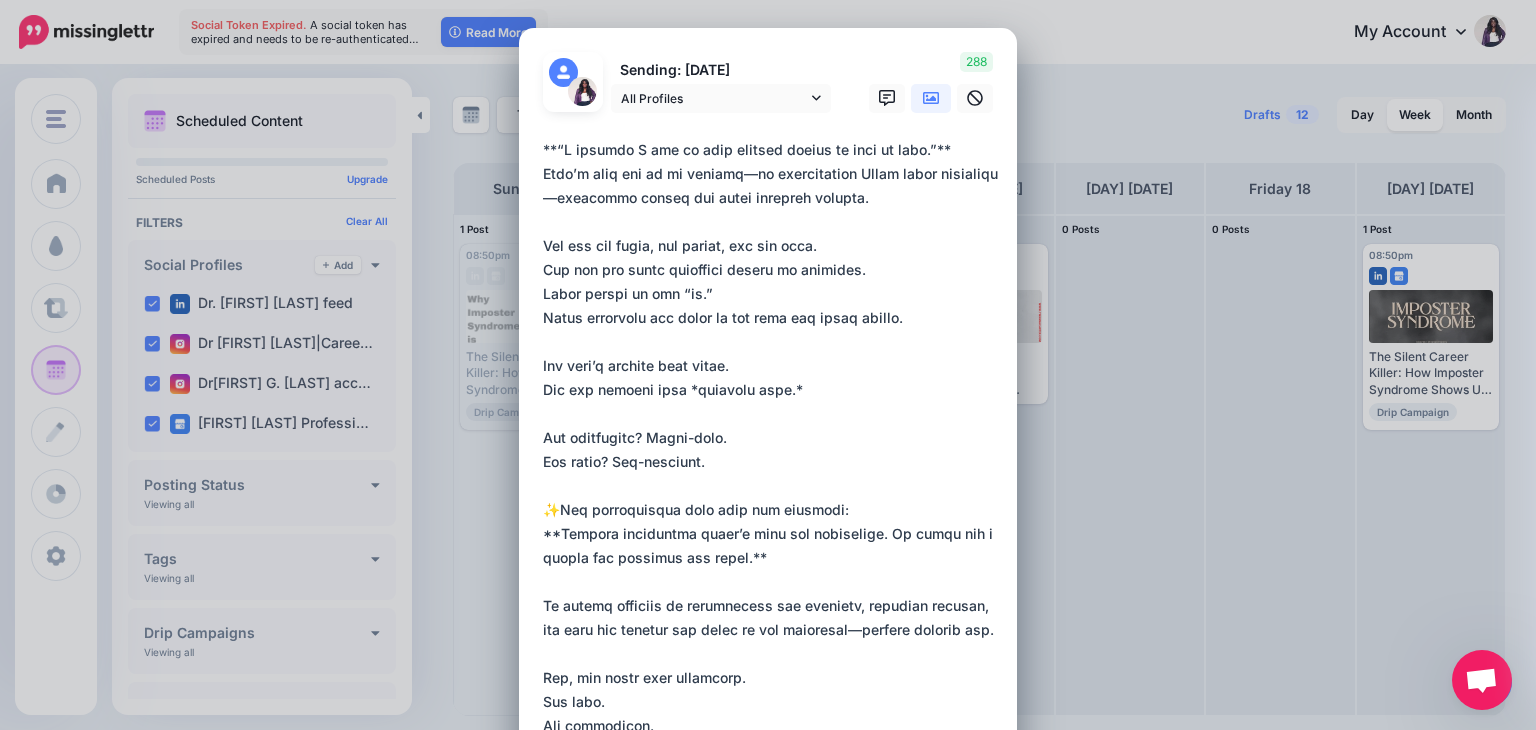 click on "Loading
Sending: [DATE]
All
Profiles" at bounding box center (768, 888) 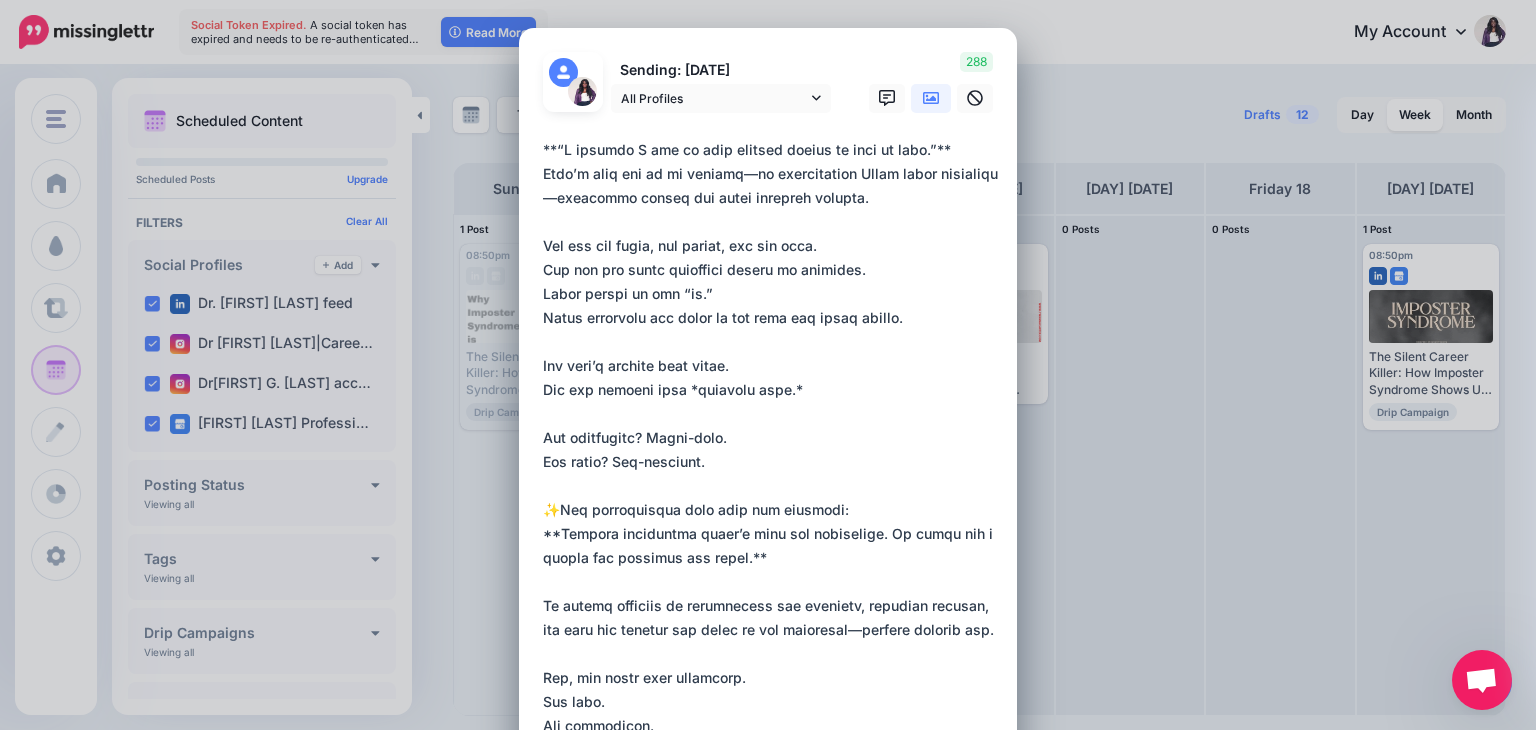 click on "Loading
Sending: [DATE]
All
Profiles" at bounding box center [768, 888] 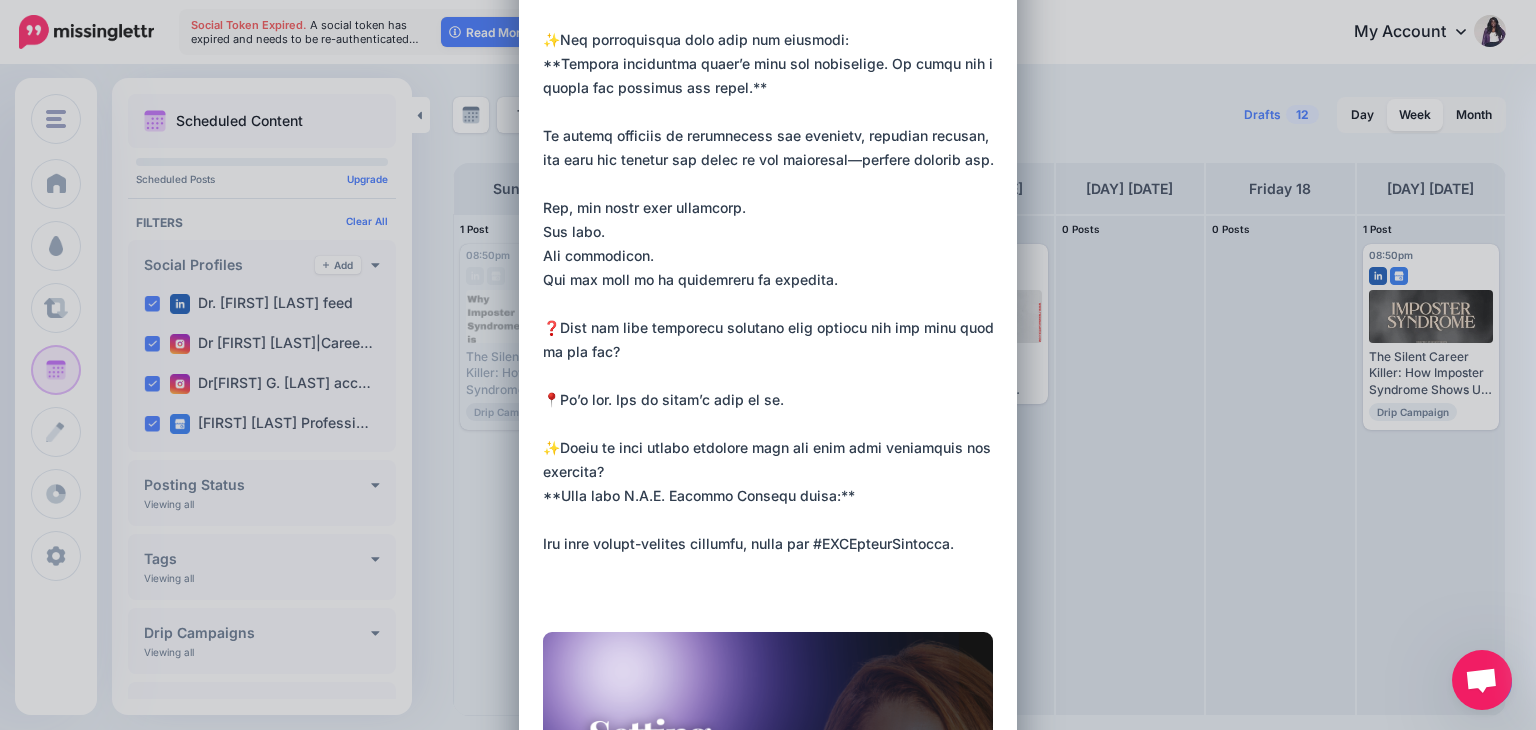 scroll, scrollTop: 472, scrollLeft: 0, axis: vertical 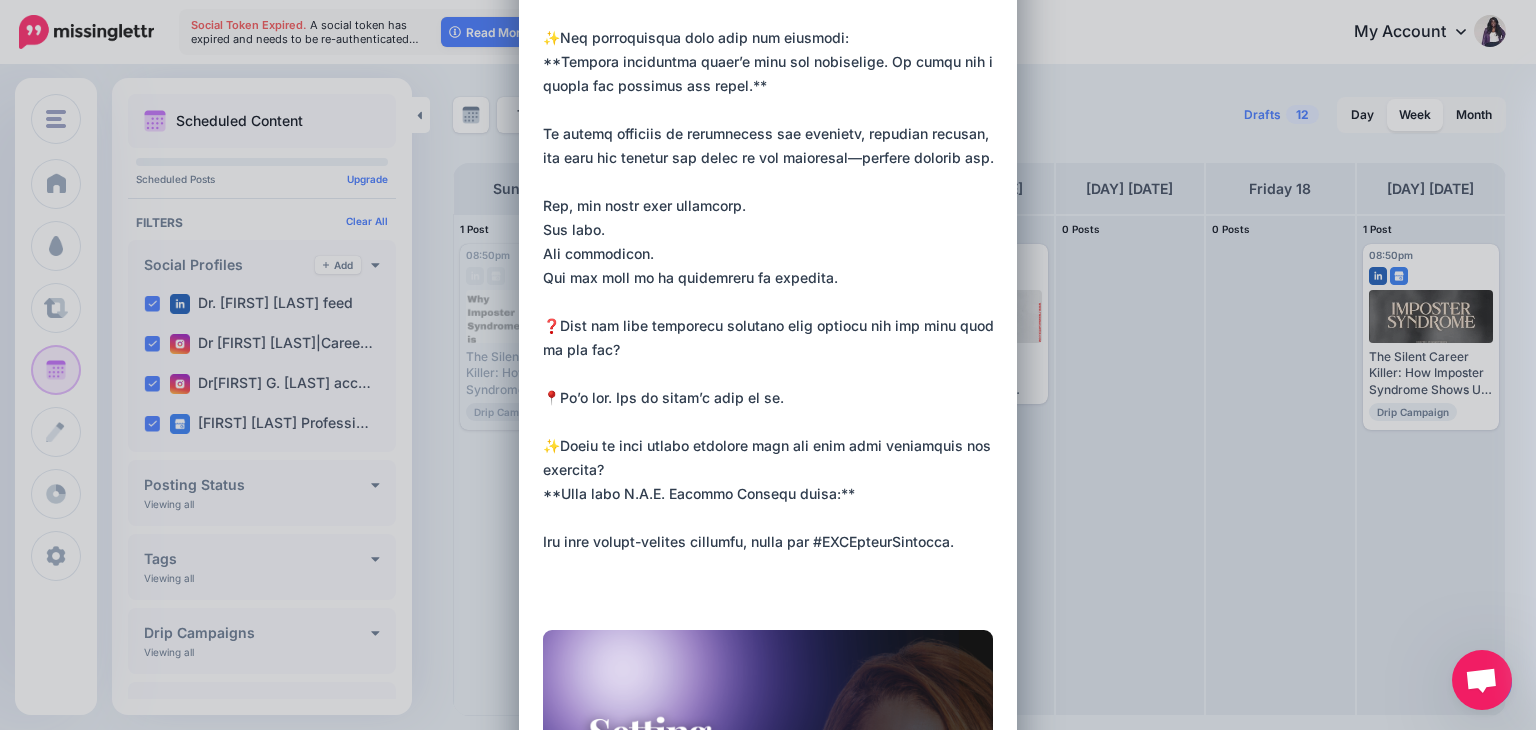 copy 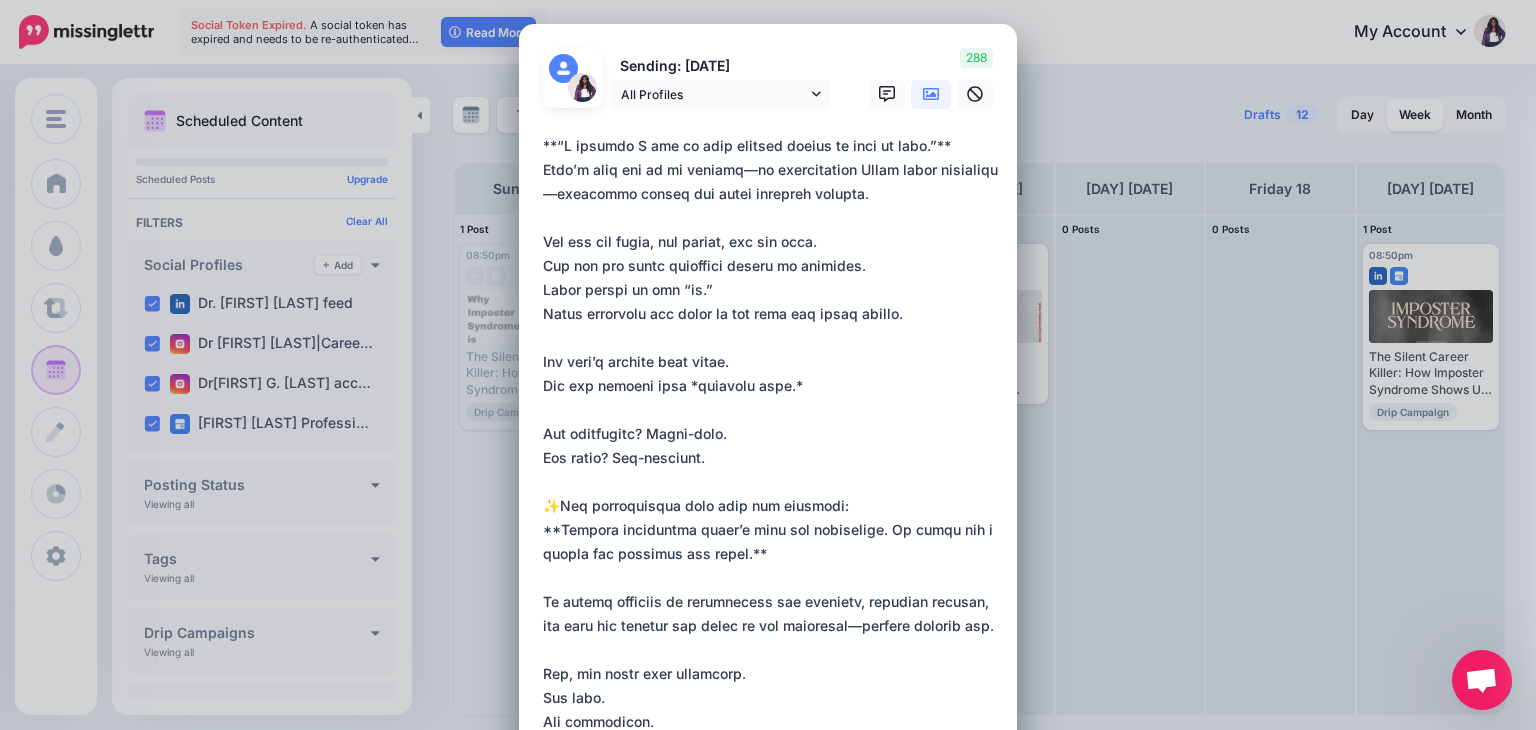 scroll, scrollTop: 0, scrollLeft: 0, axis: both 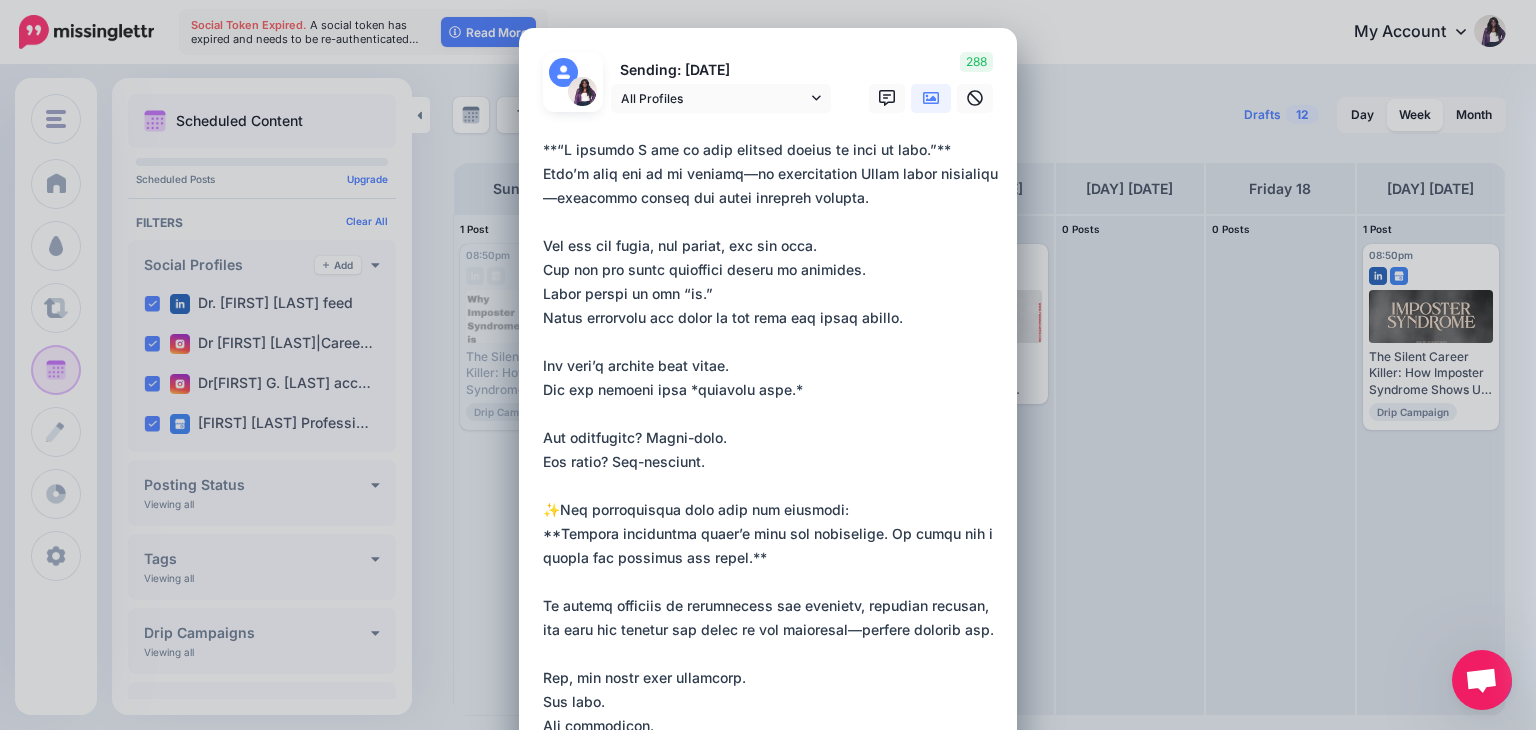 click at bounding box center (773, 606) 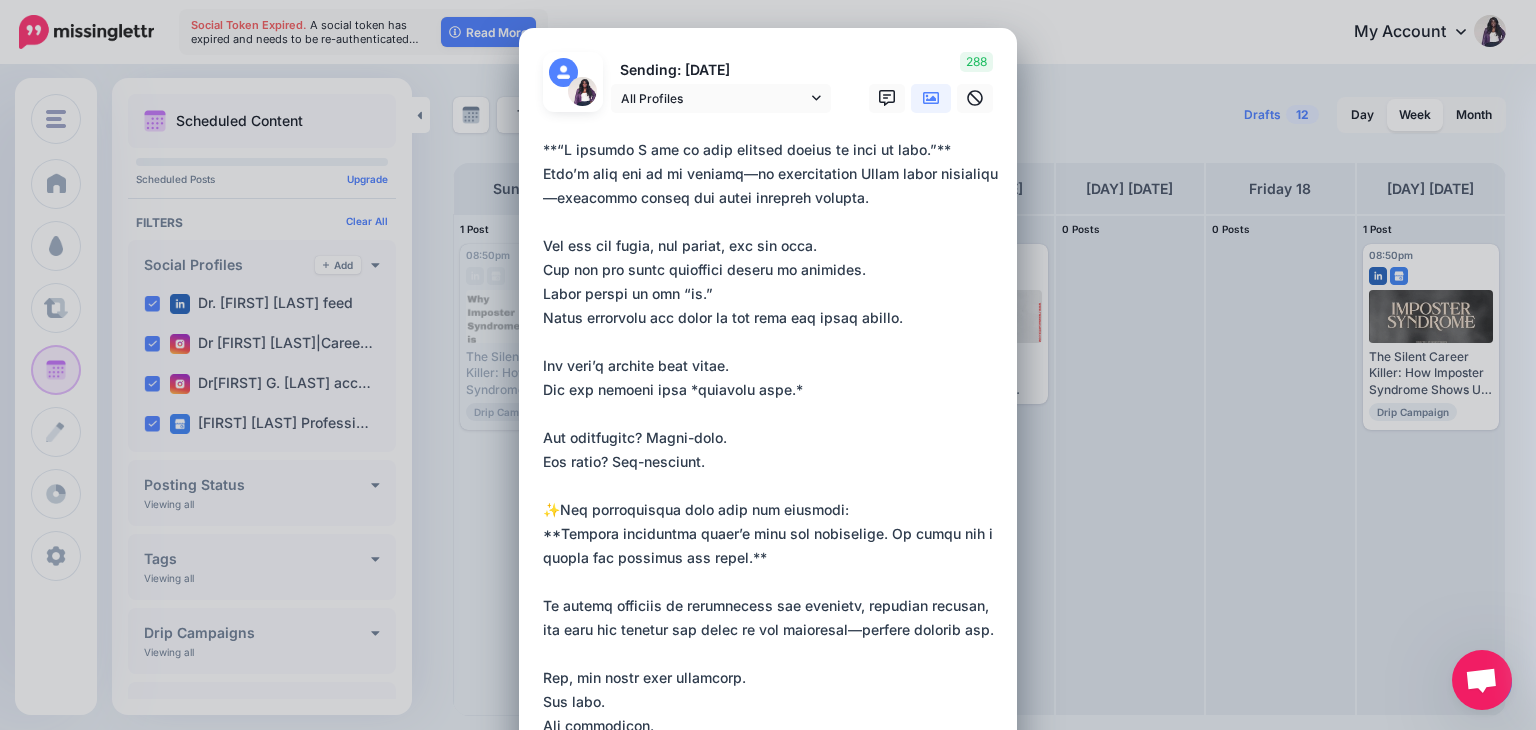 drag, startPoint x: 952, startPoint y: 147, endPoint x: 521, endPoint y: 145, distance: 431.00464 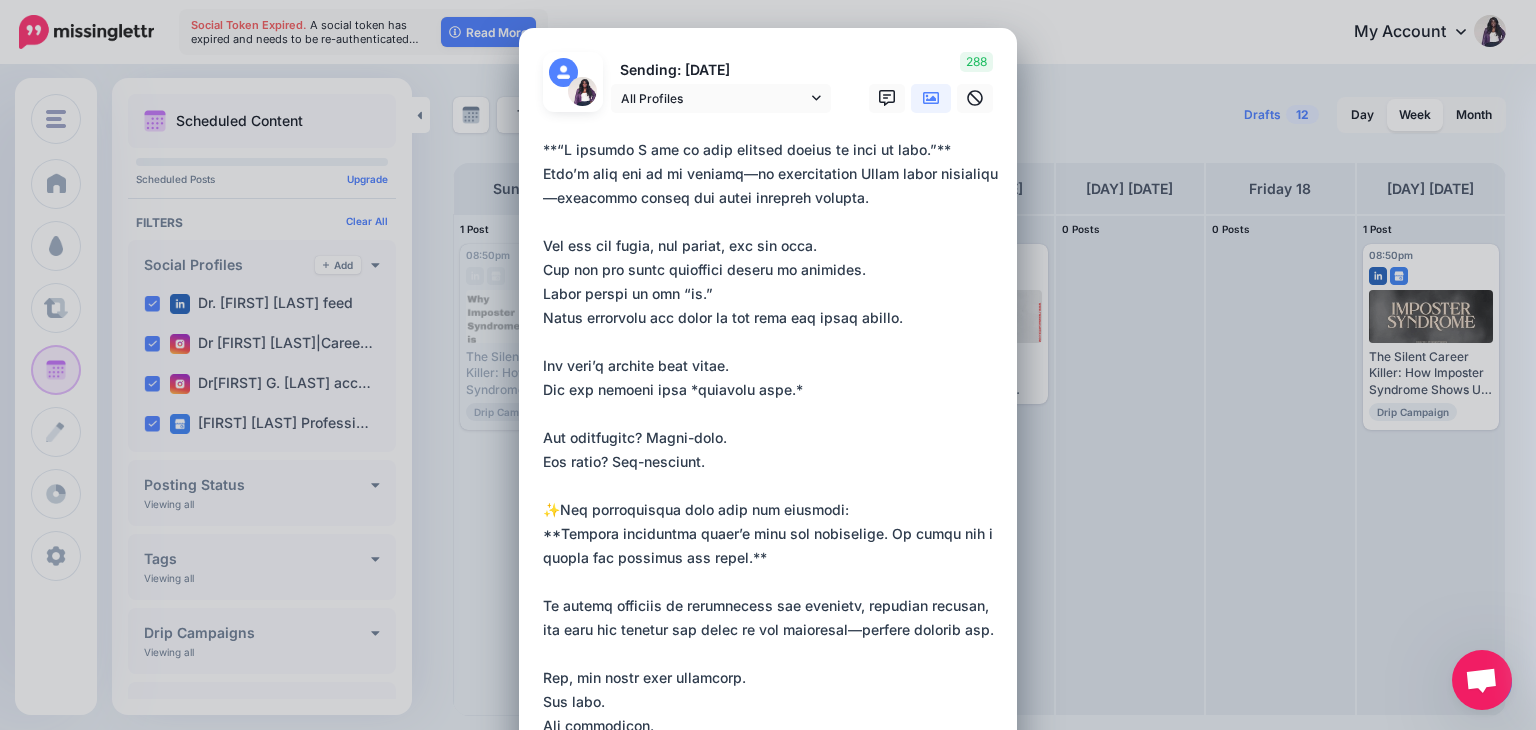 click on "Loading
Sending: [DATE]
All
Profiles" at bounding box center [768, 888] 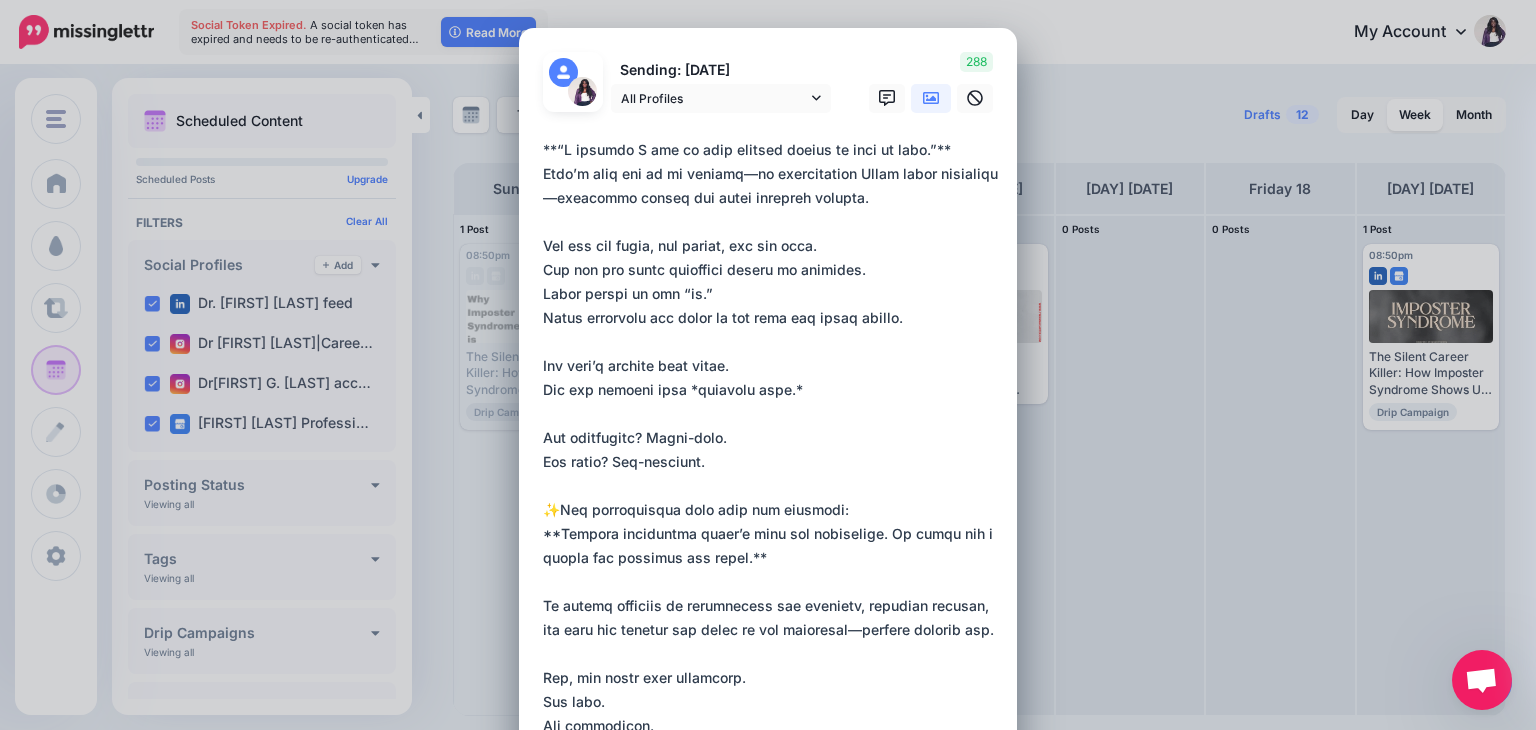 paste on "**********" 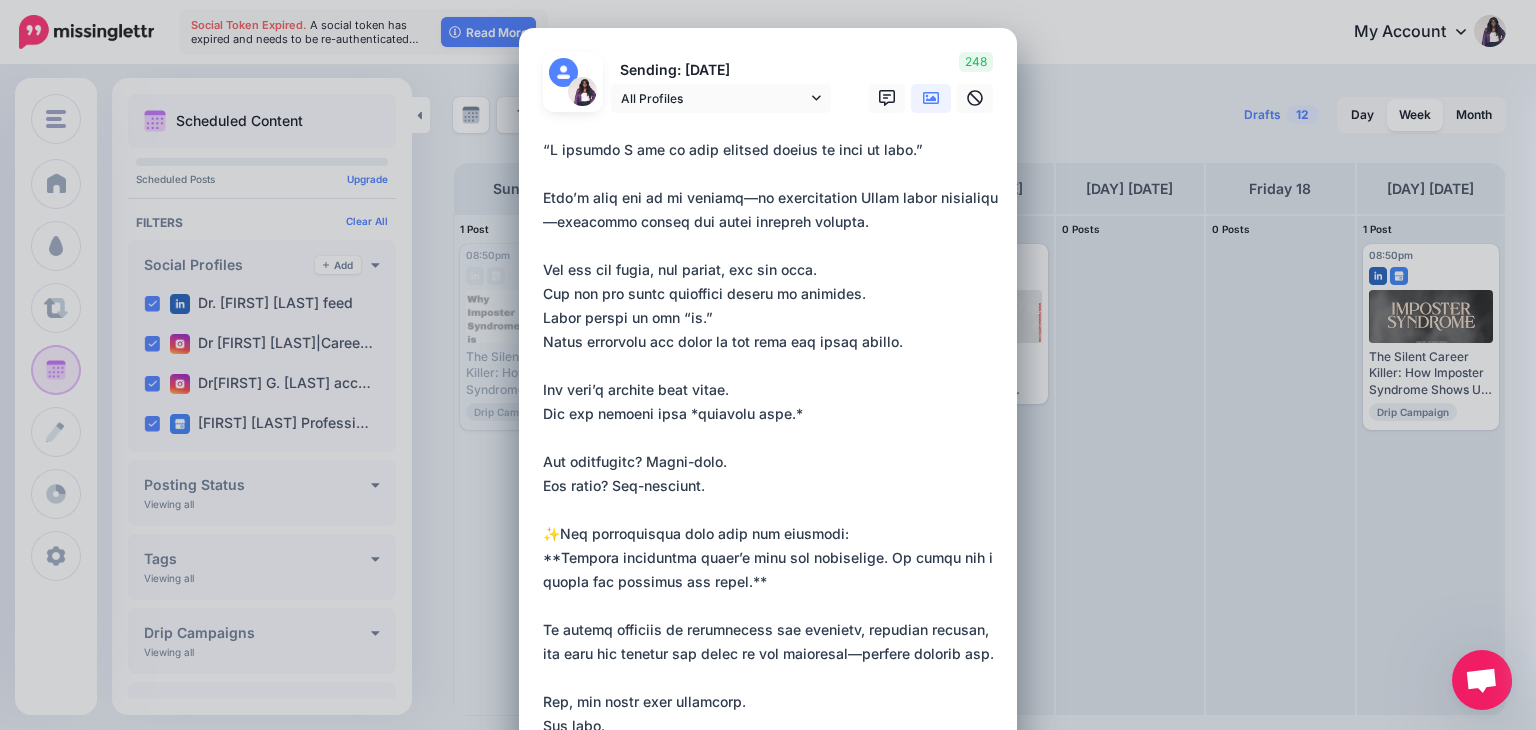click at bounding box center [773, 618] 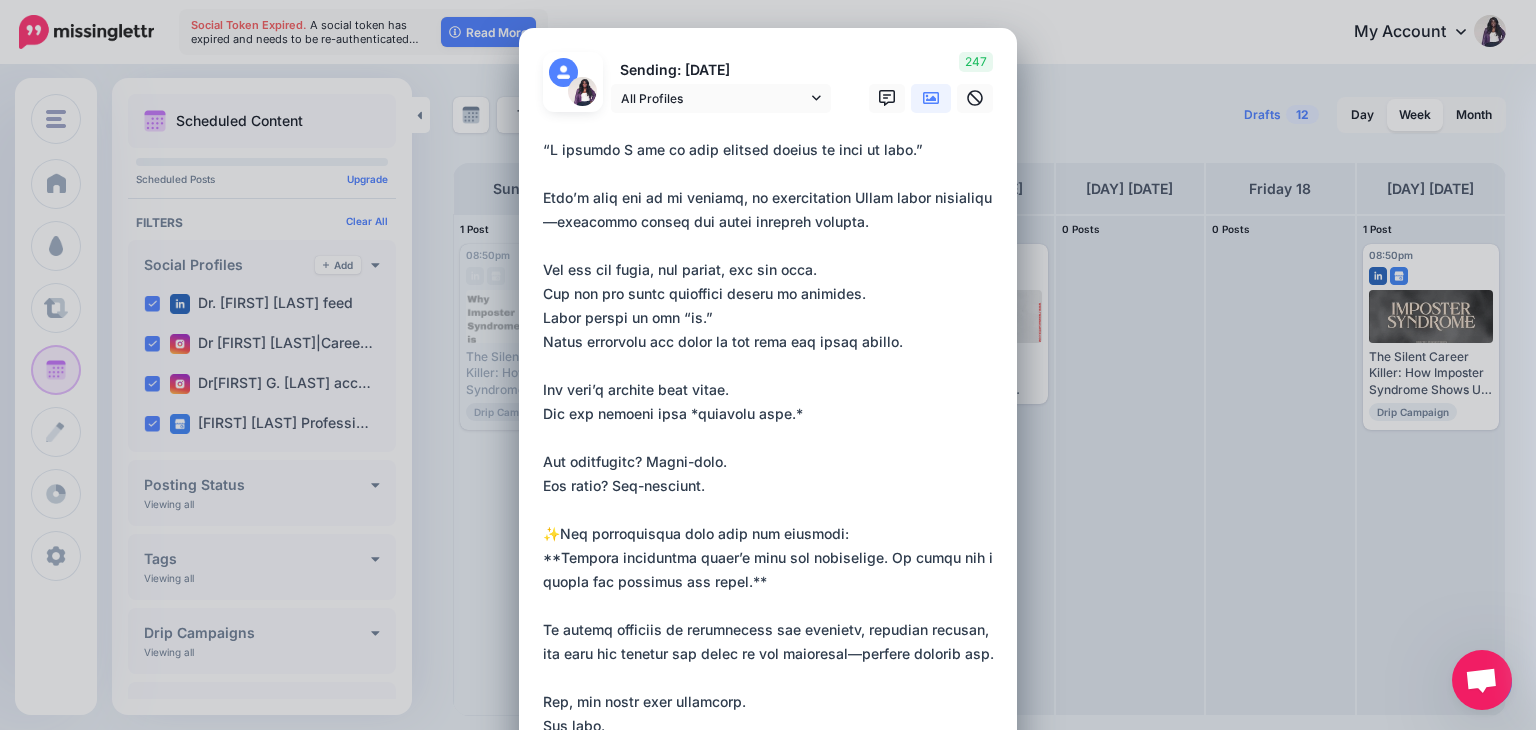 click at bounding box center (773, 618) 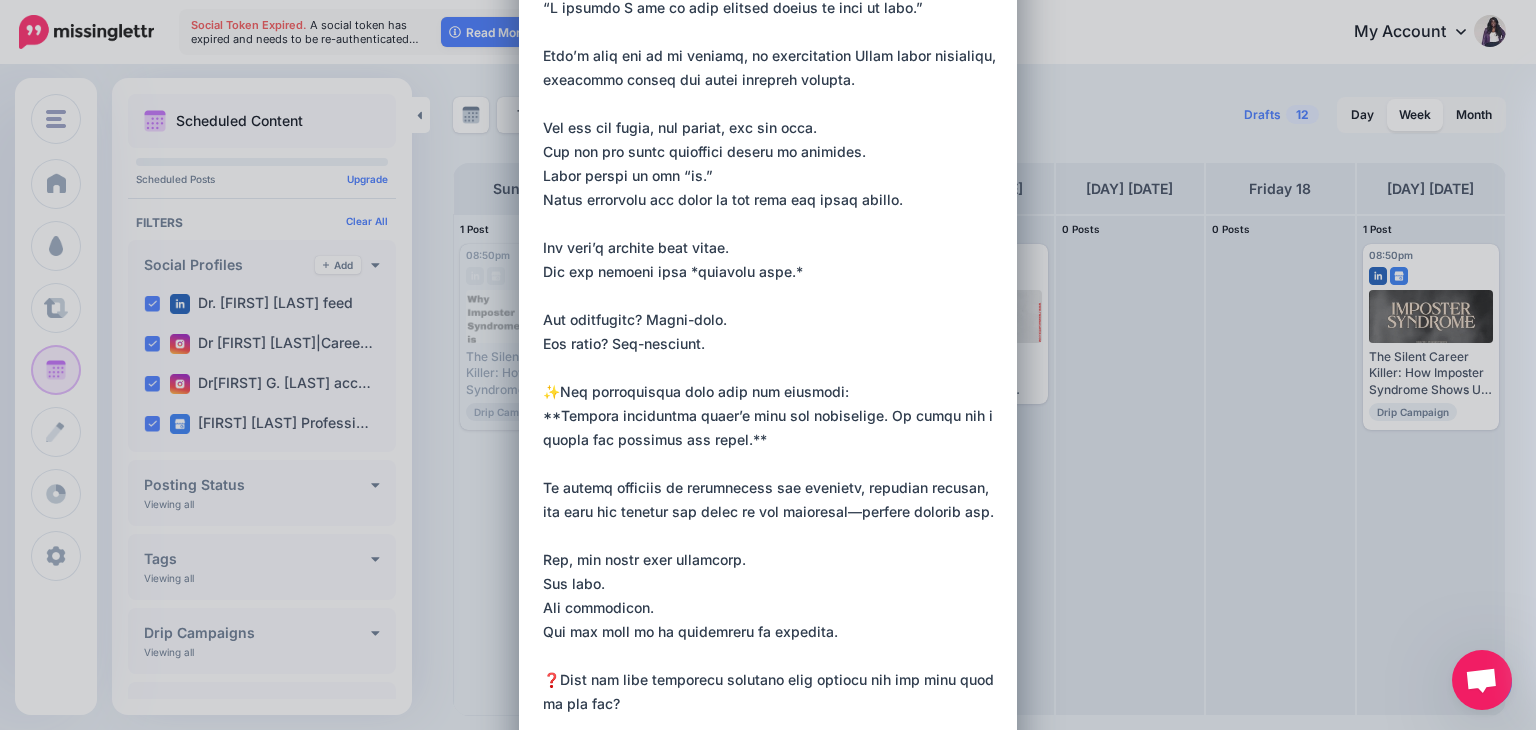 scroll, scrollTop: 144, scrollLeft: 0, axis: vertical 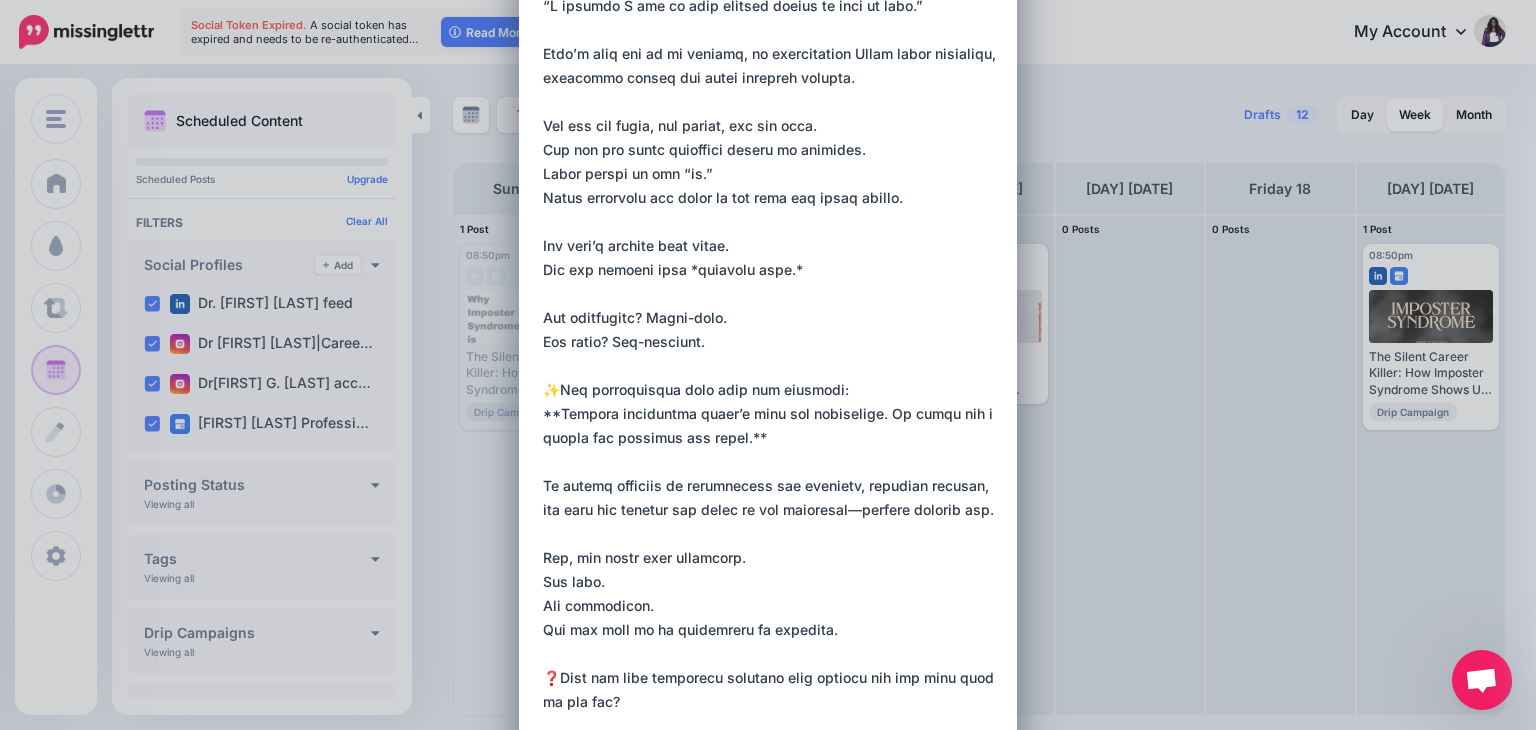 drag, startPoint x: 683, startPoint y: 171, endPoint x: 649, endPoint y: 173, distance: 34.058773 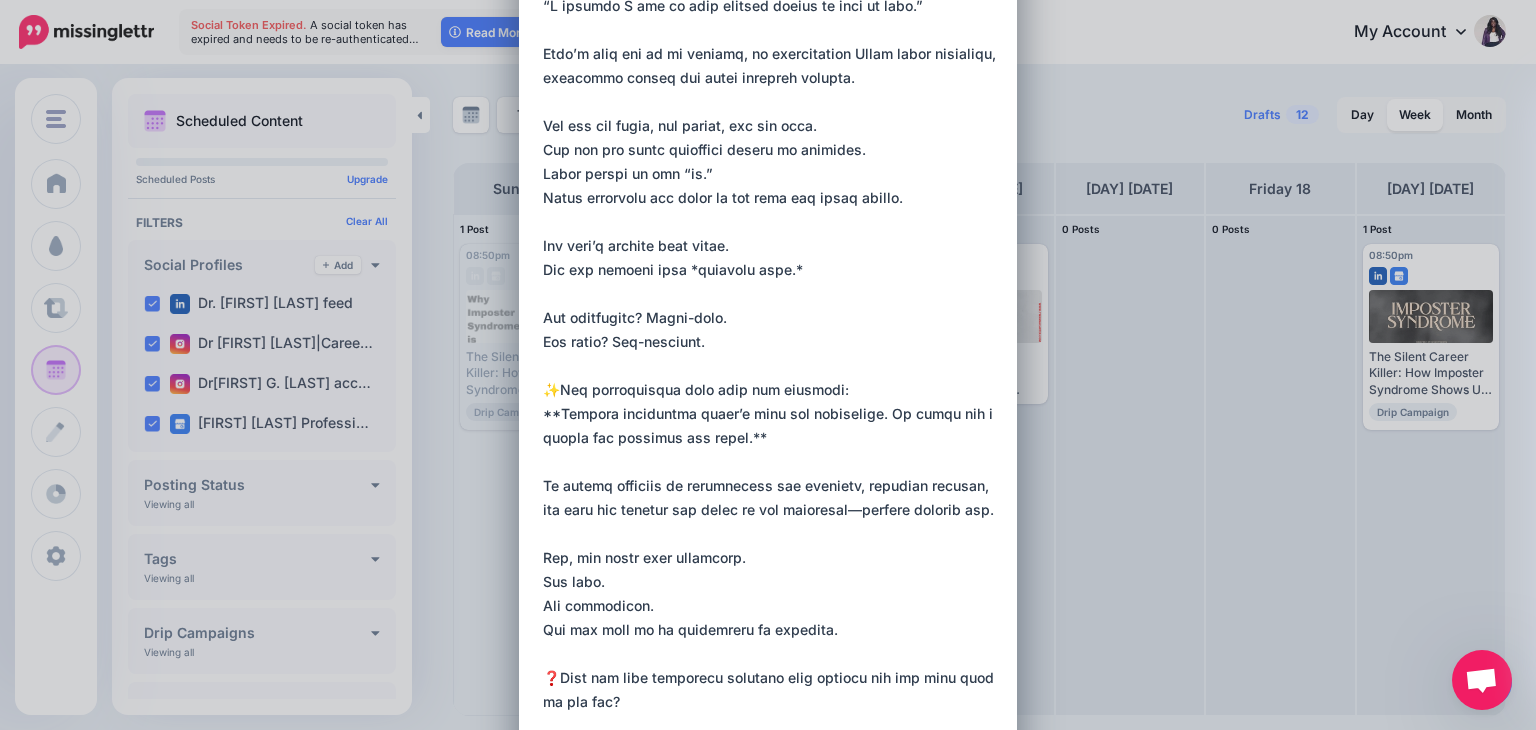 click at bounding box center (773, 474) 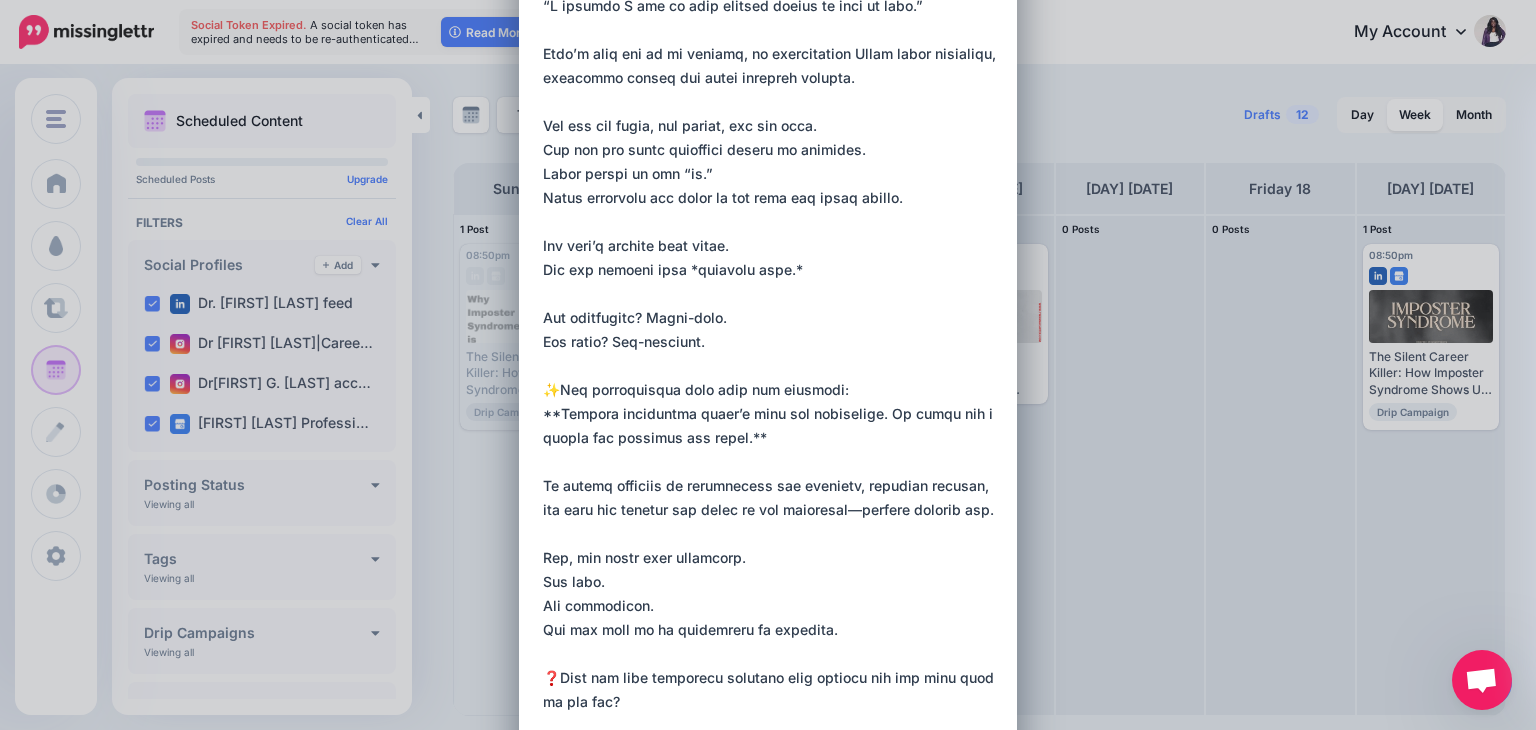 paste on "**" 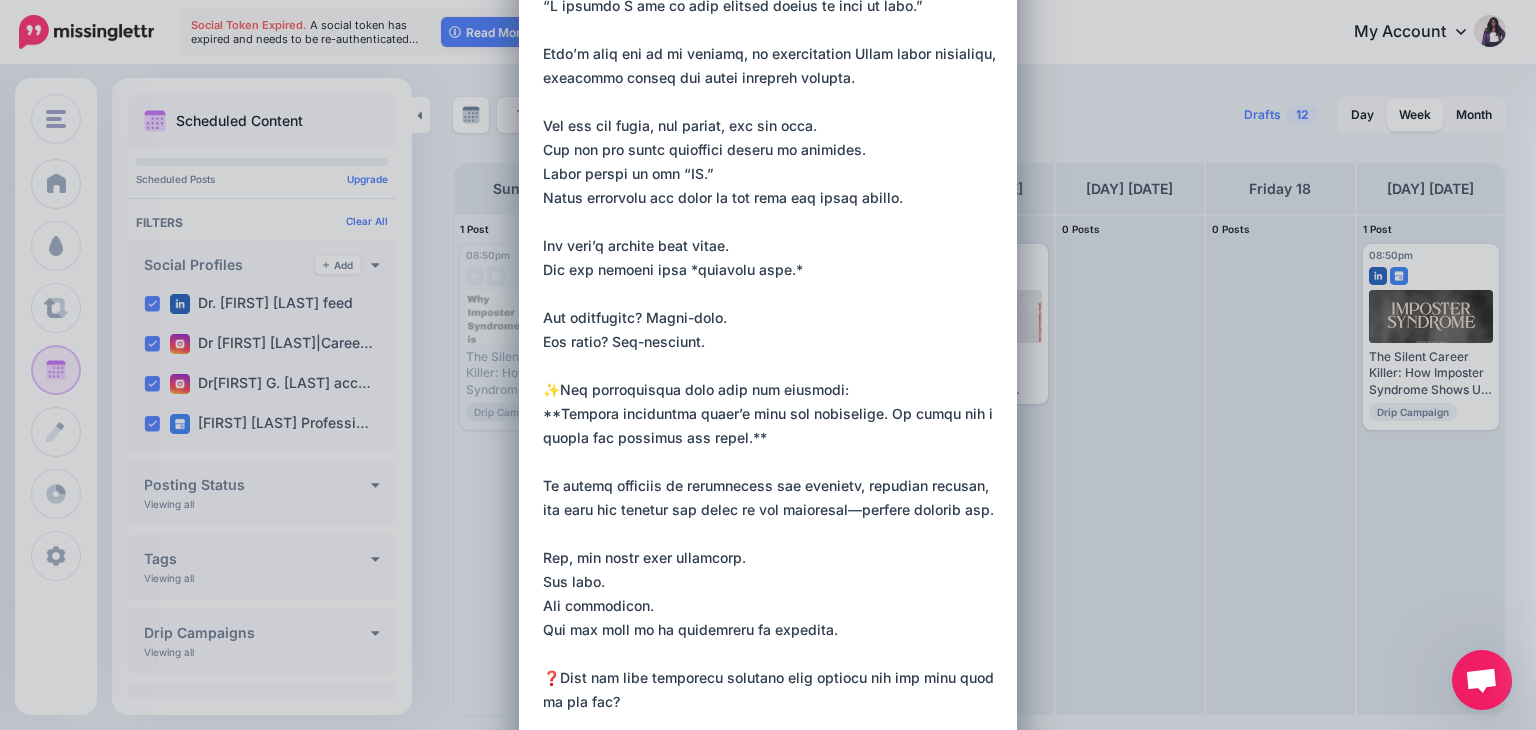drag, startPoint x: 684, startPoint y: 266, endPoint x: 796, endPoint y: 275, distance: 112.36102 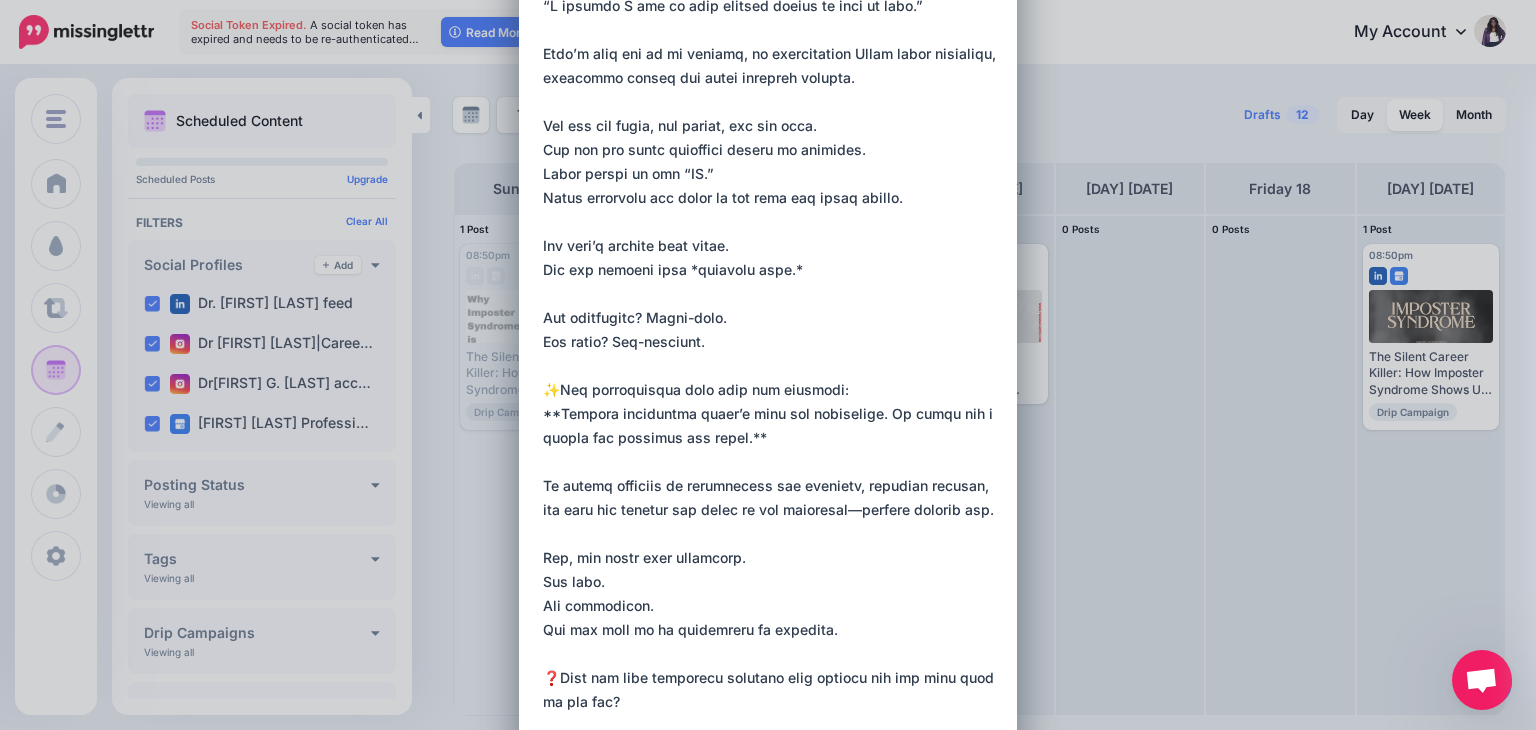 click at bounding box center [773, 474] 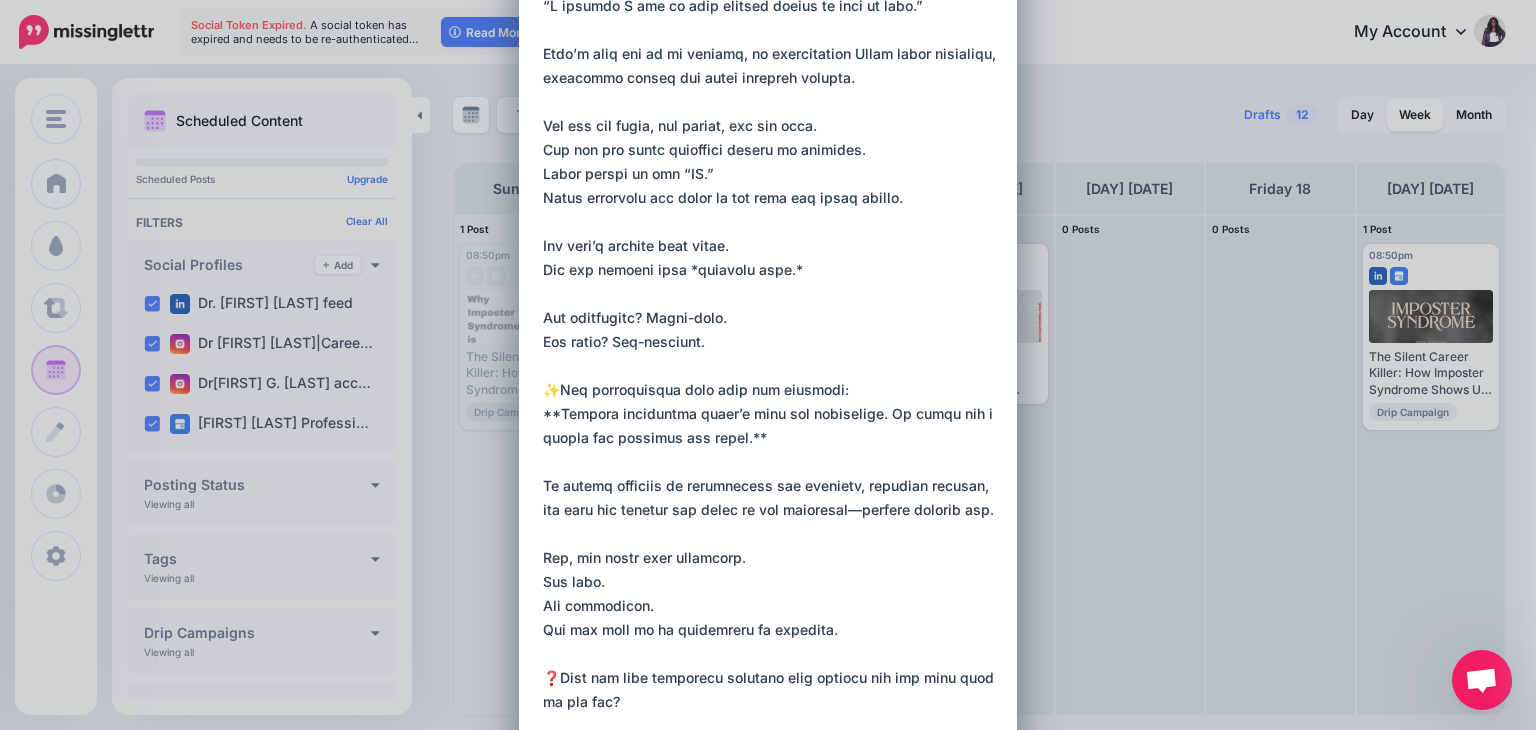 paste on "**********" 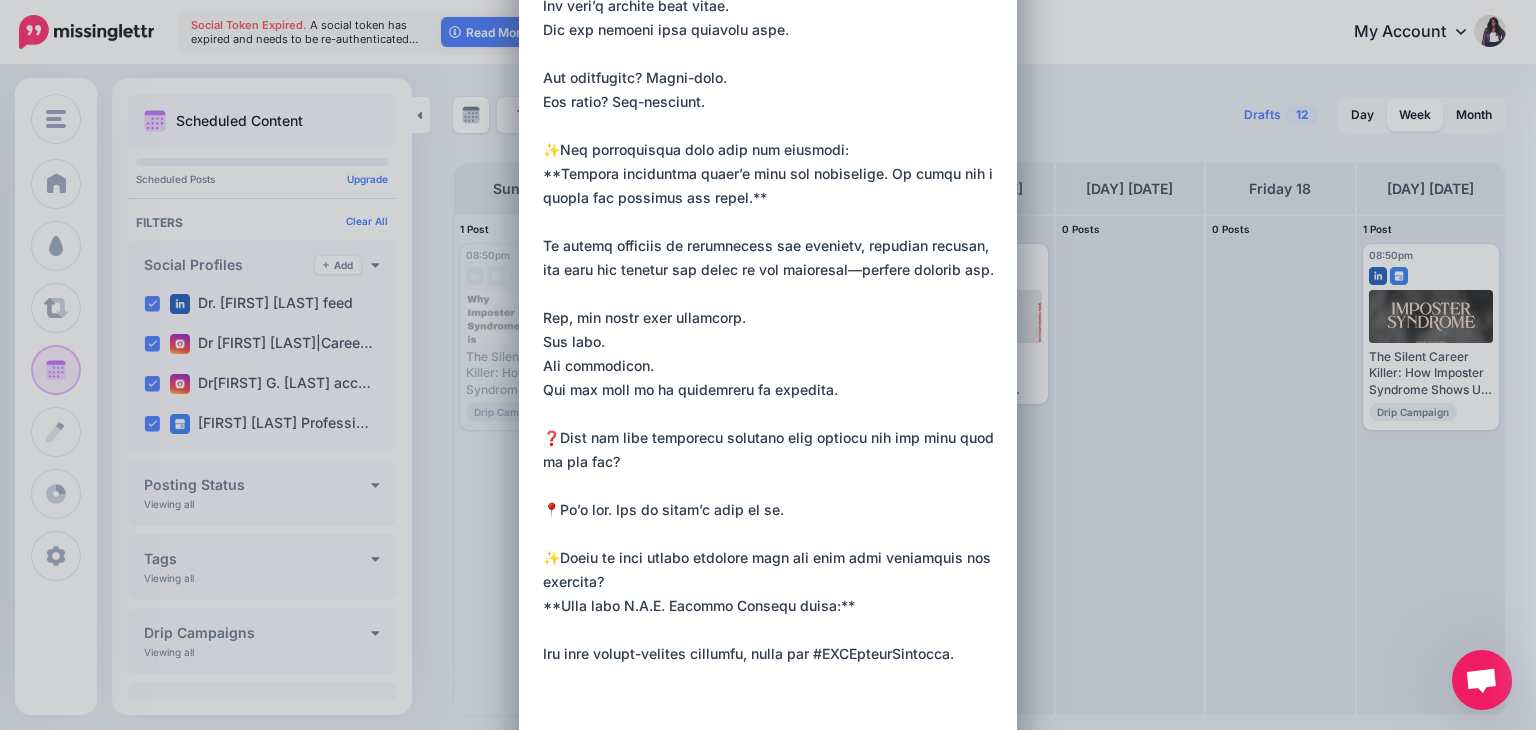 scroll, scrollTop: 386, scrollLeft: 0, axis: vertical 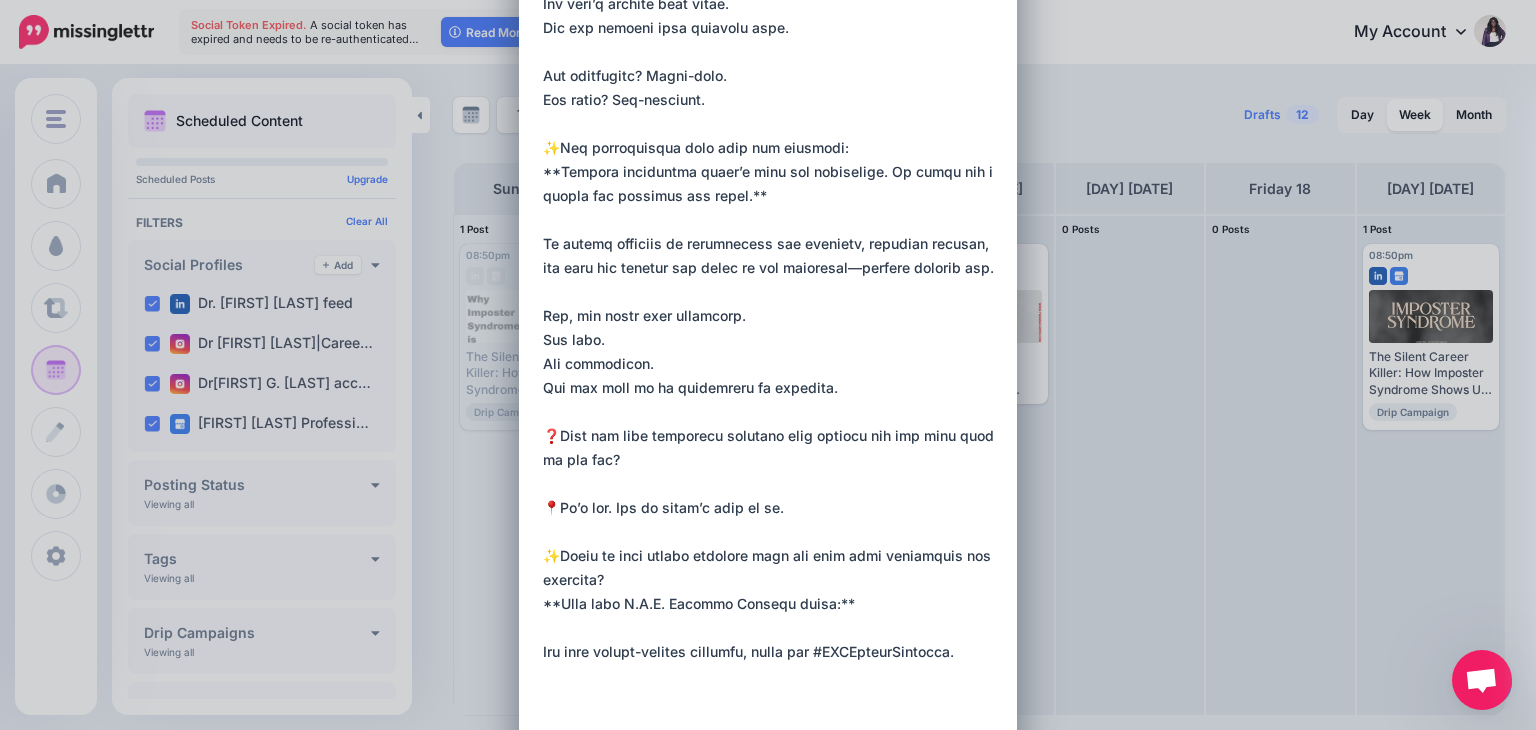 drag, startPoint x: 535, startPoint y: 171, endPoint x: 756, endPoint y: 199, distance: 222.7667 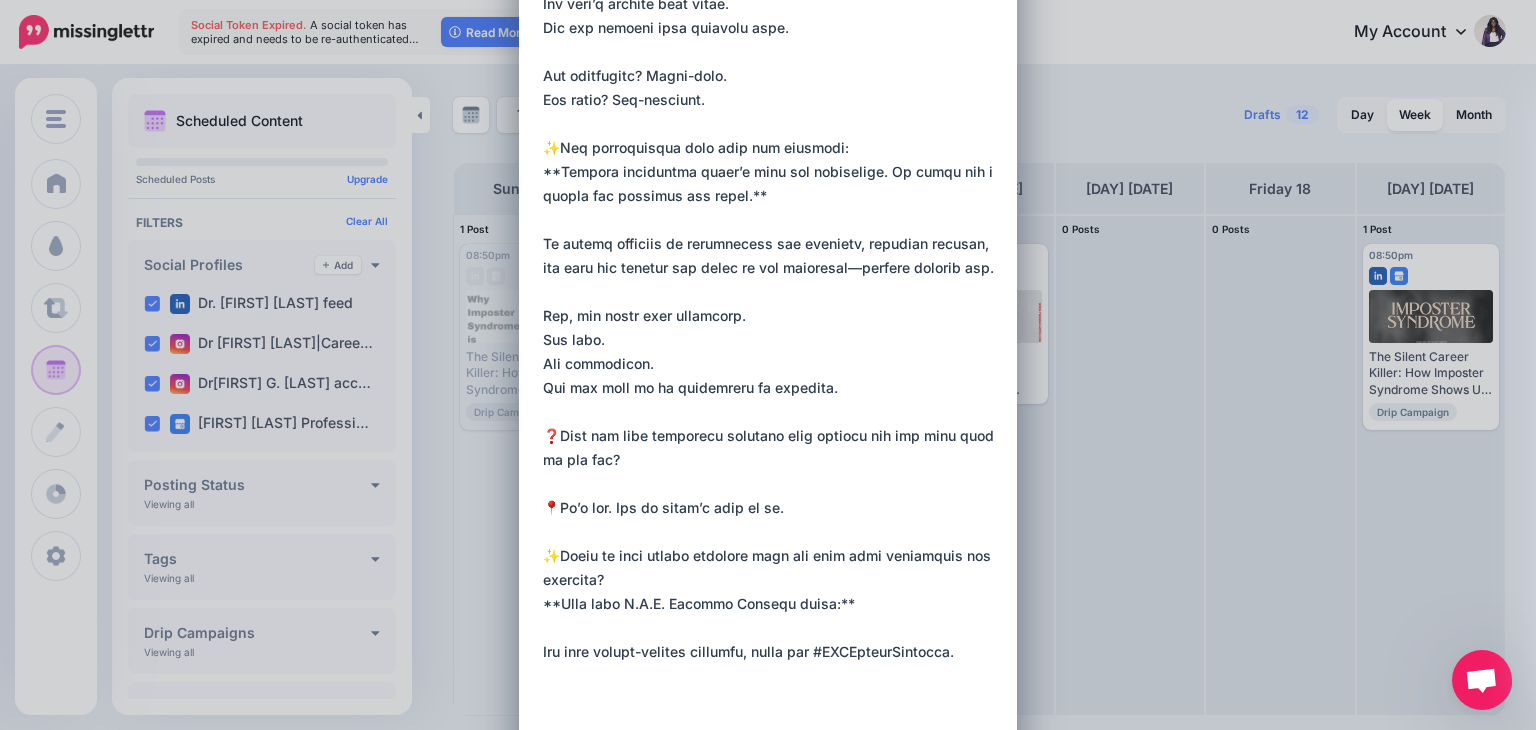 click at bounding box center (773, 232) 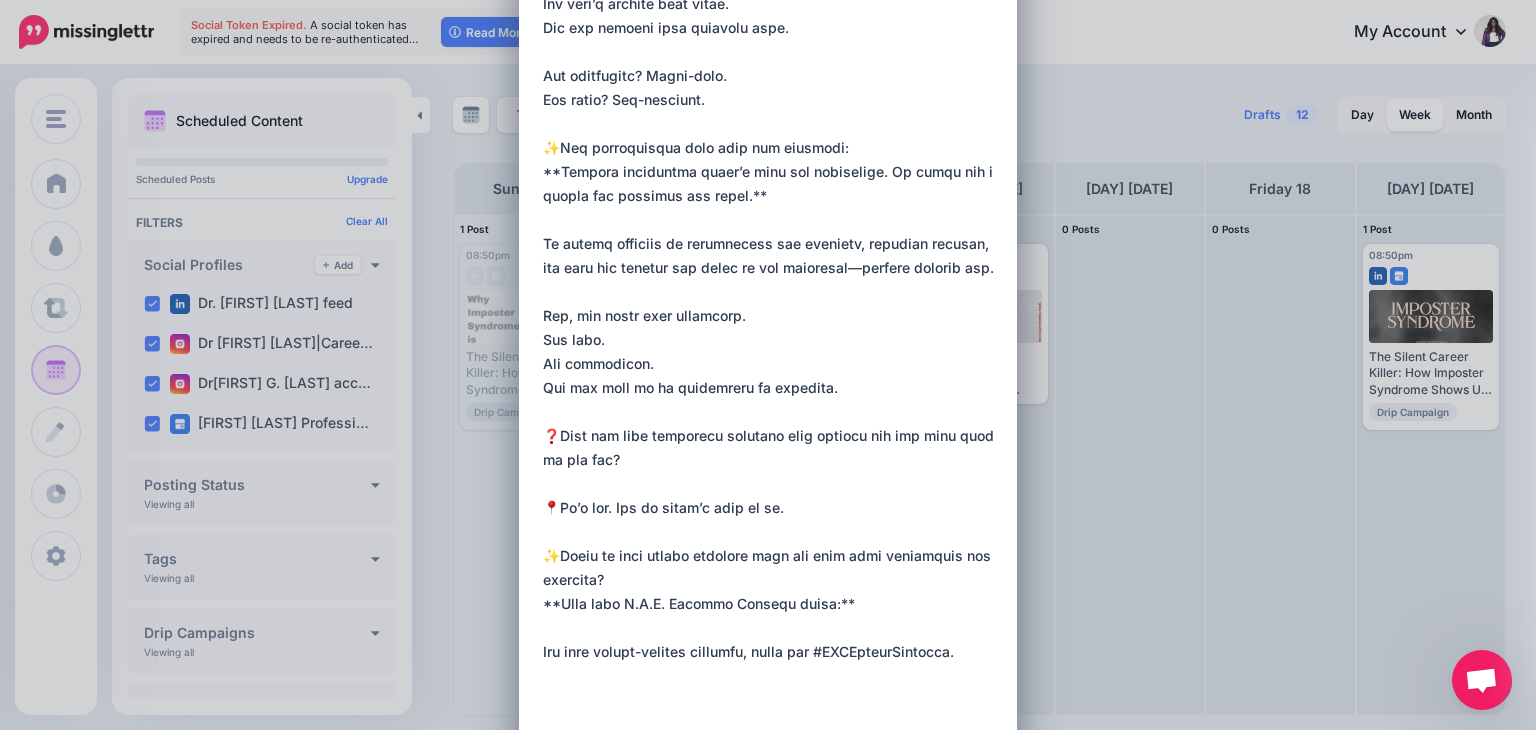 paste on "**********" 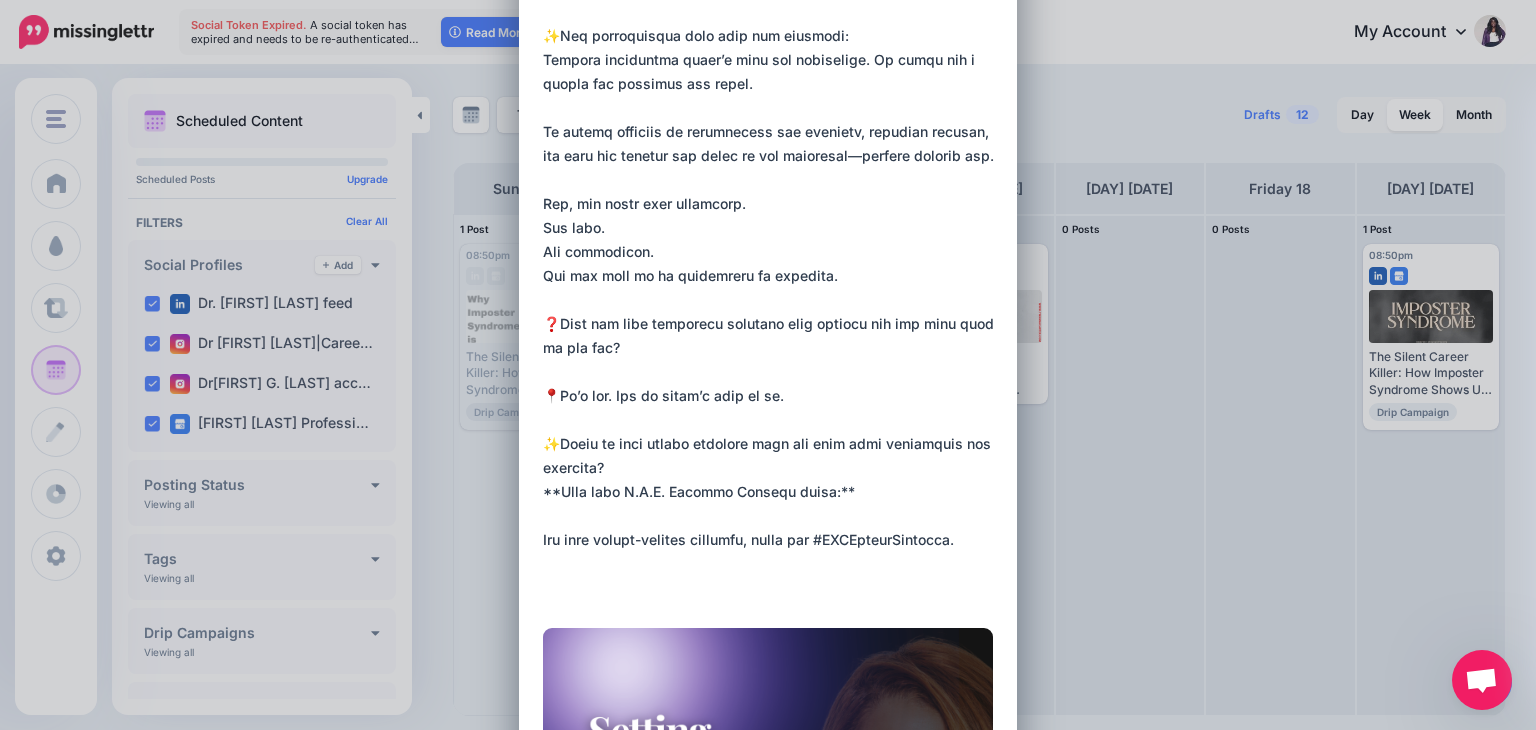scroll, scrollTop: 500, scrollLeft: 0, axis: vertical 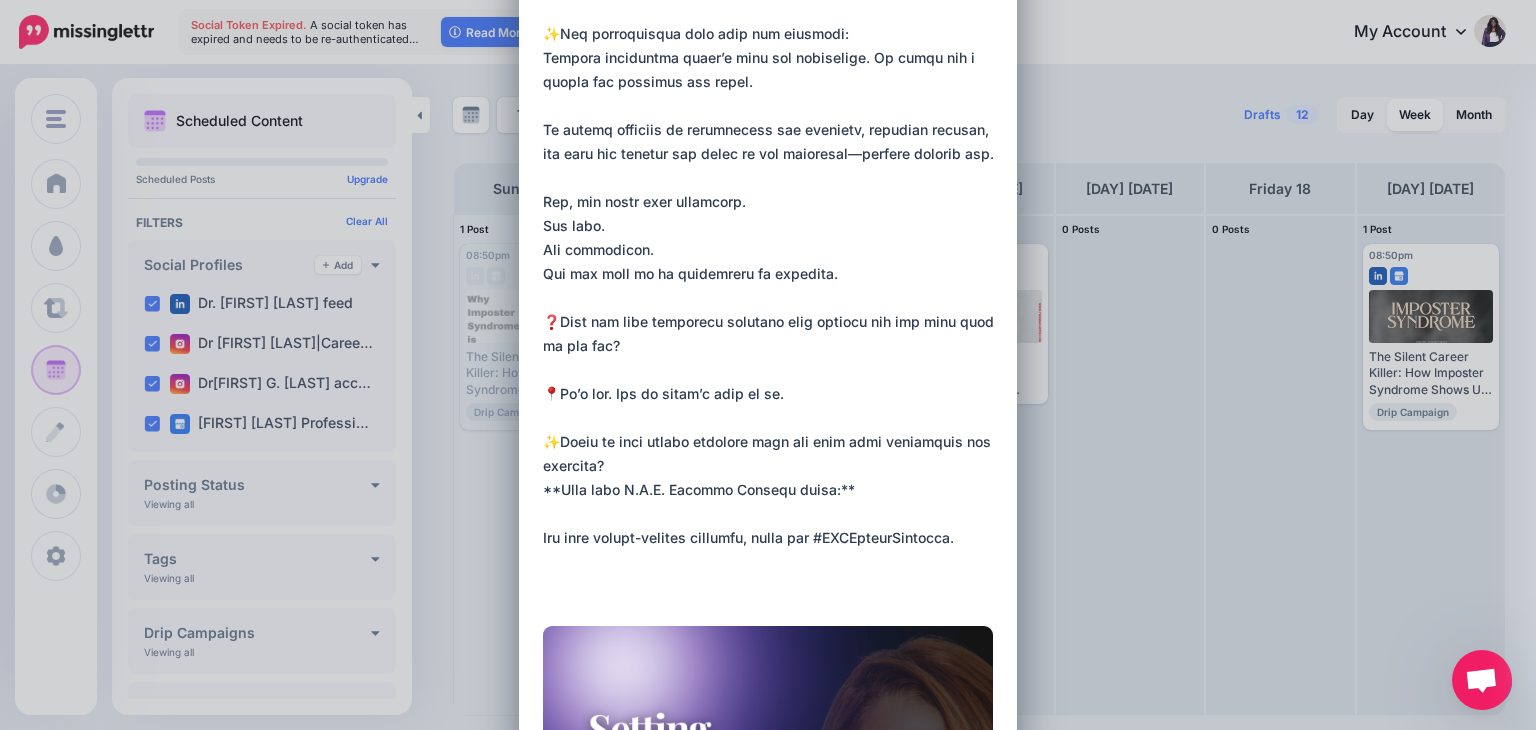 click at bounding box center (773, 118) 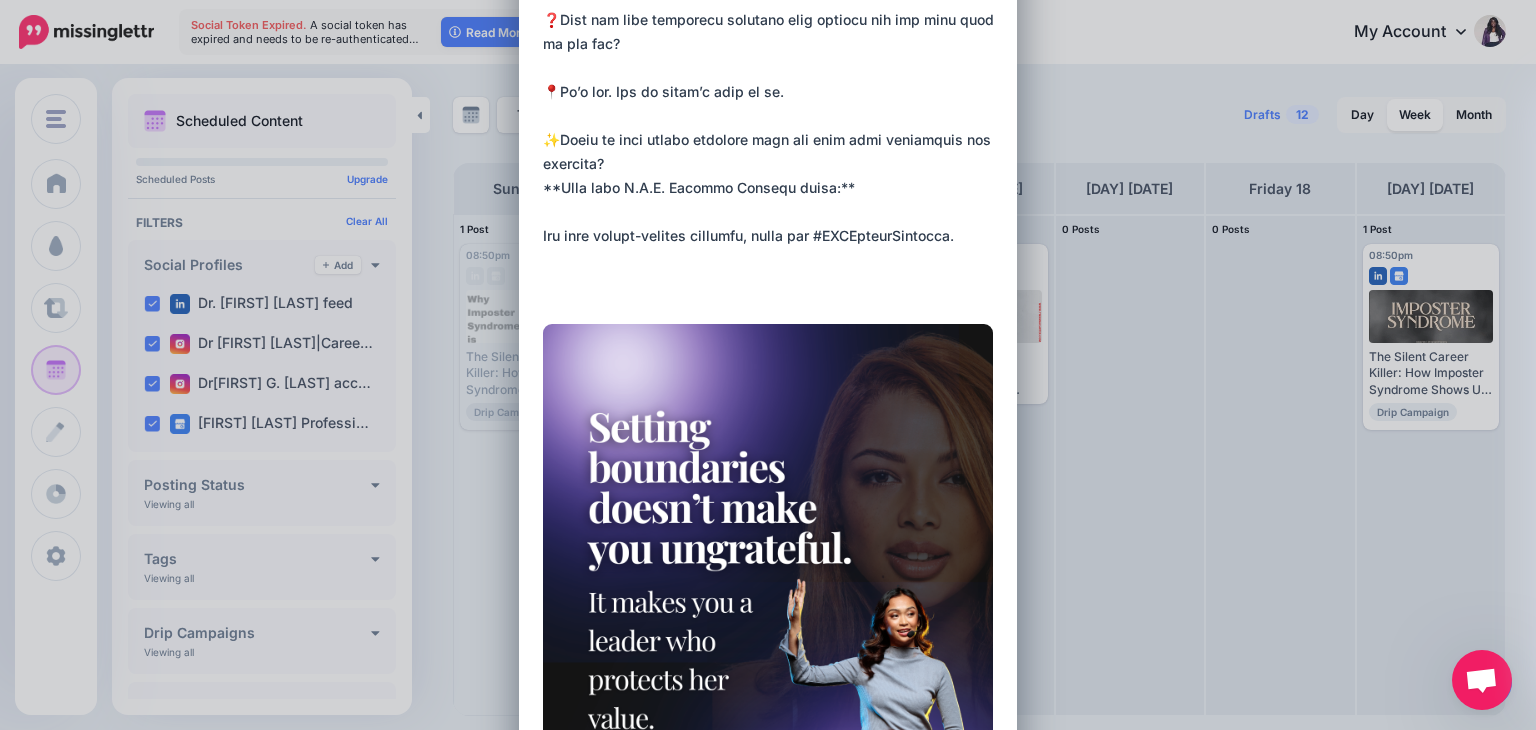 scroll, scrollTop: 806, scrollLeft: 0, axis: vertical 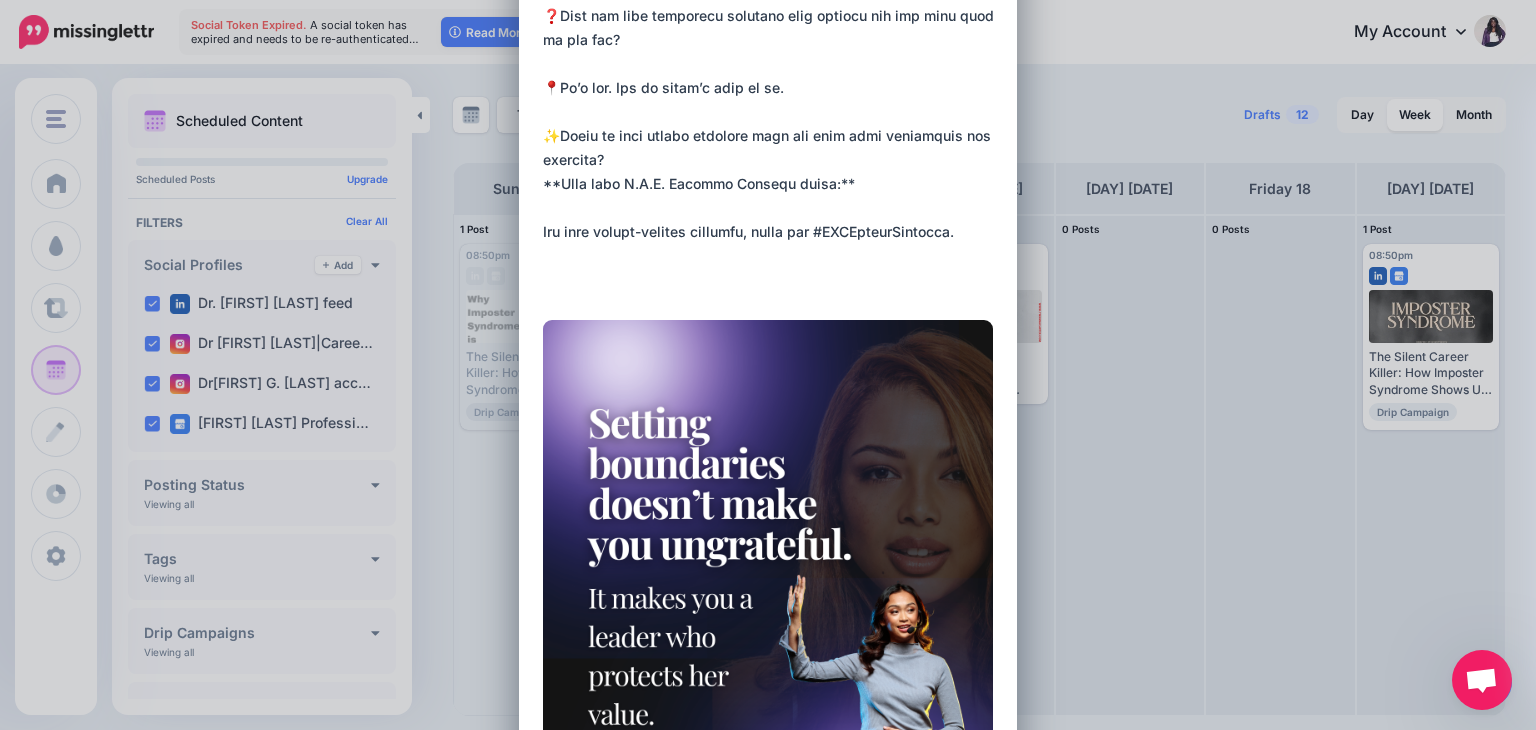 drag, startPoint x: 850, startPoint y: 207, endPoint x: 524, endPoint y: 213, distance: 326.0552 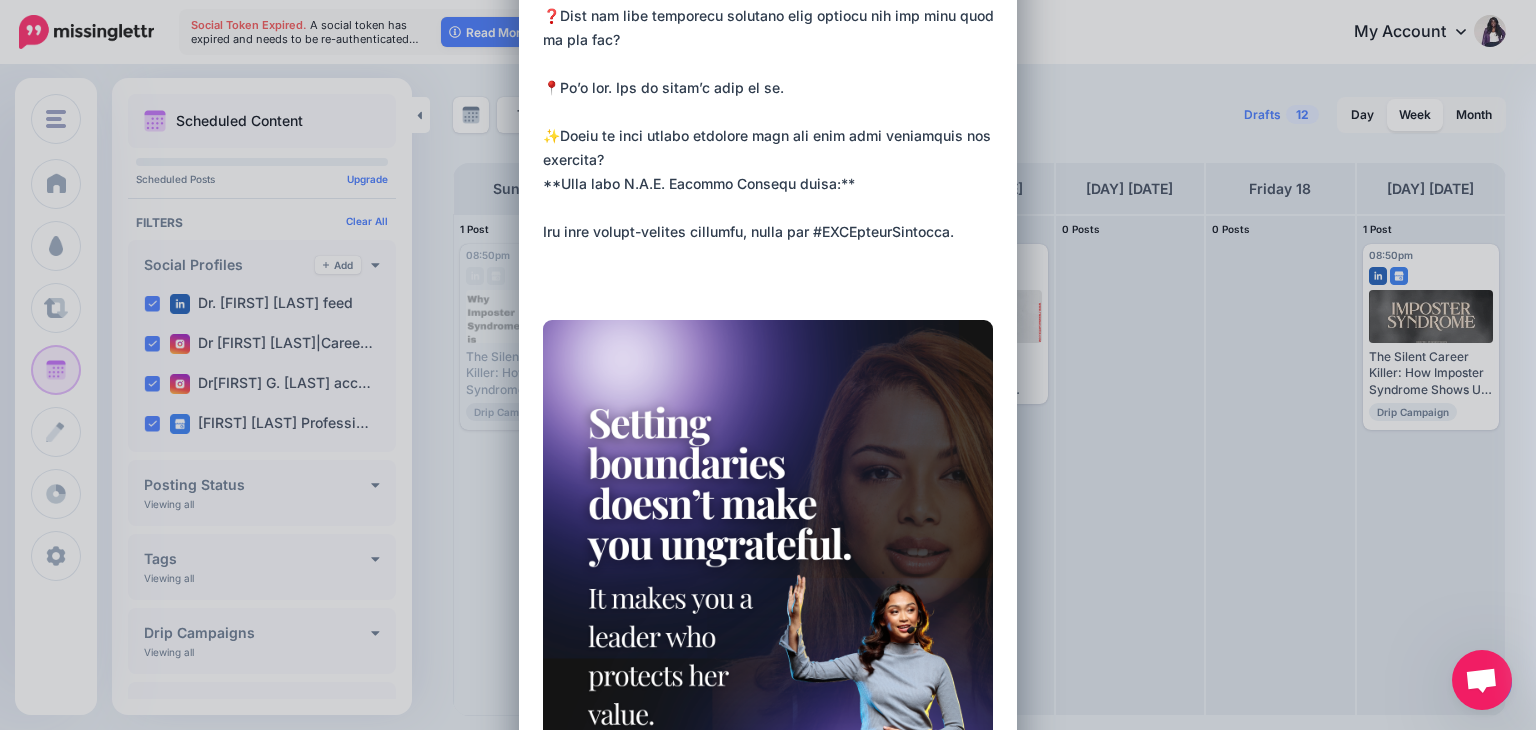 click on "Loading
Sending: [DATE]
All
Profiles" at bounding box center (768, 94) 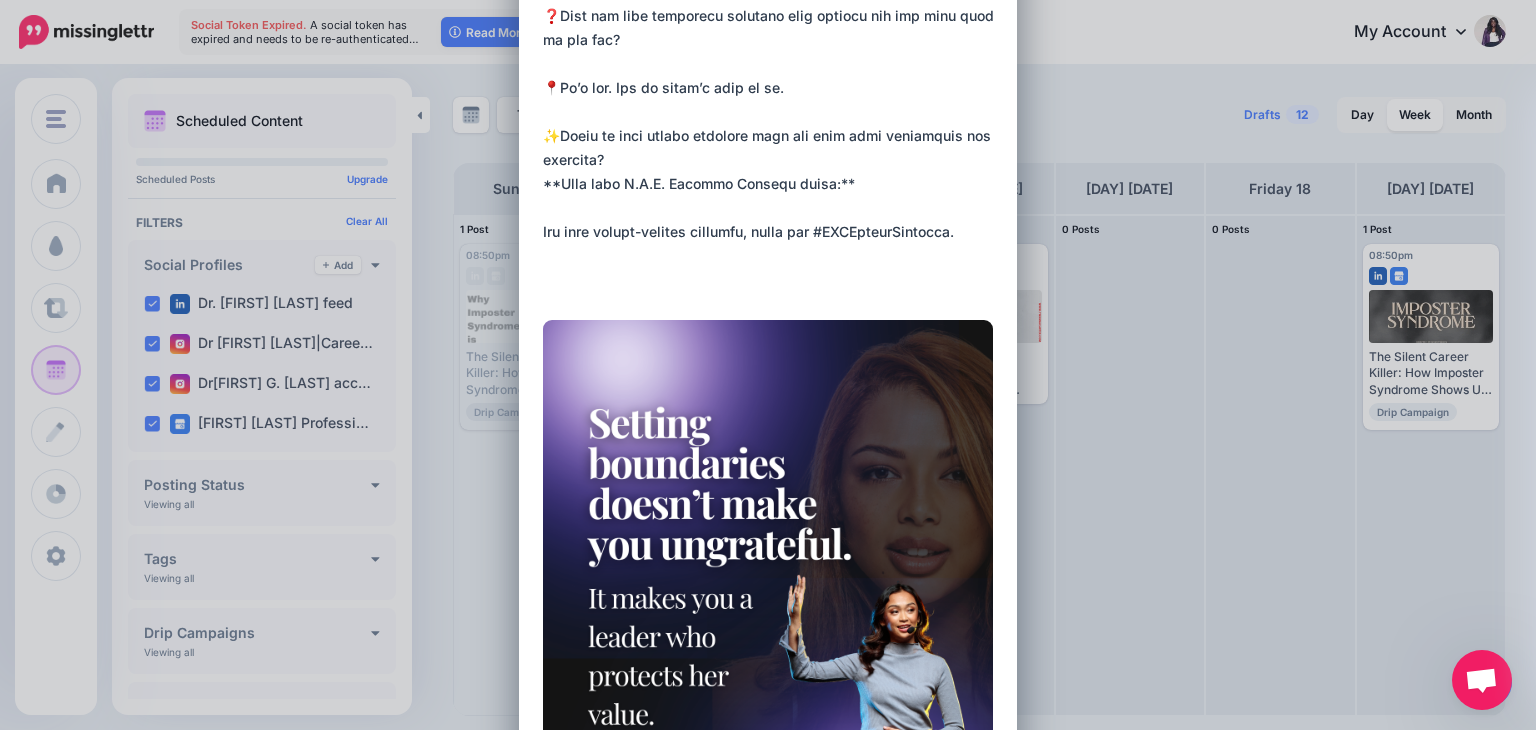 paste on "**********" 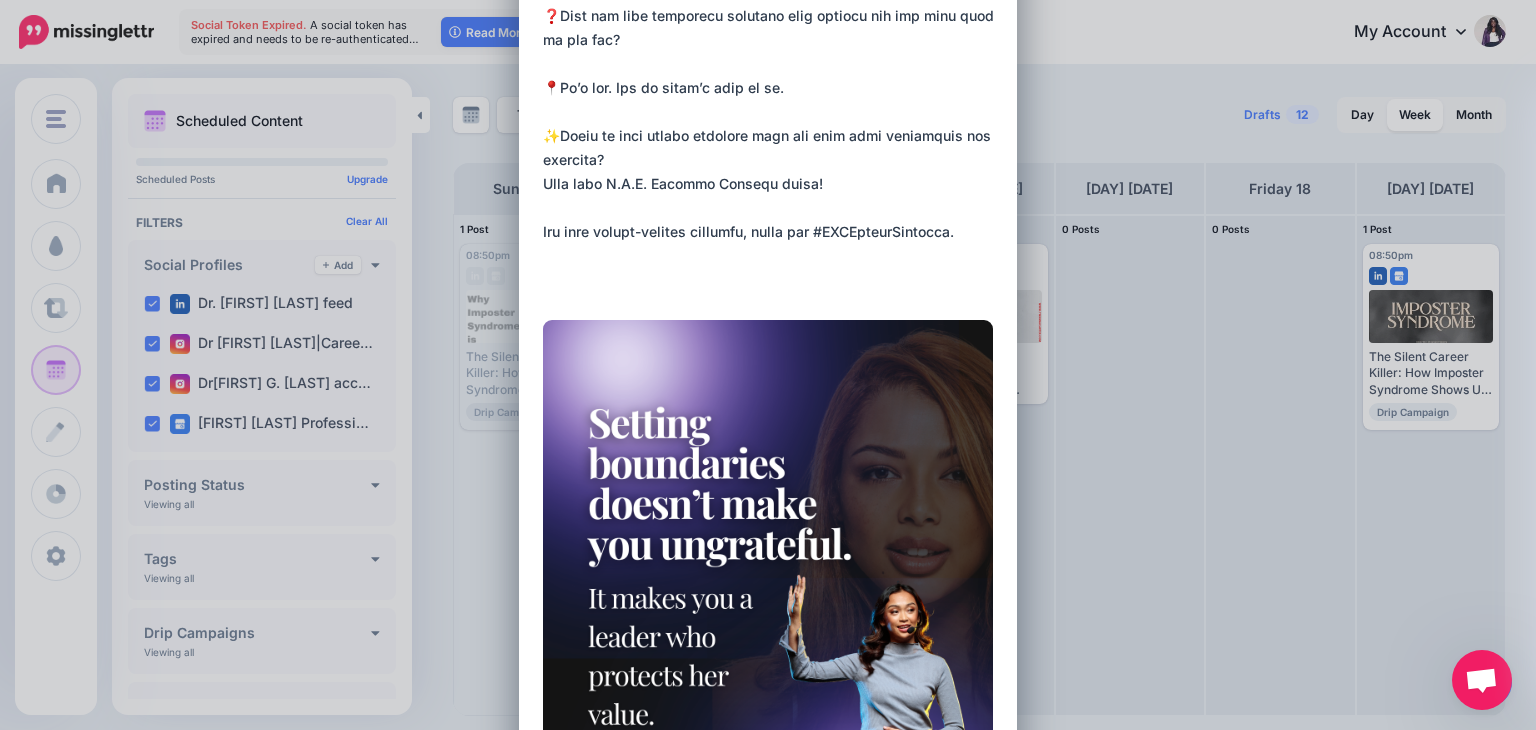 click at bounding box center (773, -188) 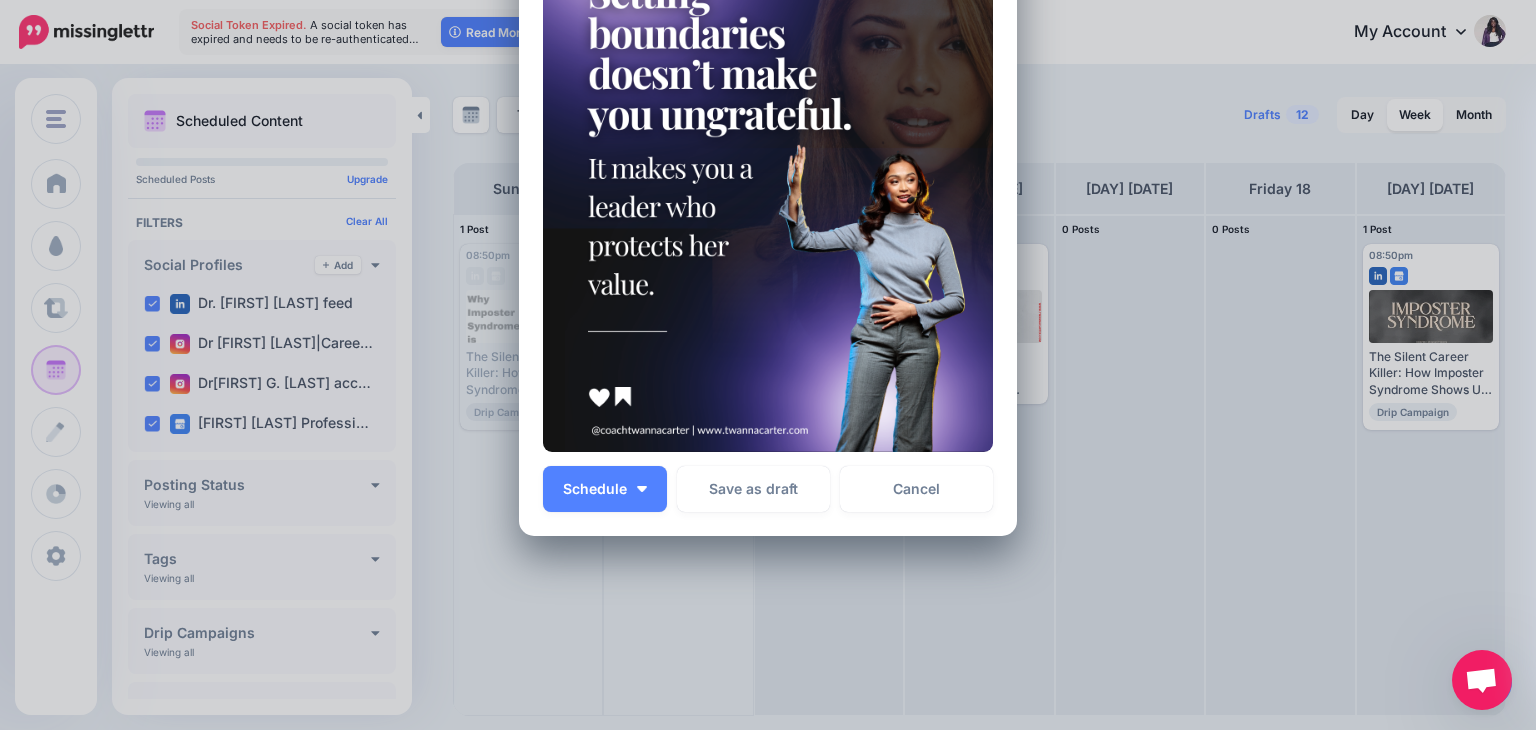 scroll, scrollTop: 1259, scrollLeft: 0, axis: vertical 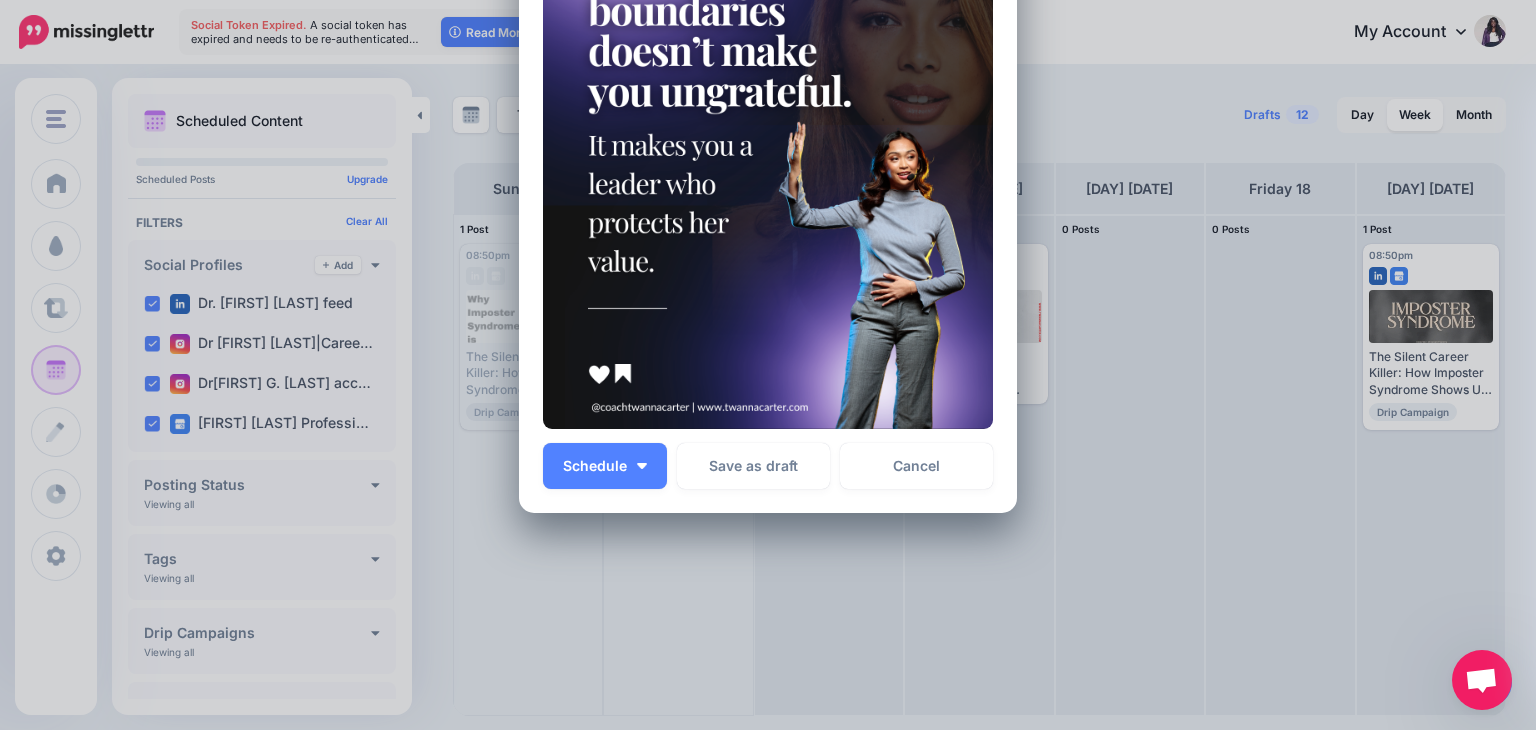 type on "**********" 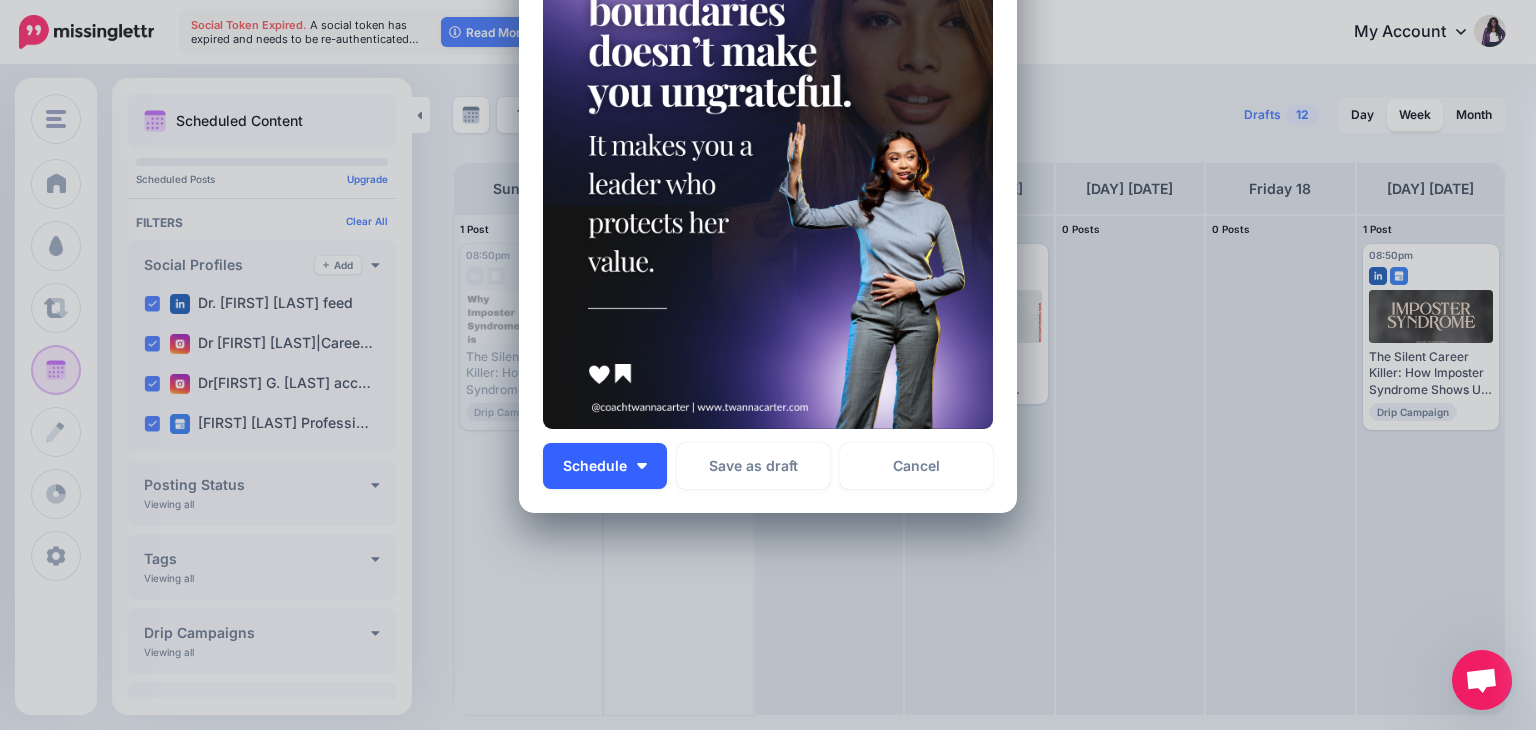 click on "Schedule" at bounding box center [605, 466] 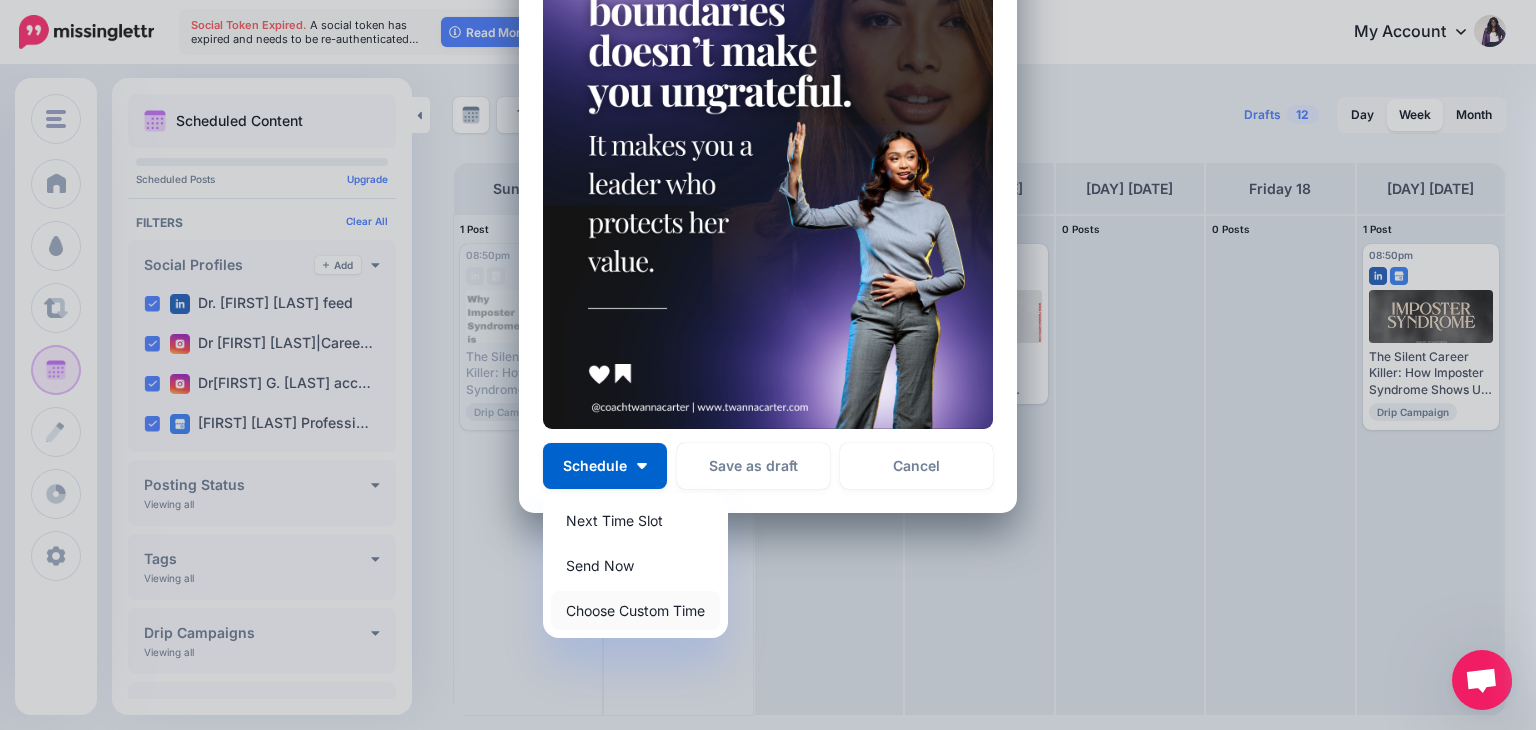 click on "Choose Custom Time" at bounding box center (635, 610) 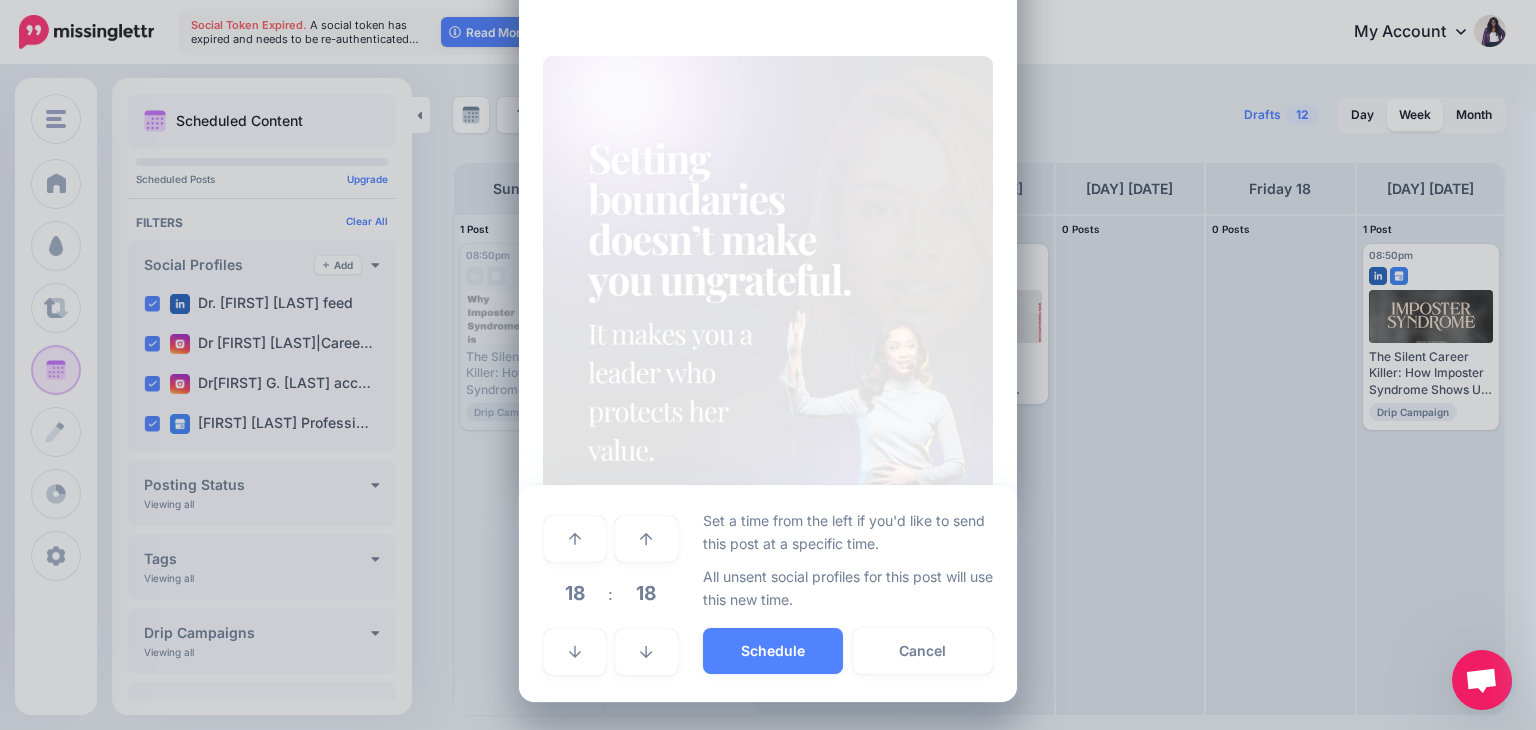 scroll, scrollTop: 1070, scrollLeft: 0, axis: vertical 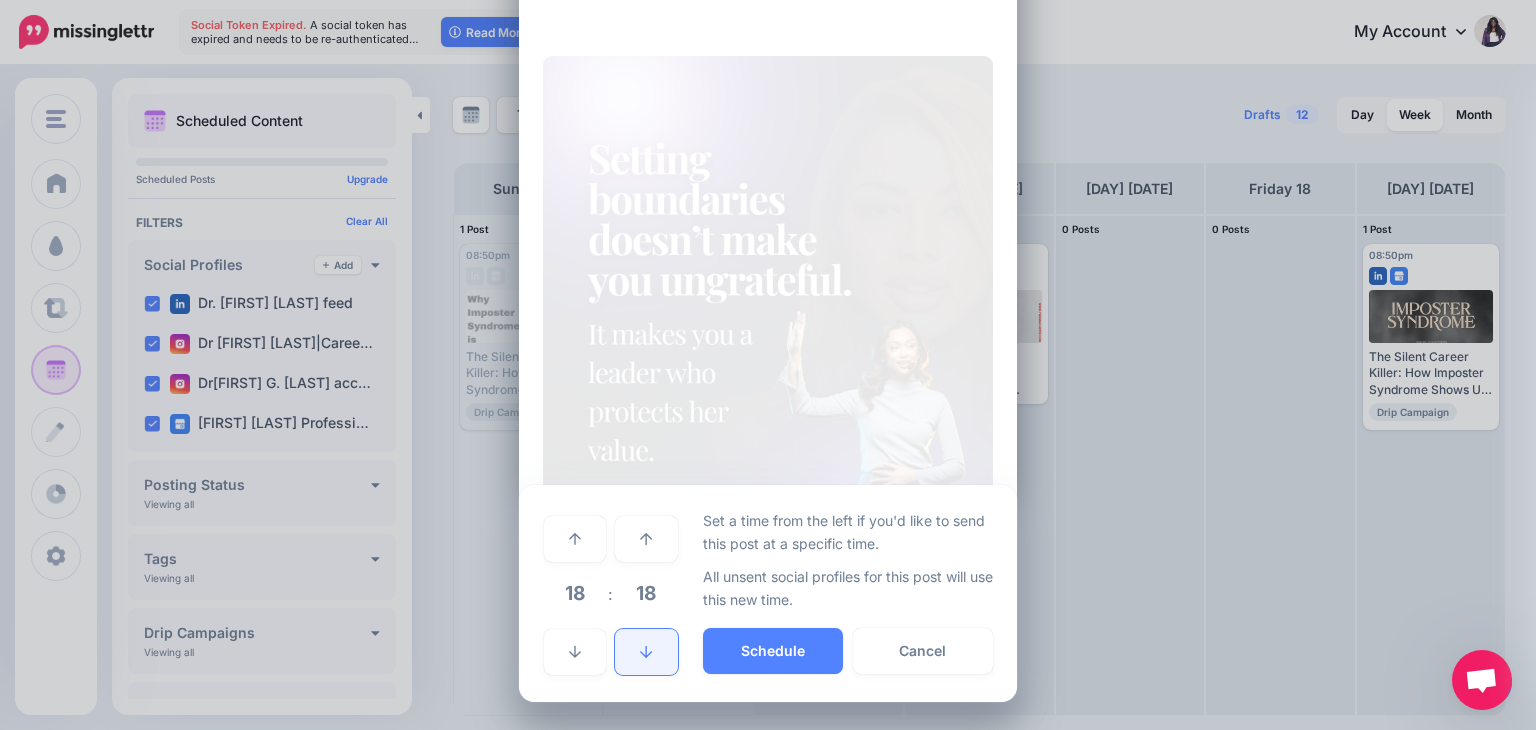 click 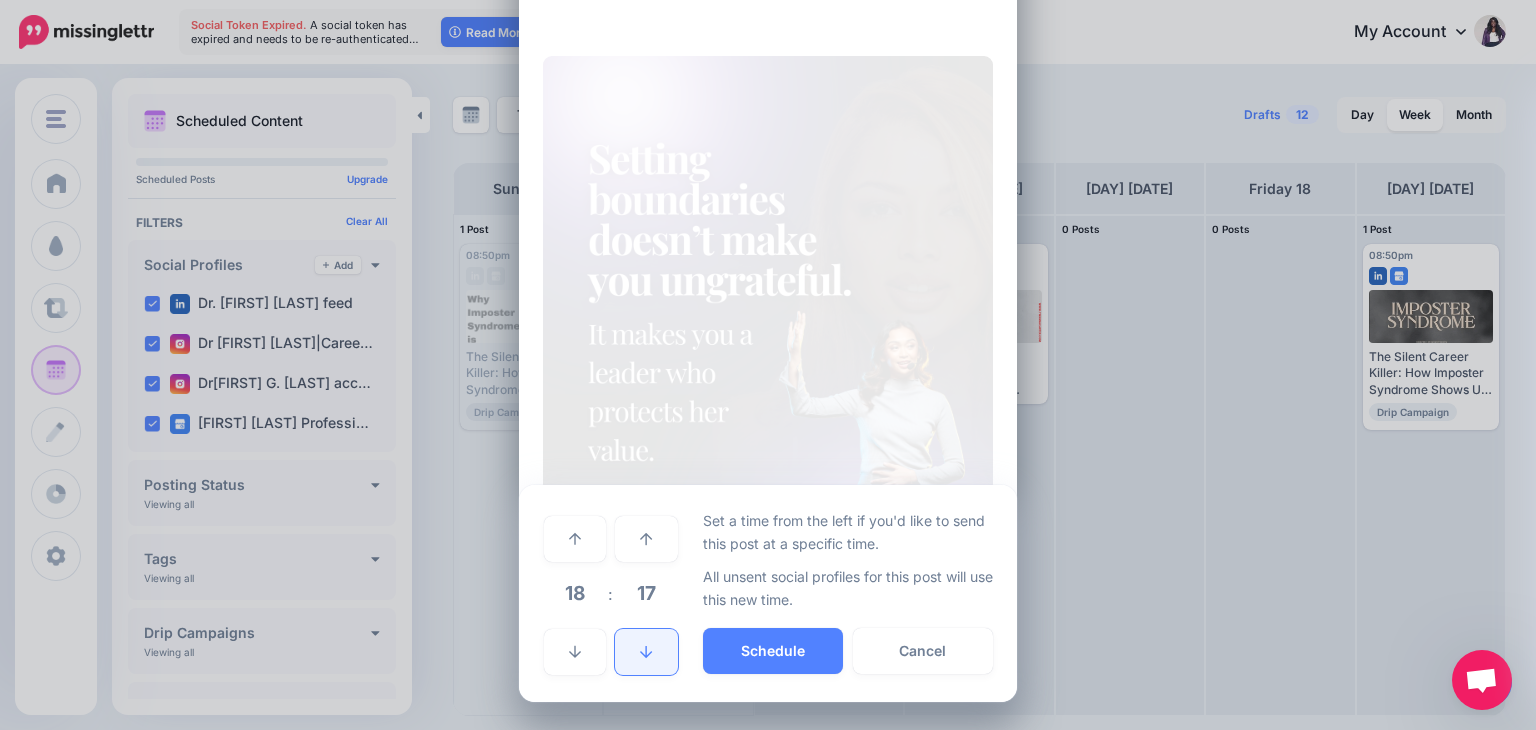 click 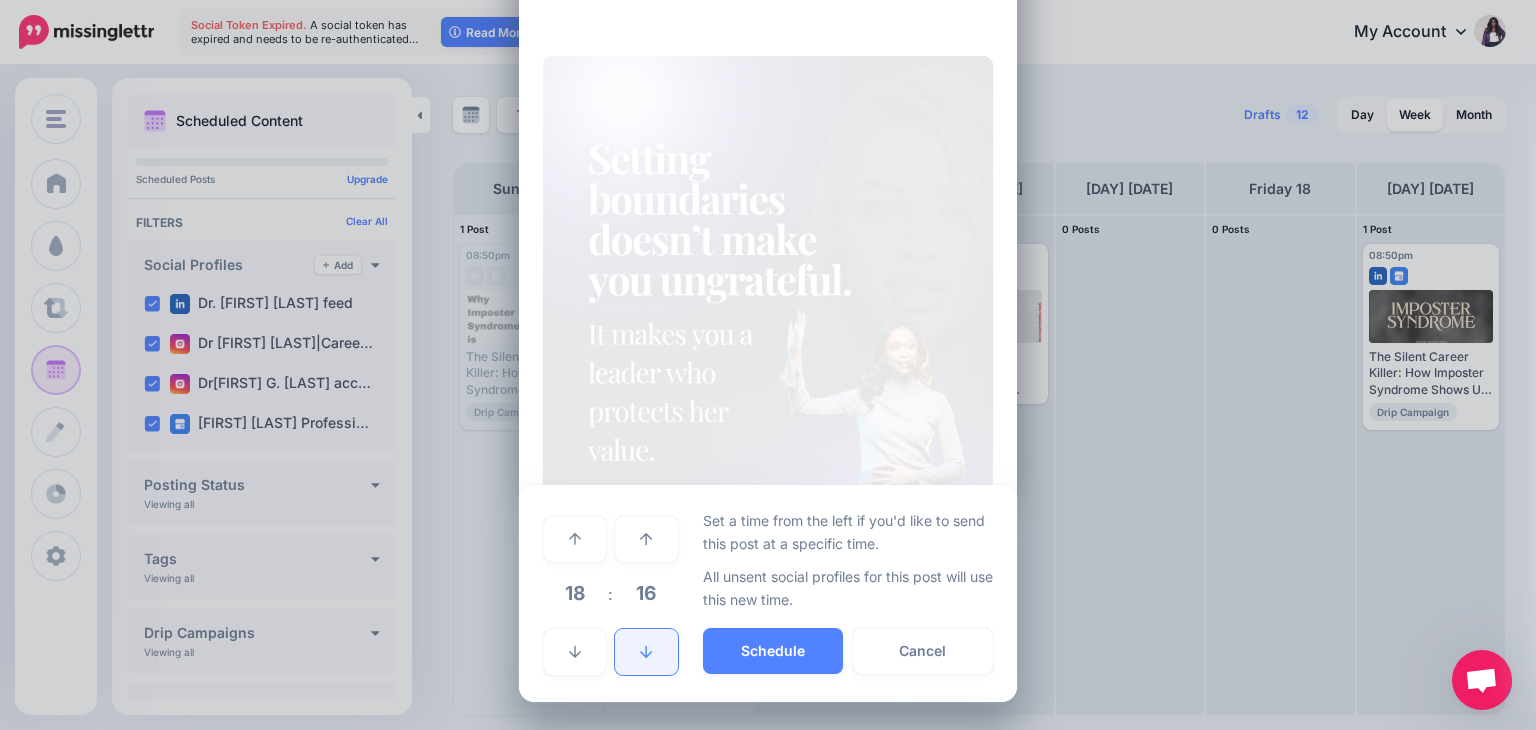 click 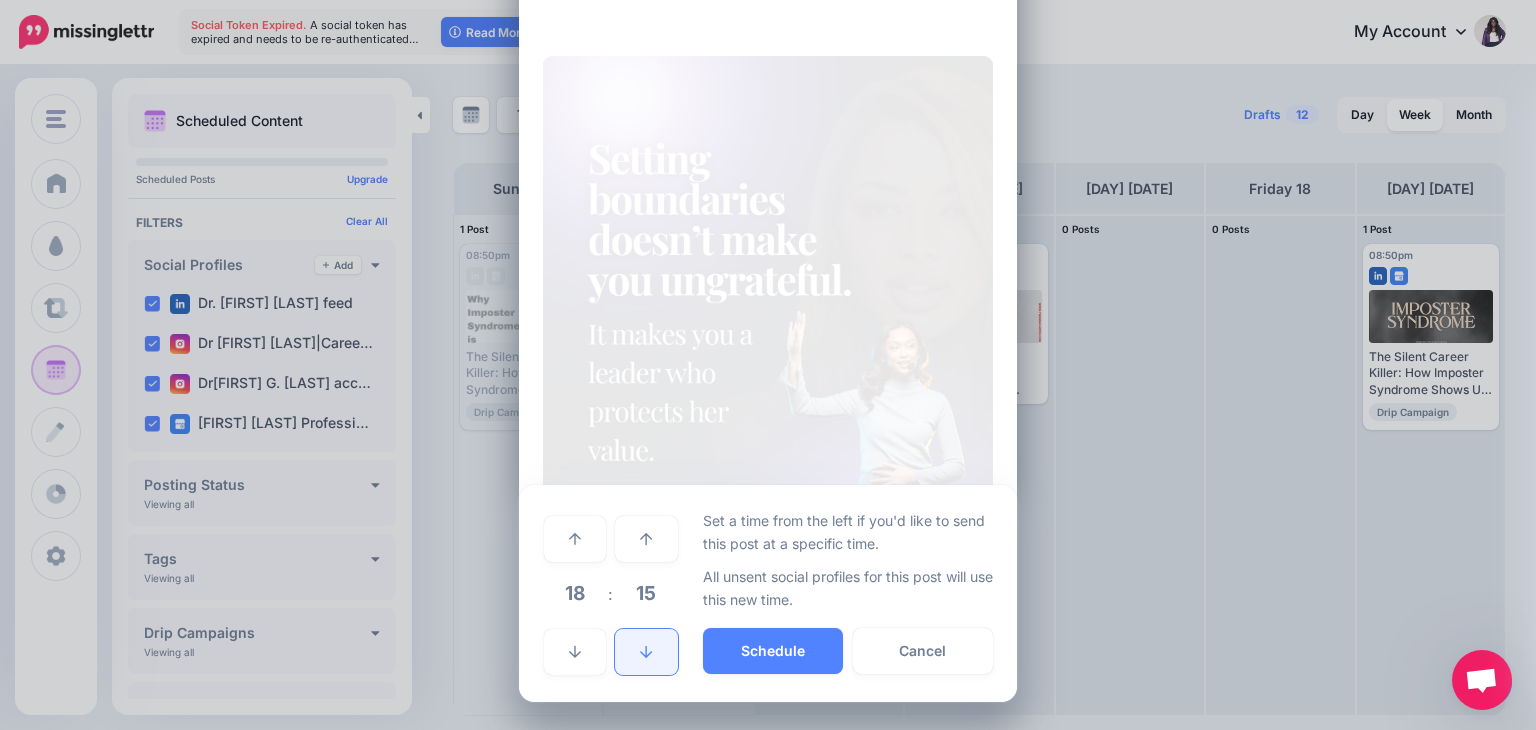 click 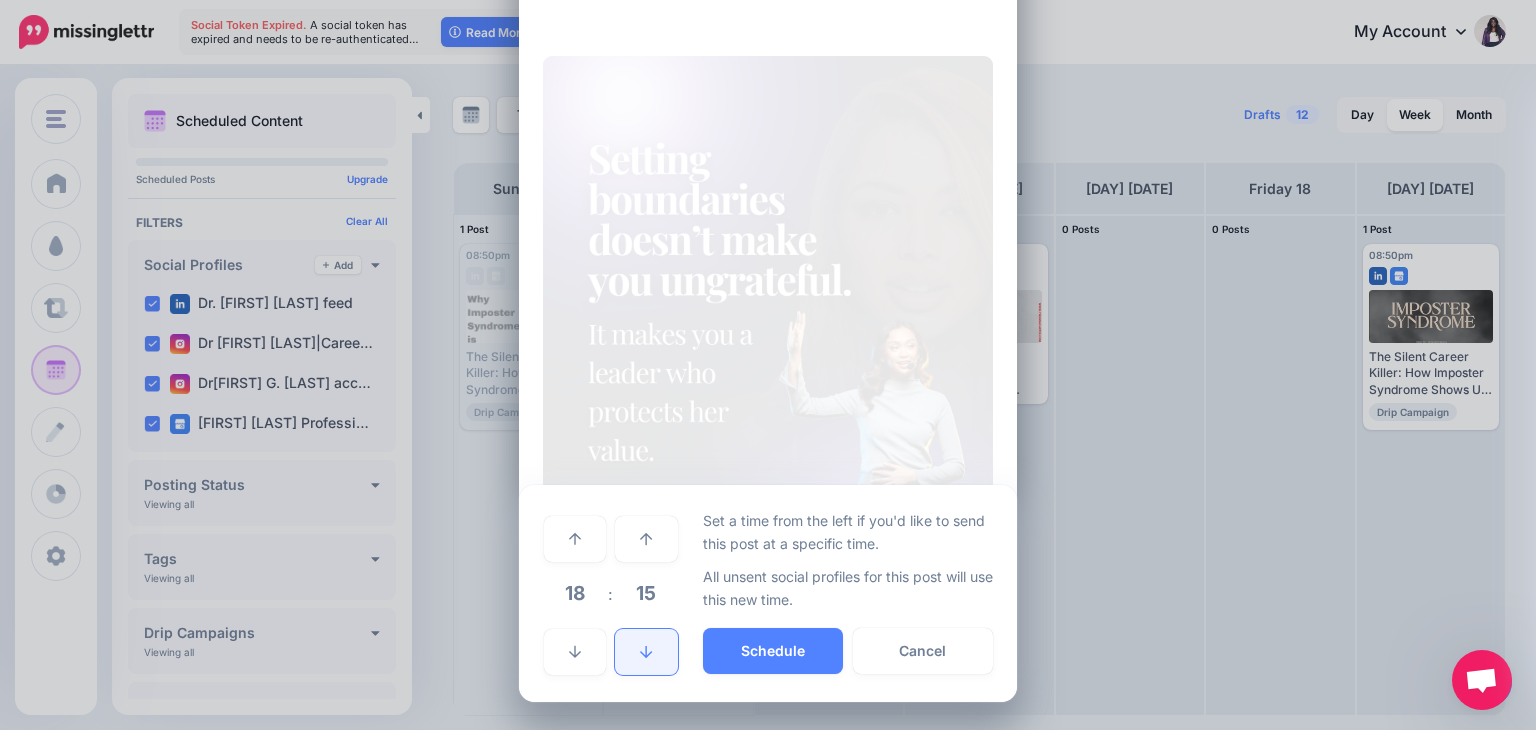 click 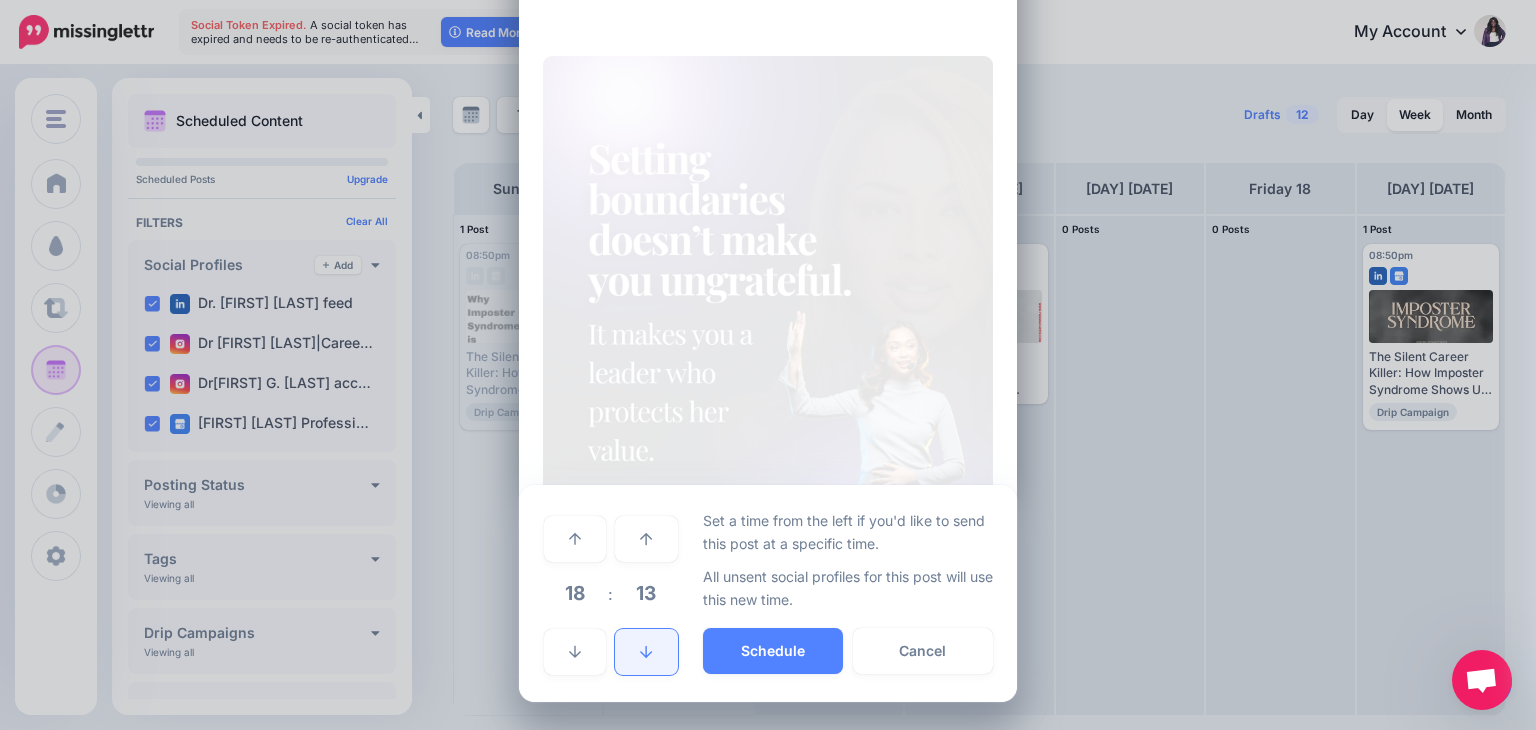 click 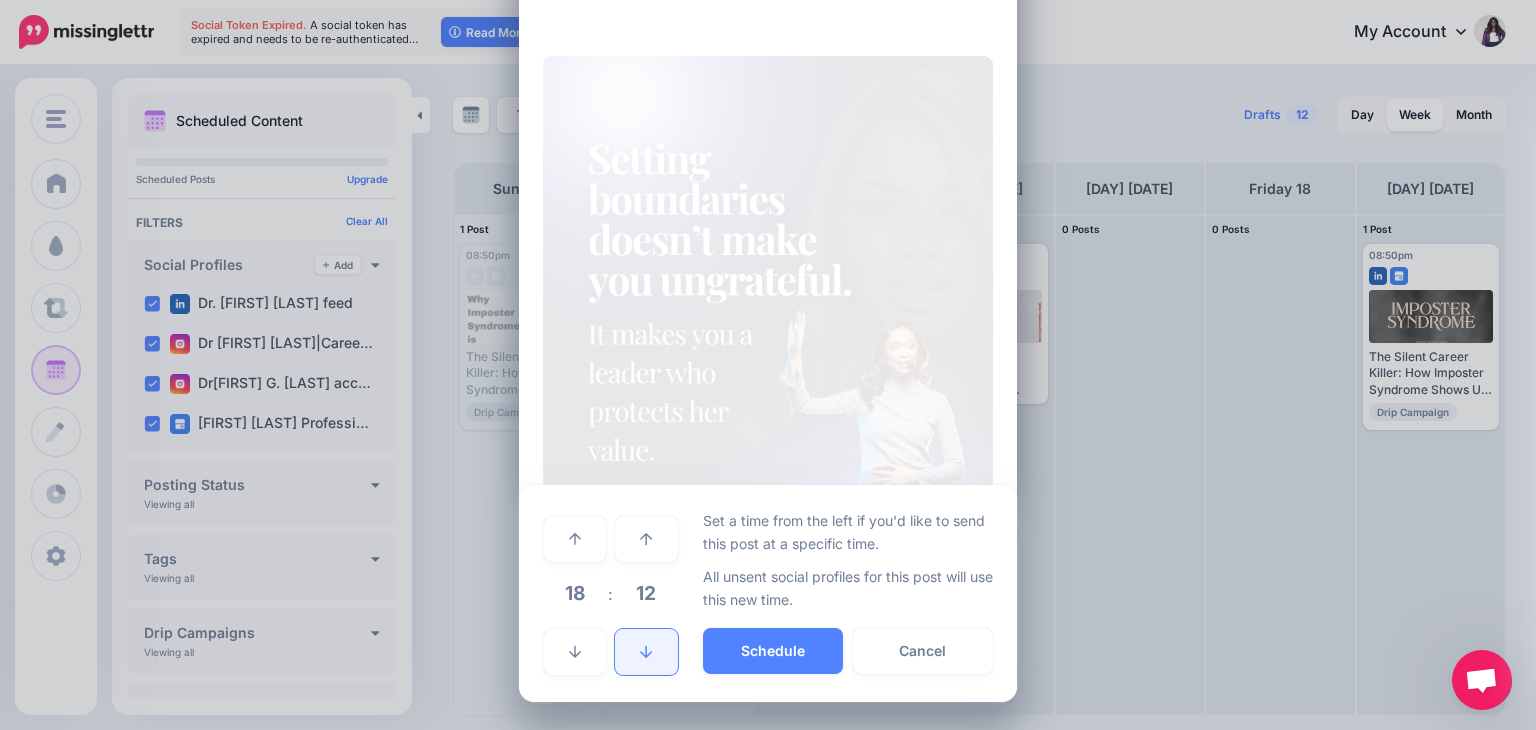 click 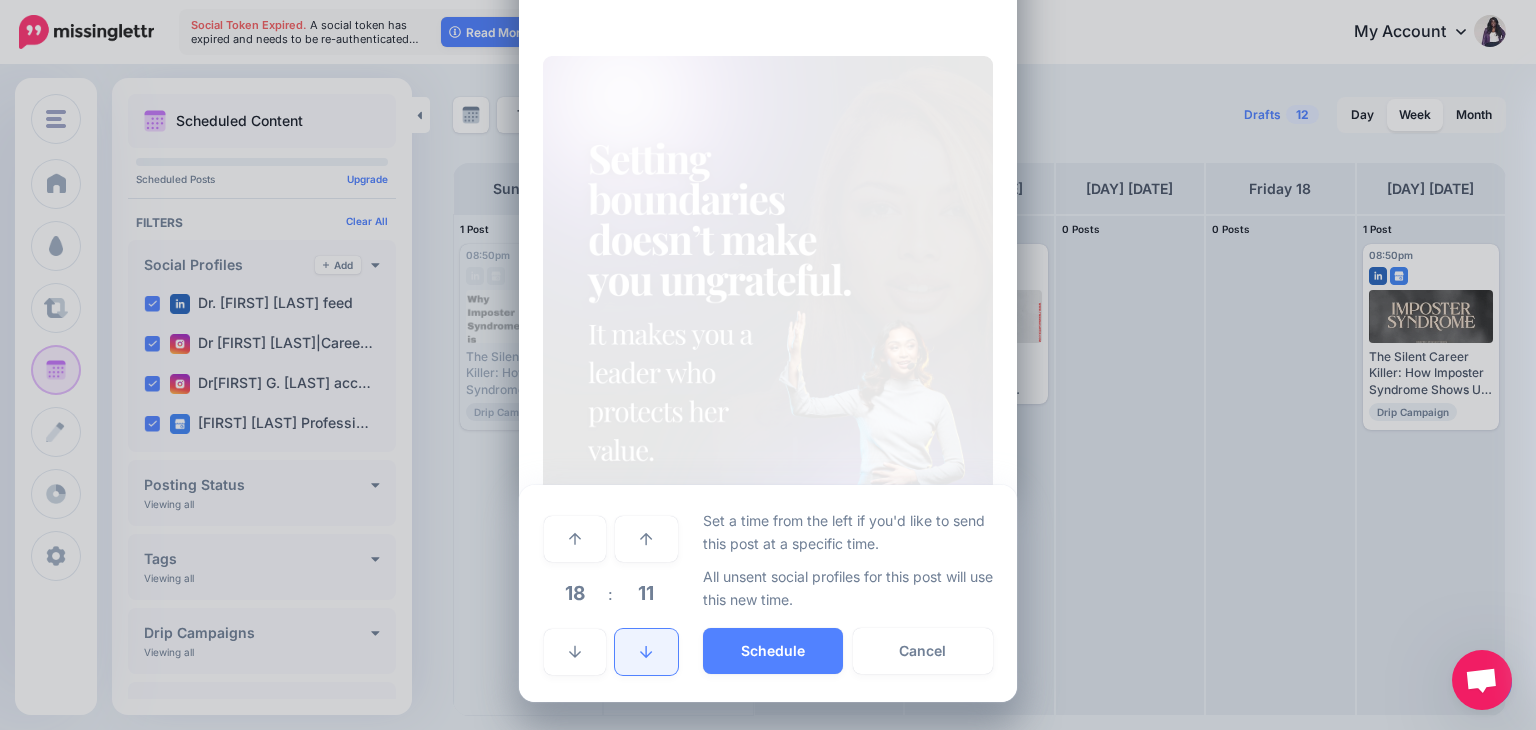 click 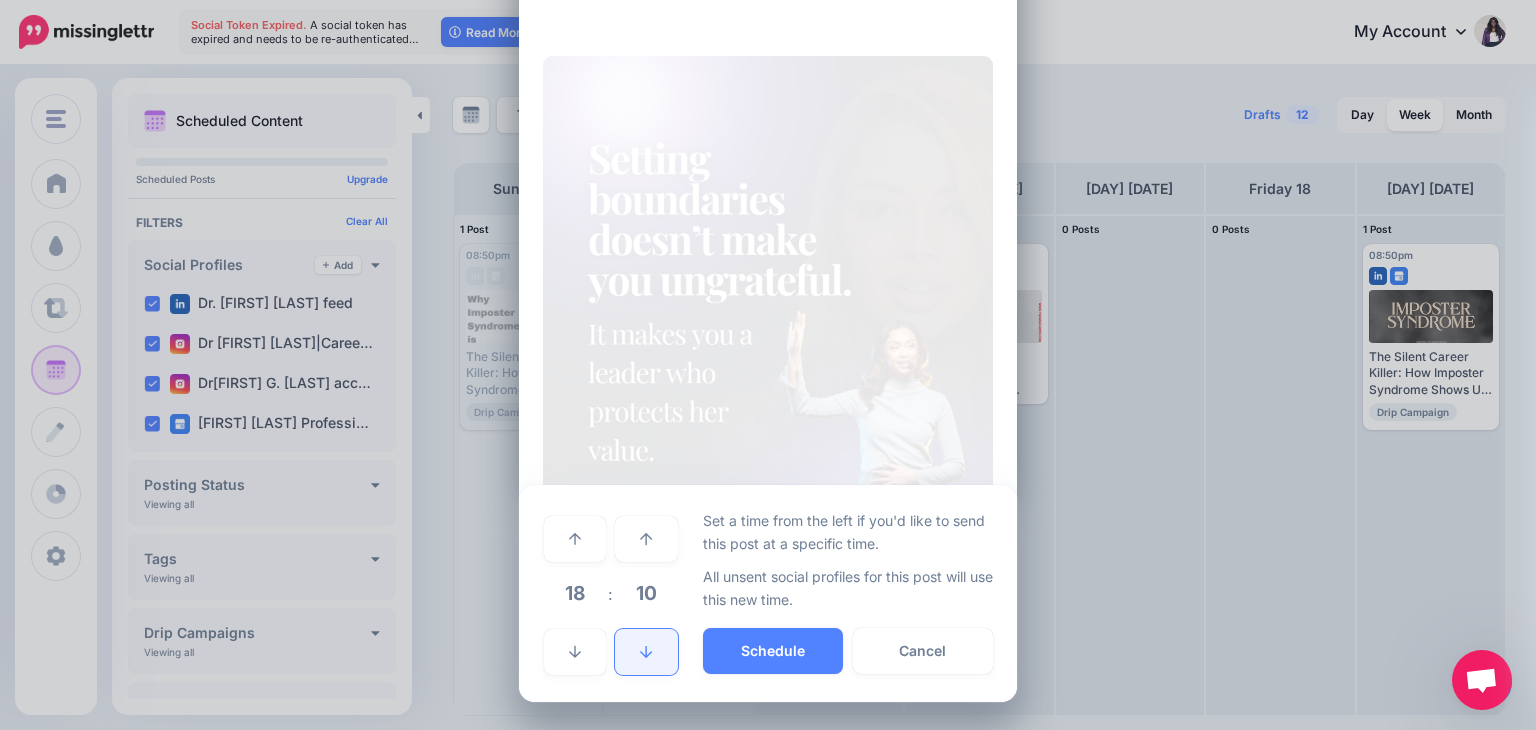 click 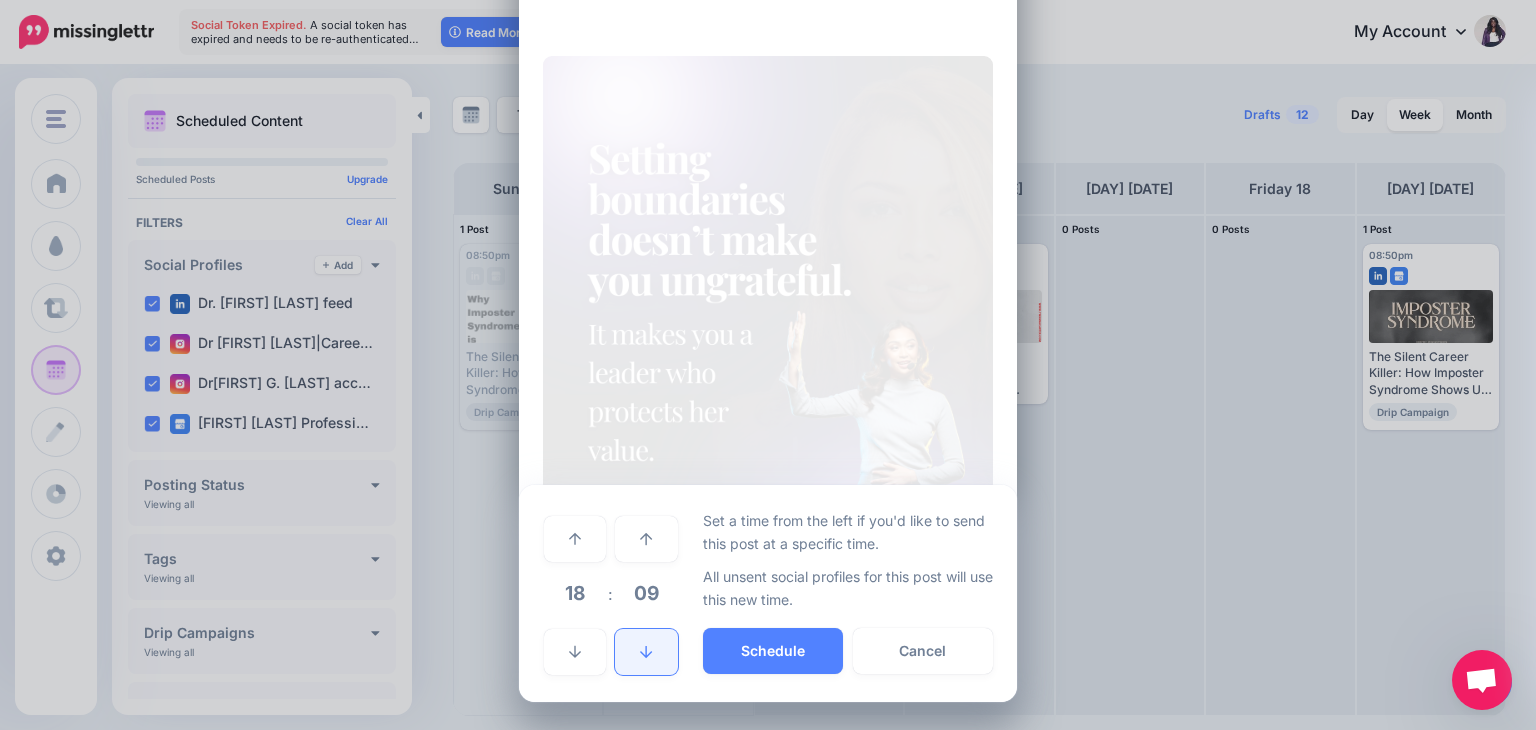 click 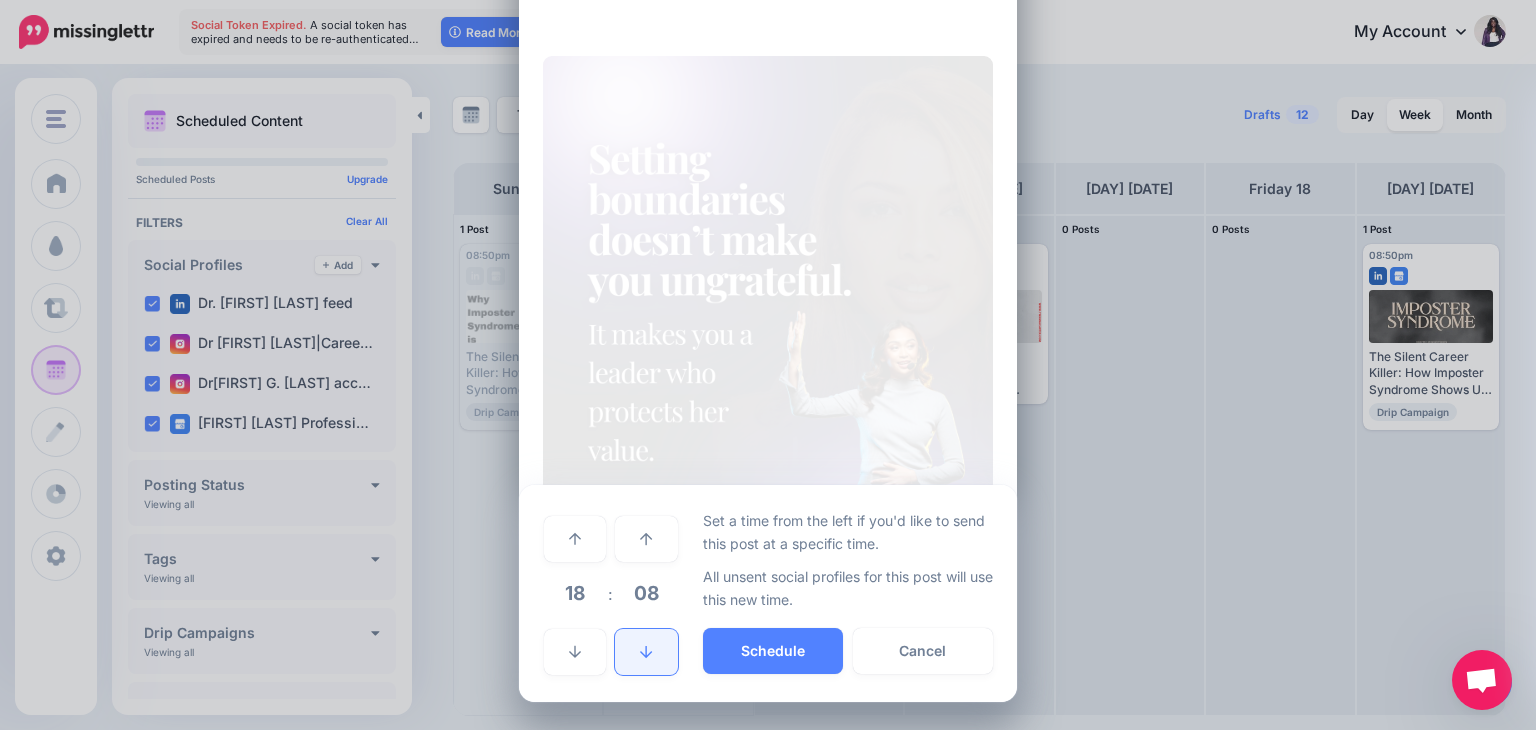click 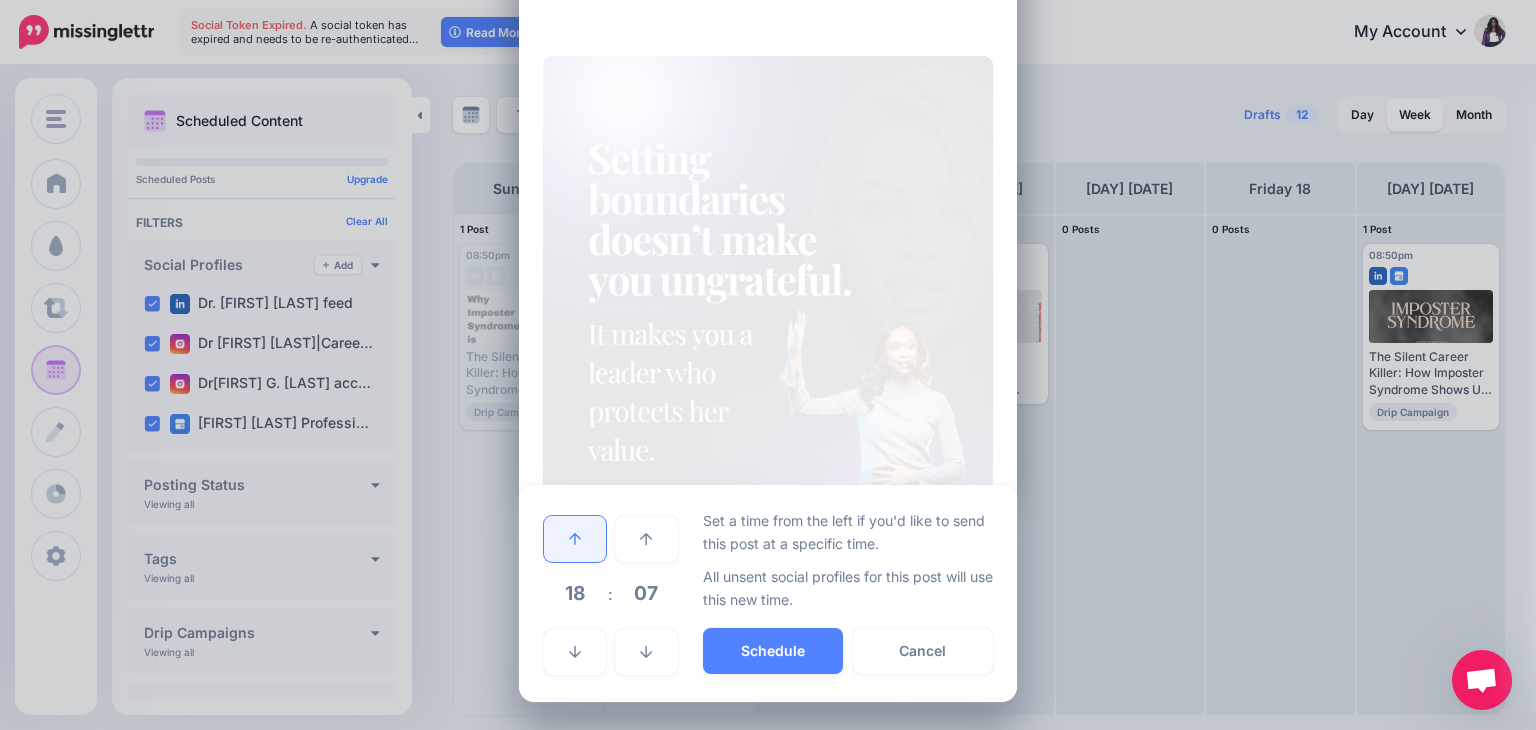 click at bounding box center [575, 539] 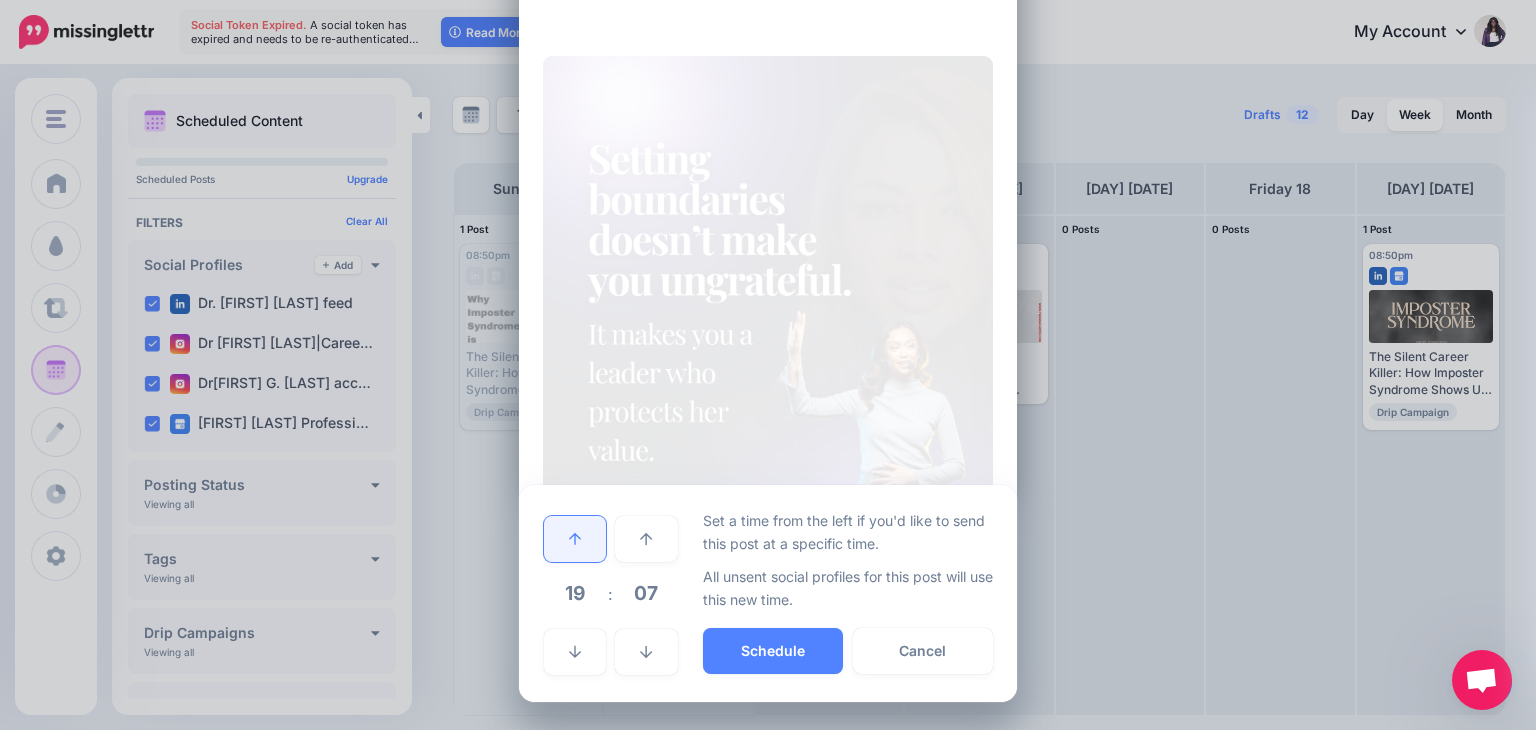 click at bounding box center [575, 539] 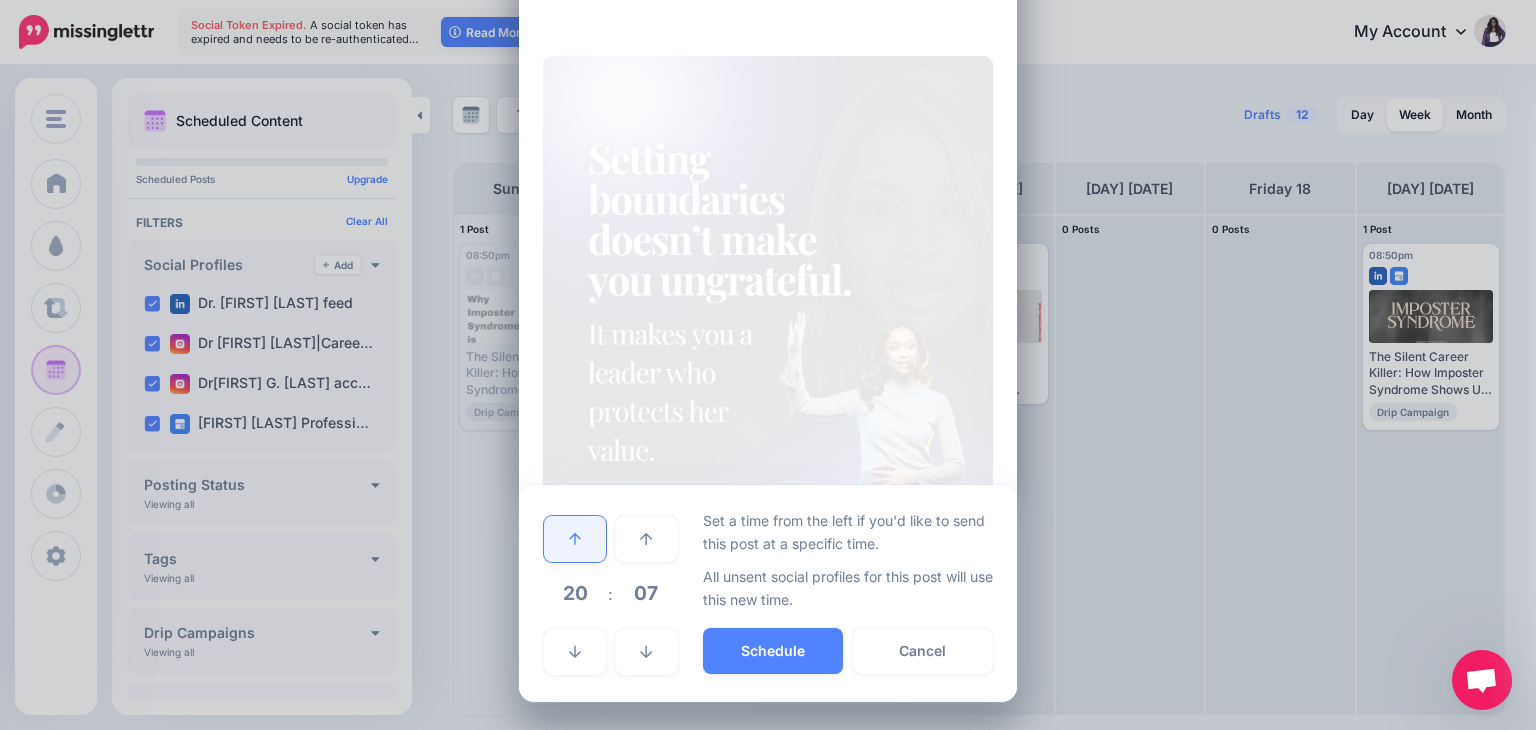 click at bounding box center (575, 539) 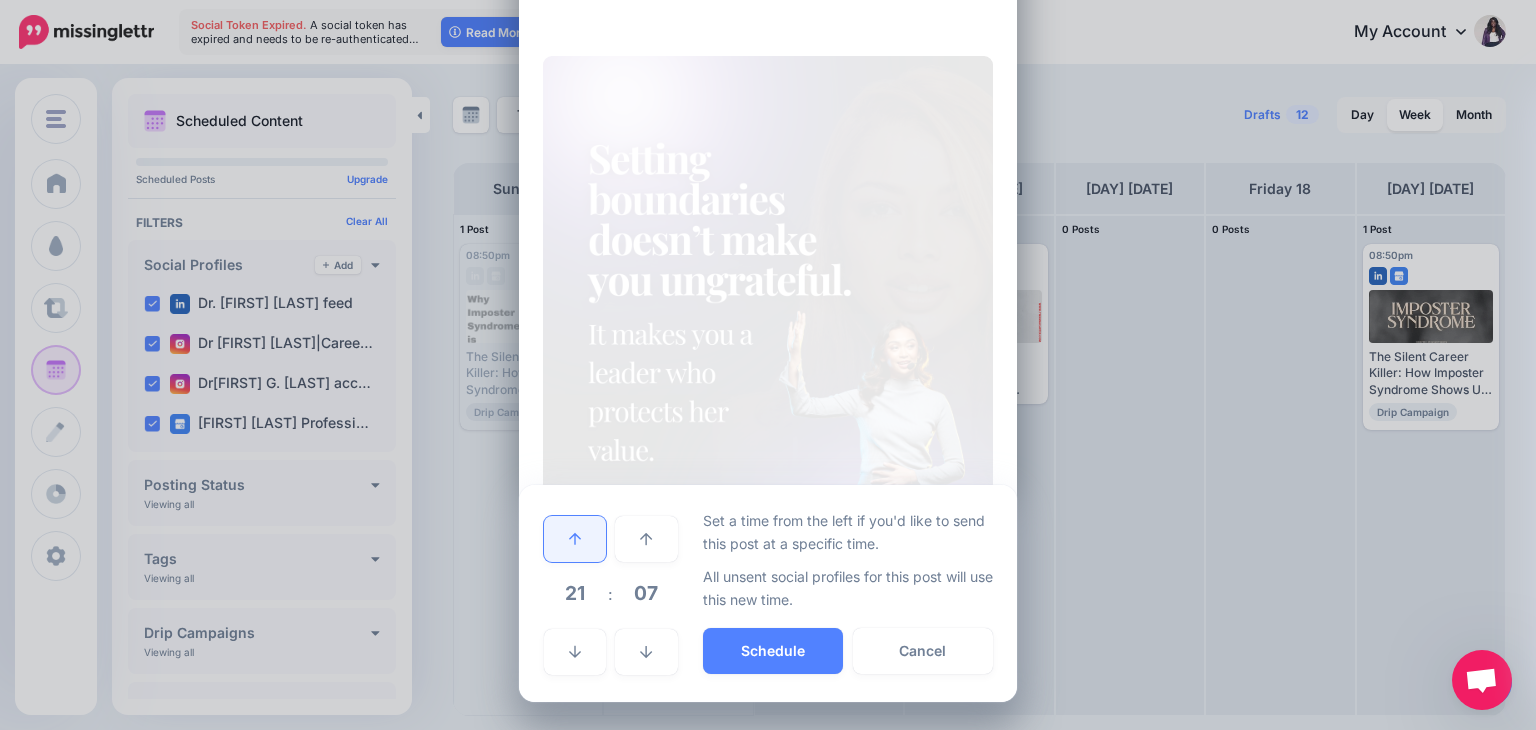 click at bounding box center (575, 539) 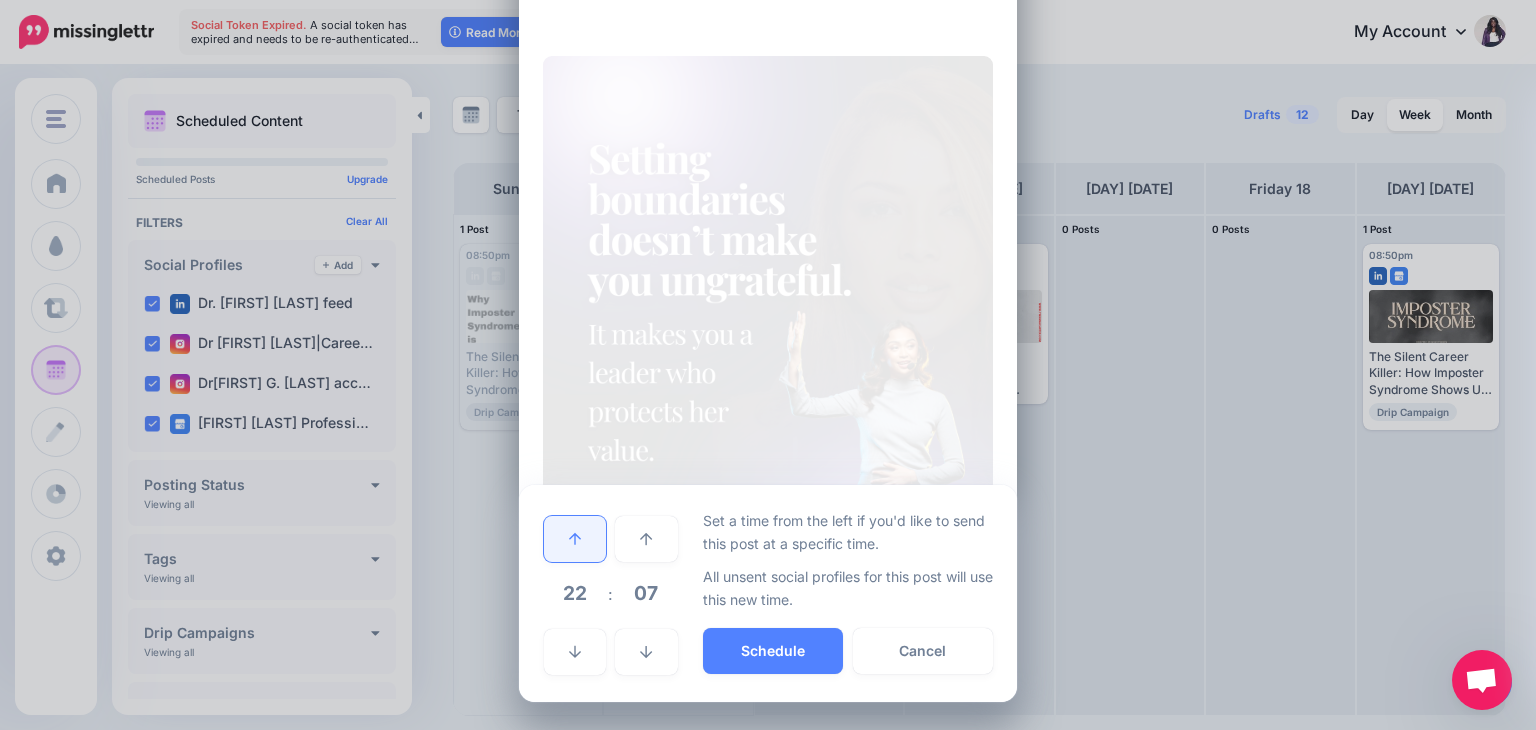 click at bounding box center [575, 539] 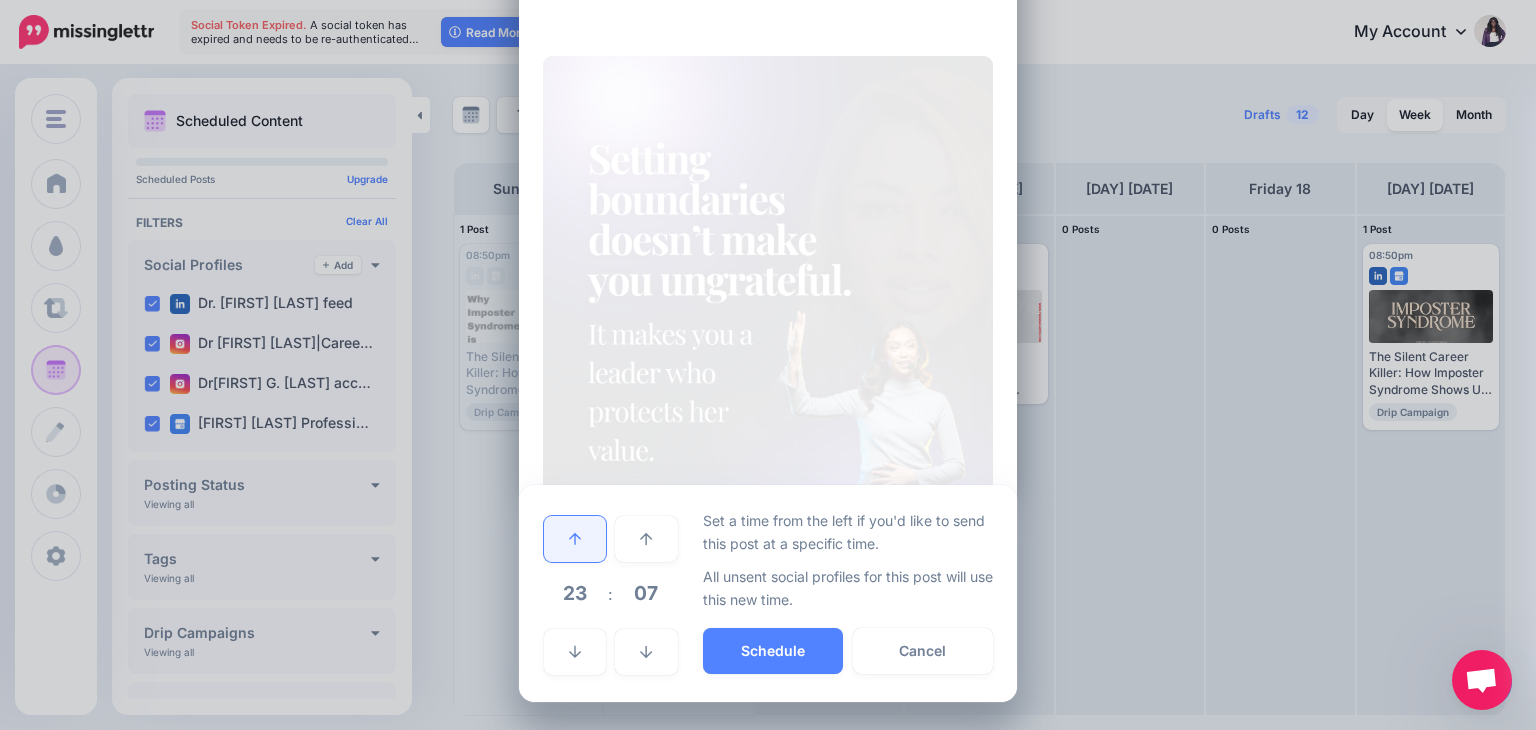 click at bounding box center (575, 539) 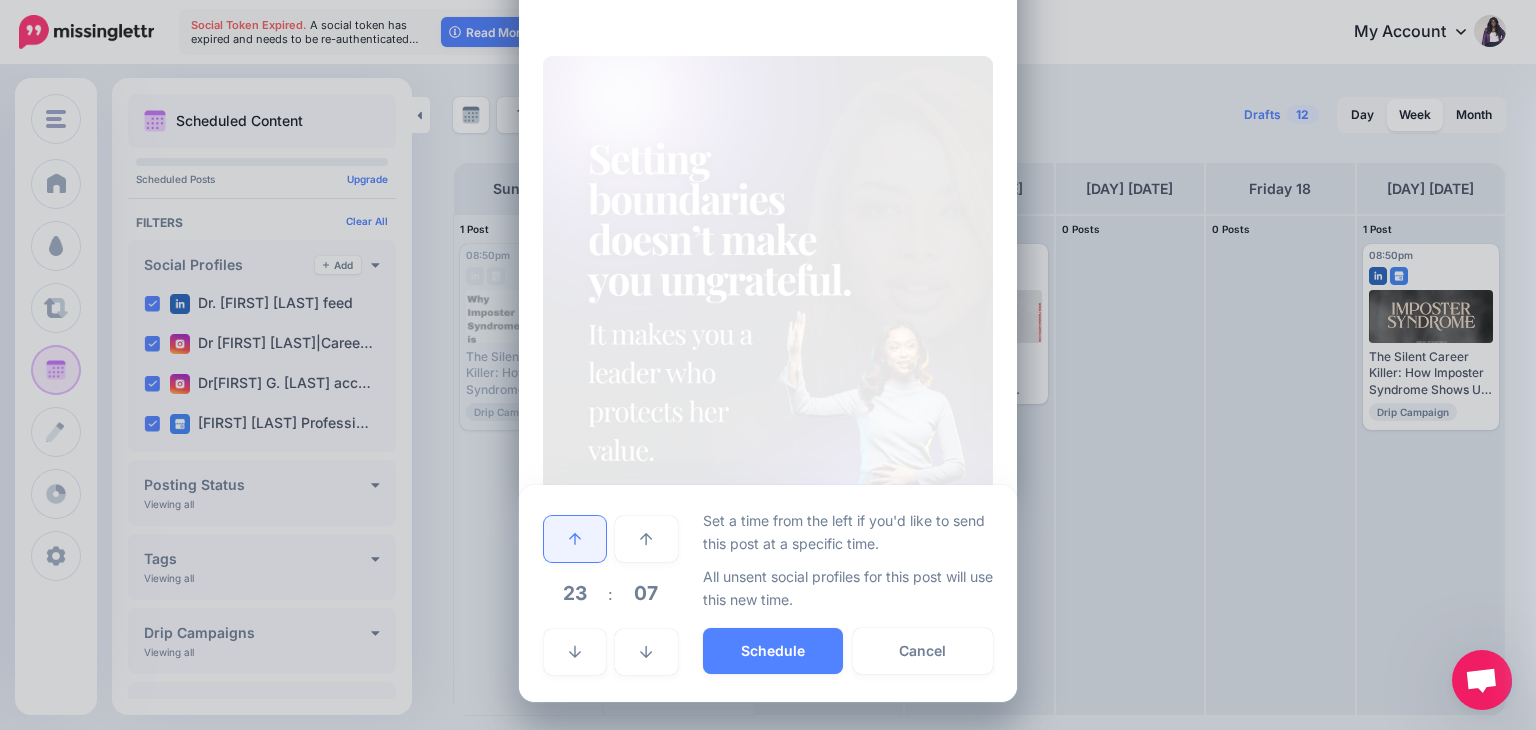 click at bounding box center (575, 539) 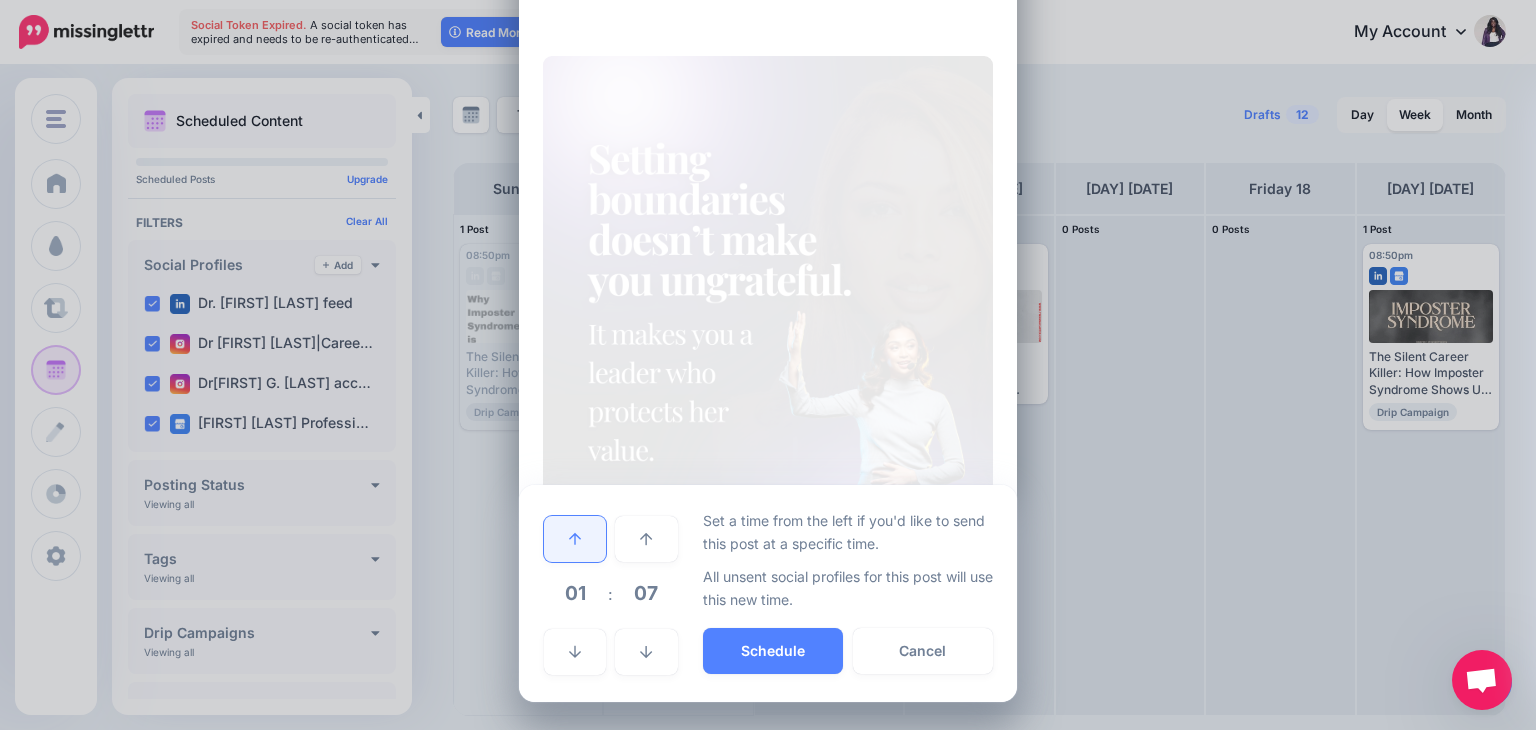 click at bounding box center [575, 539] 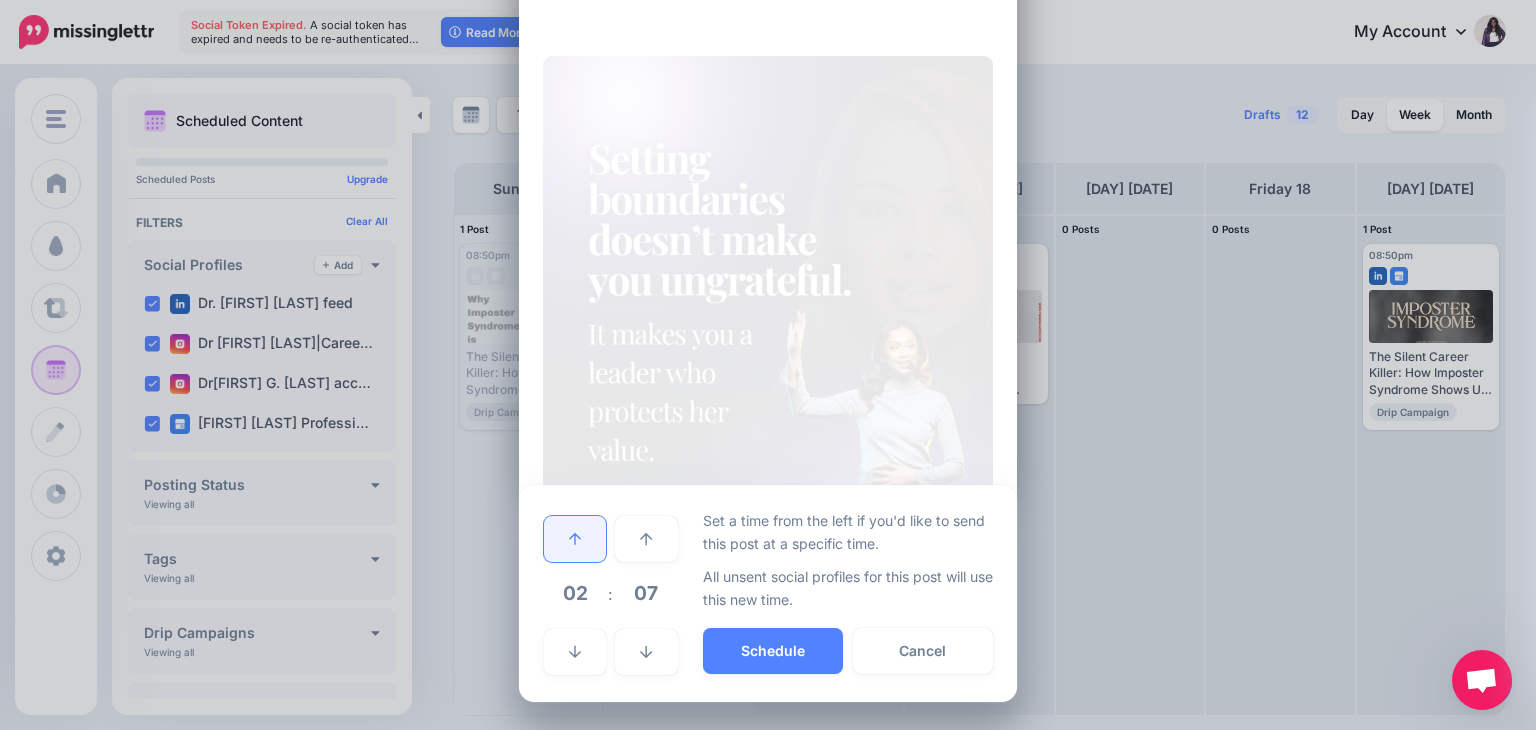 click at bounding box center (575, 539) 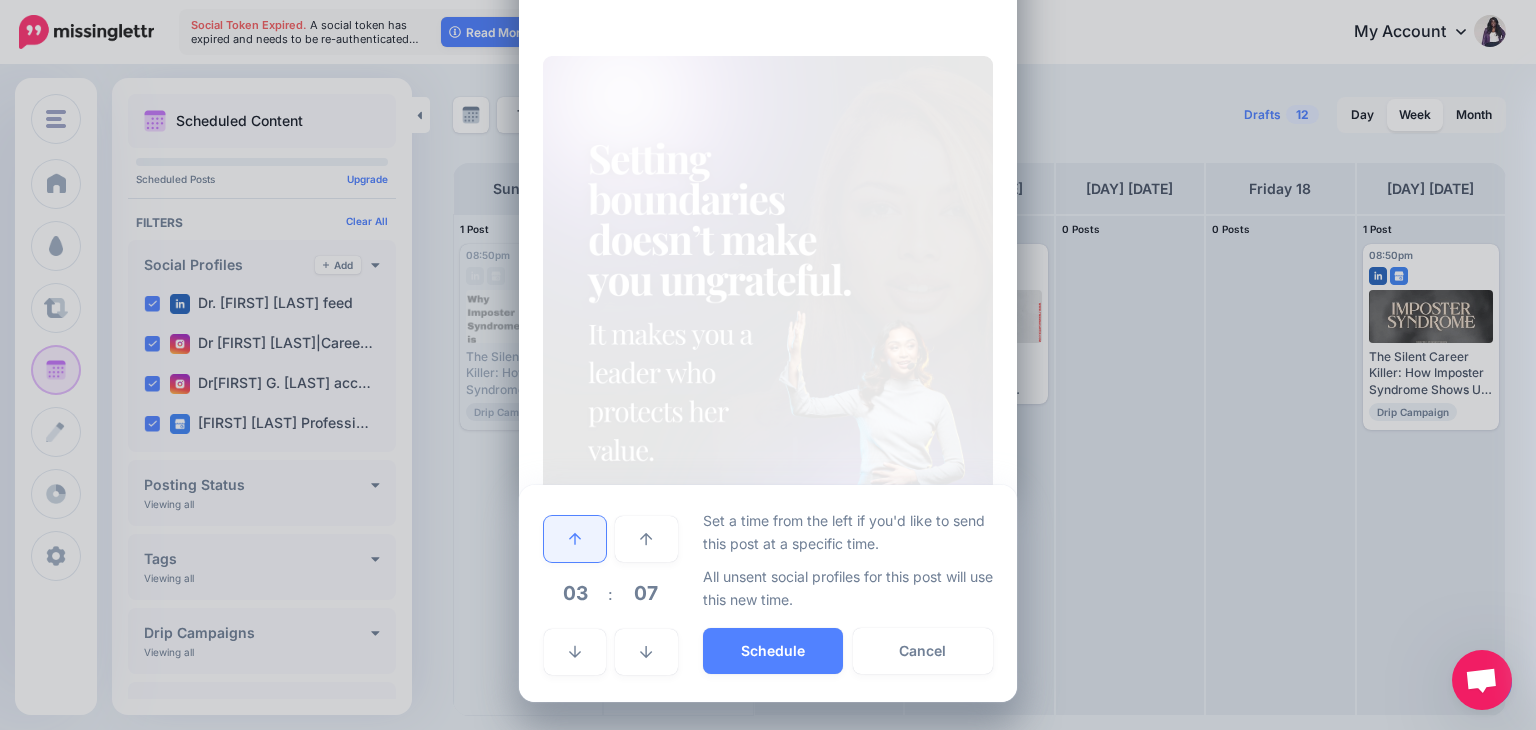 click at bounding box center [575, 539] 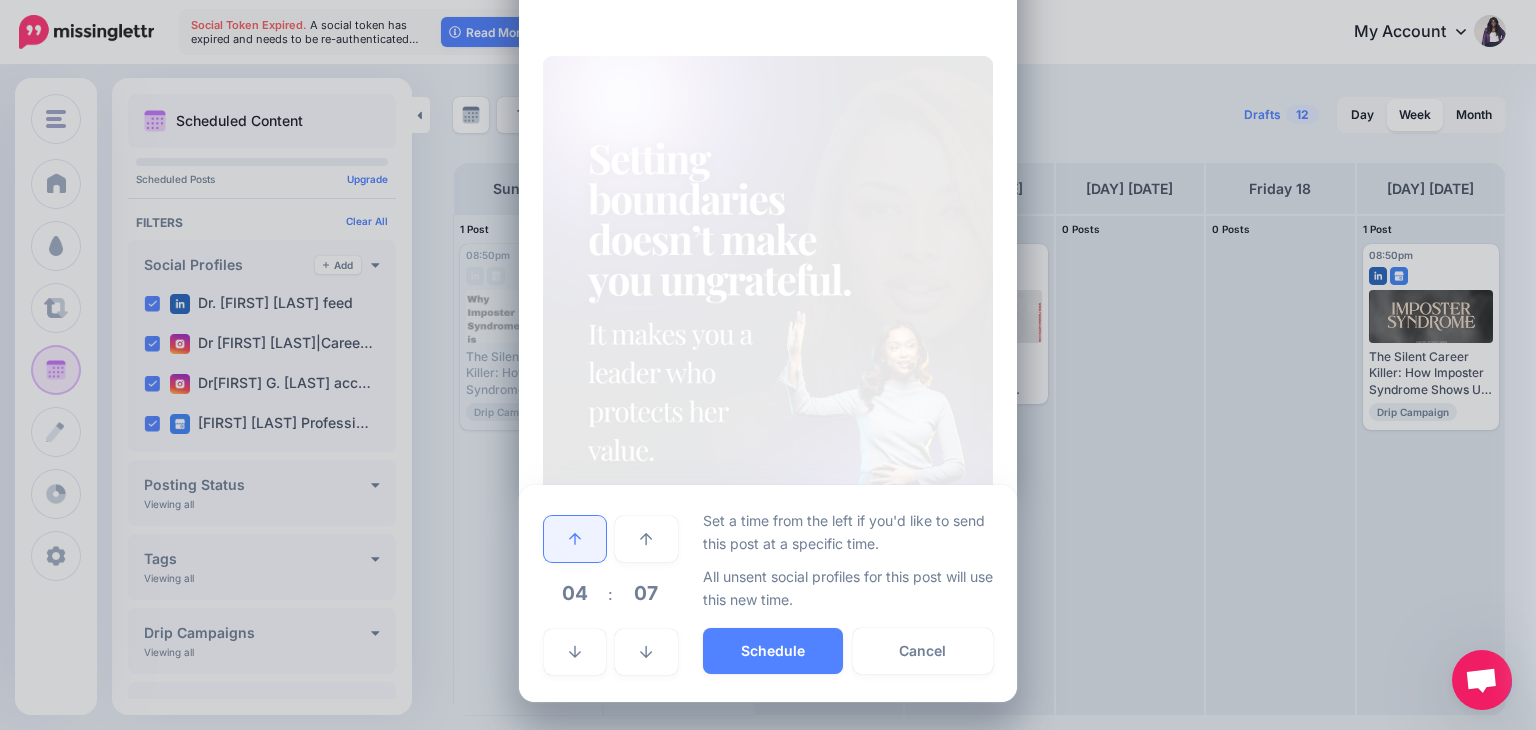 click at bounding box center (575, 539) 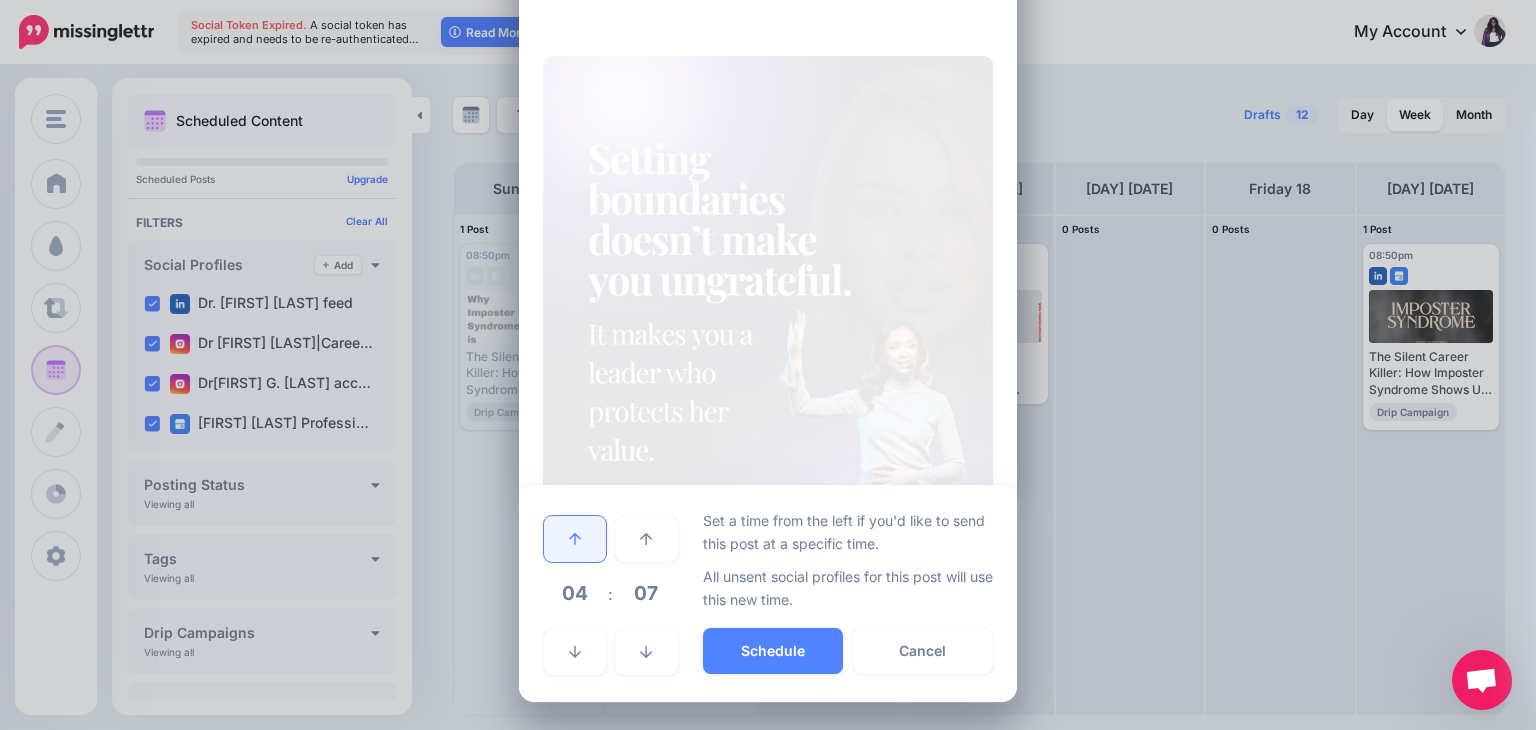 click at bounding box center [575, 539] 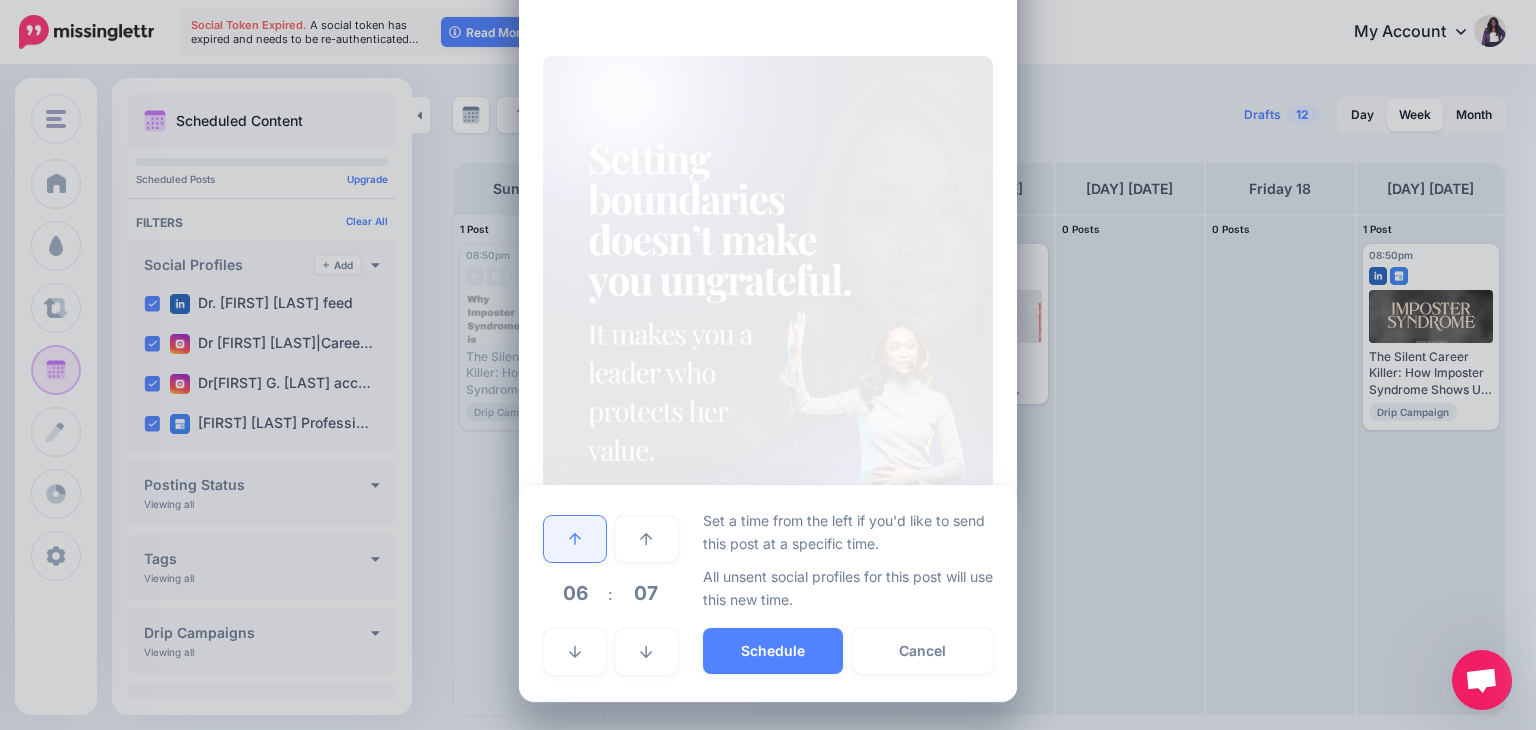click at bounding box center (575, 539) 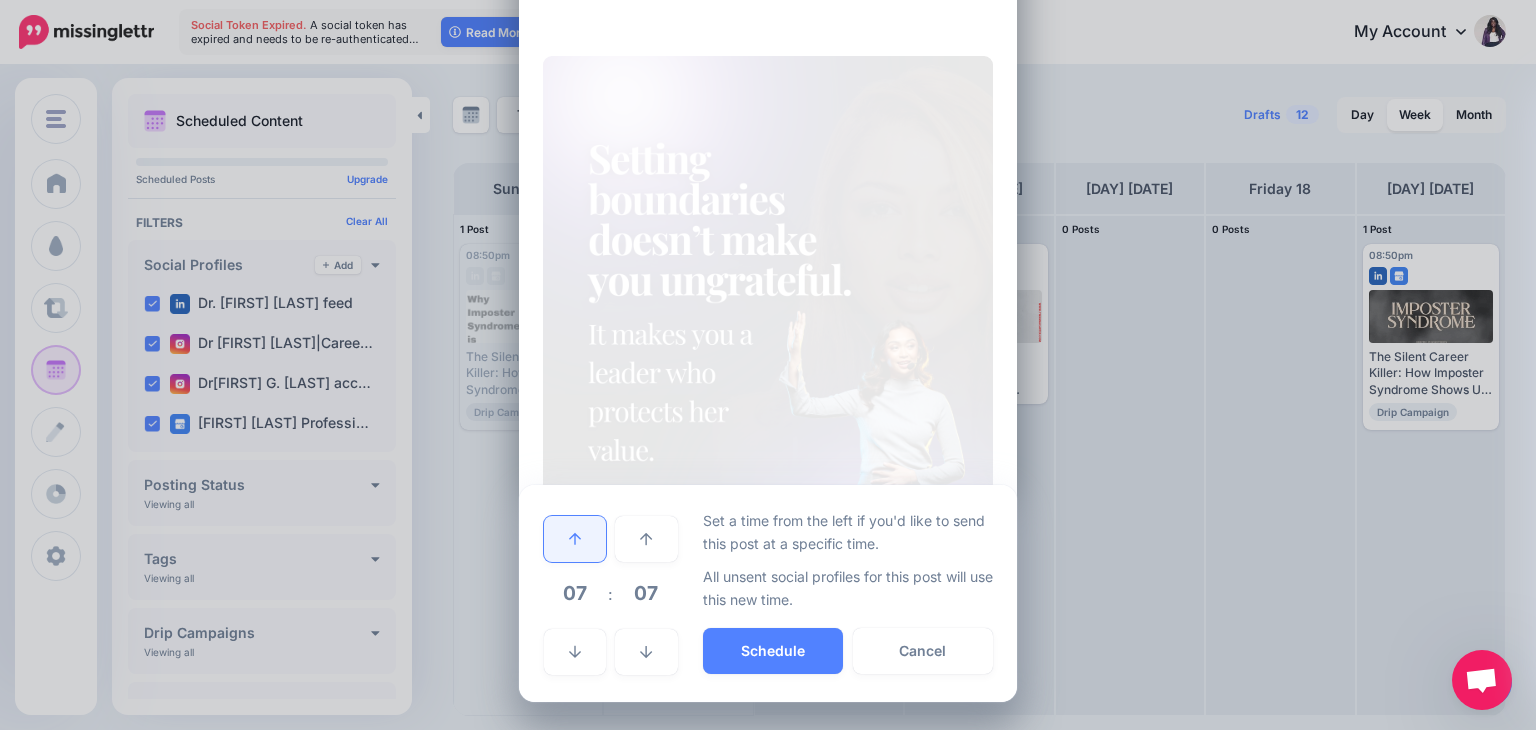 click at bounding box center [575, 539] 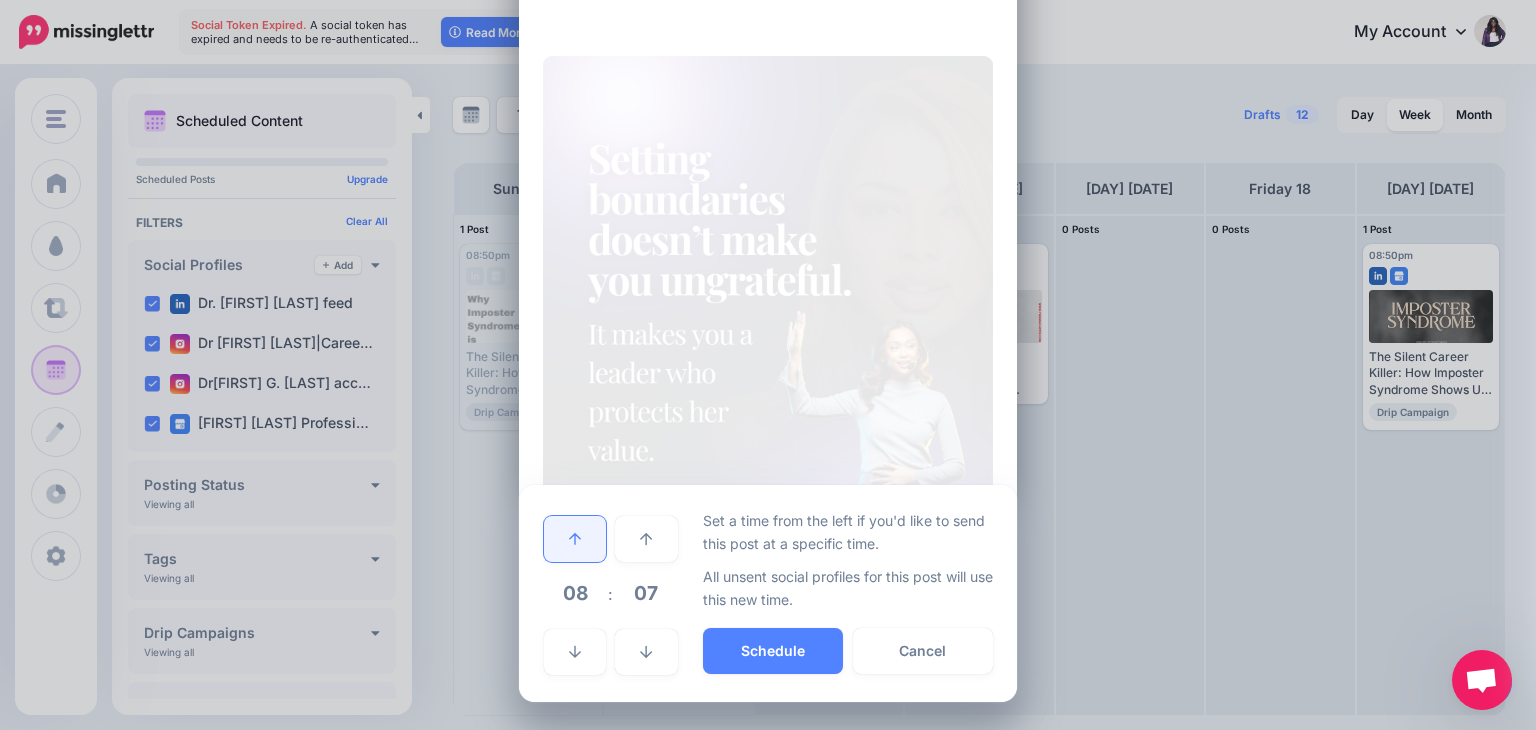 click at bounding box center [575, 539] 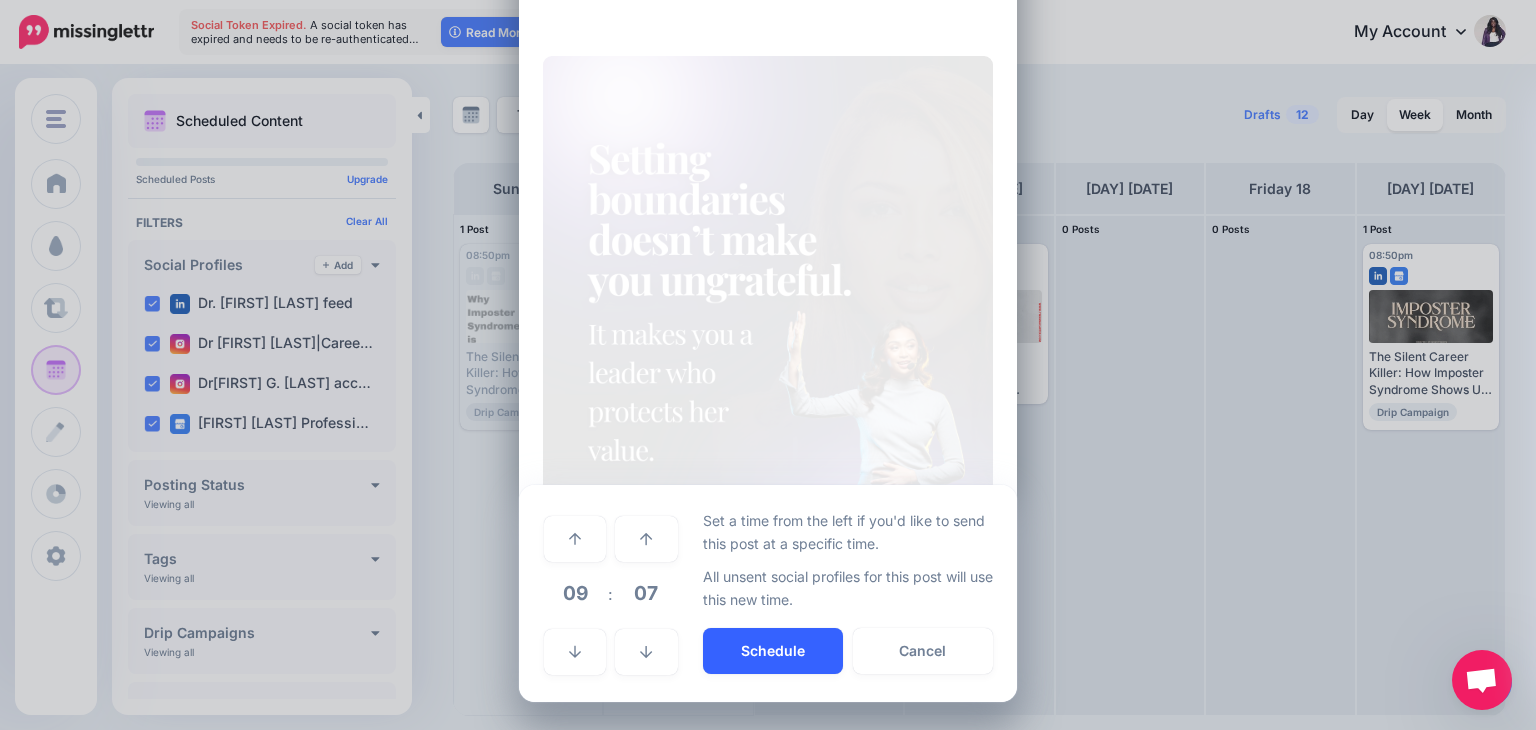click on "Schedule" at bounding box center (773, 651) 